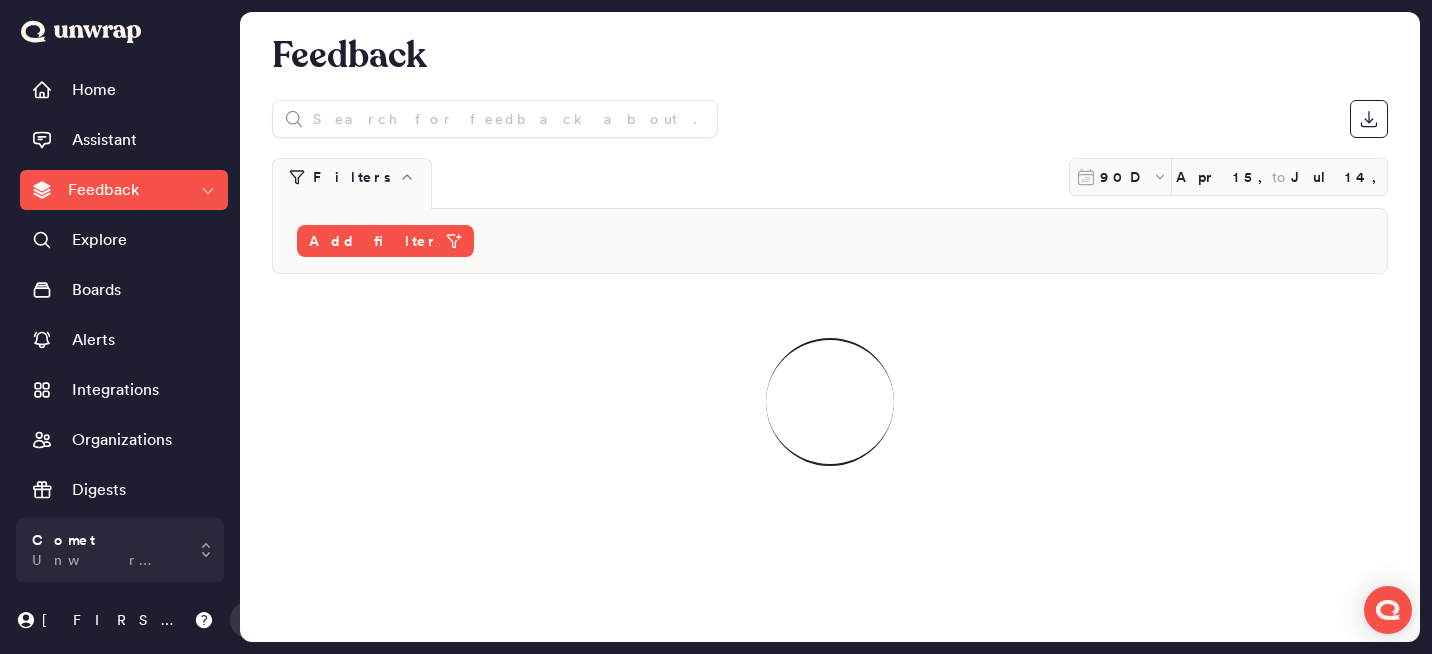 scroll, scrollTop: 0, scrollLeft: 0, axis: both 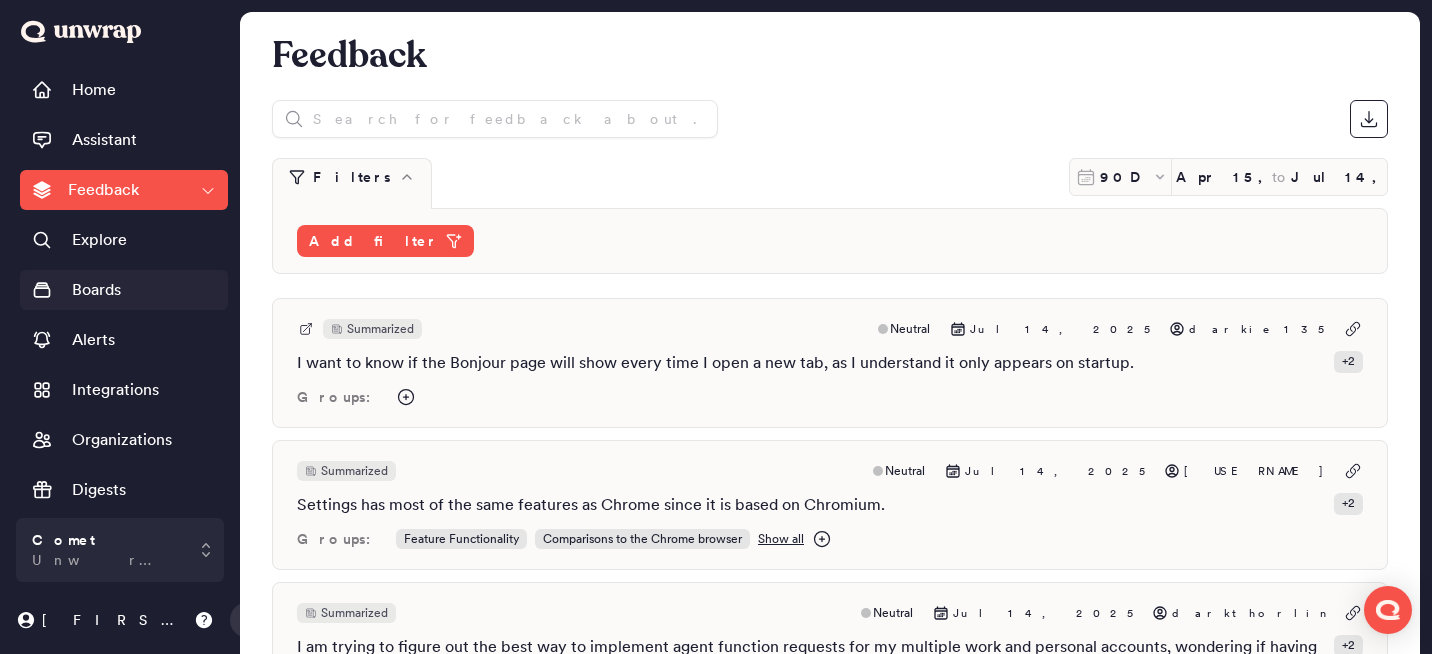 click on "Boards" at bounding box center (124, 290) 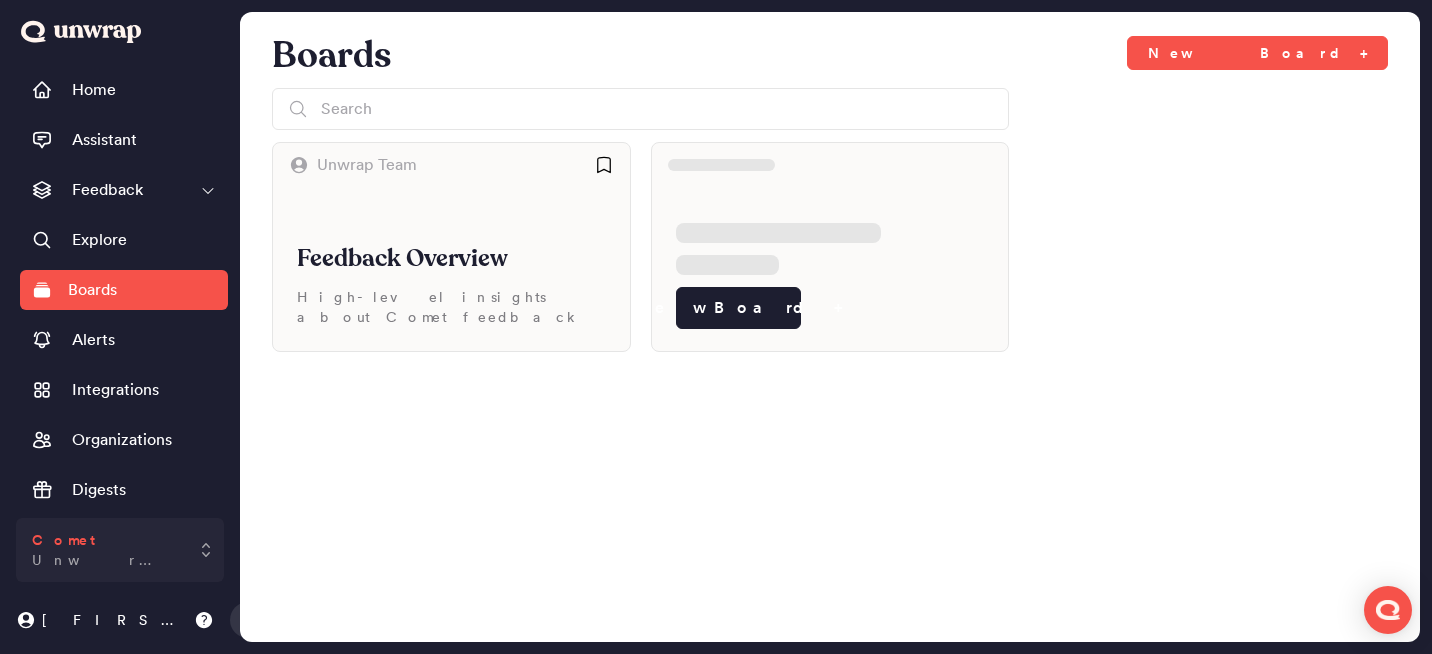 click on "Comet Unwrap Demo" at bounding box center [120, 550] 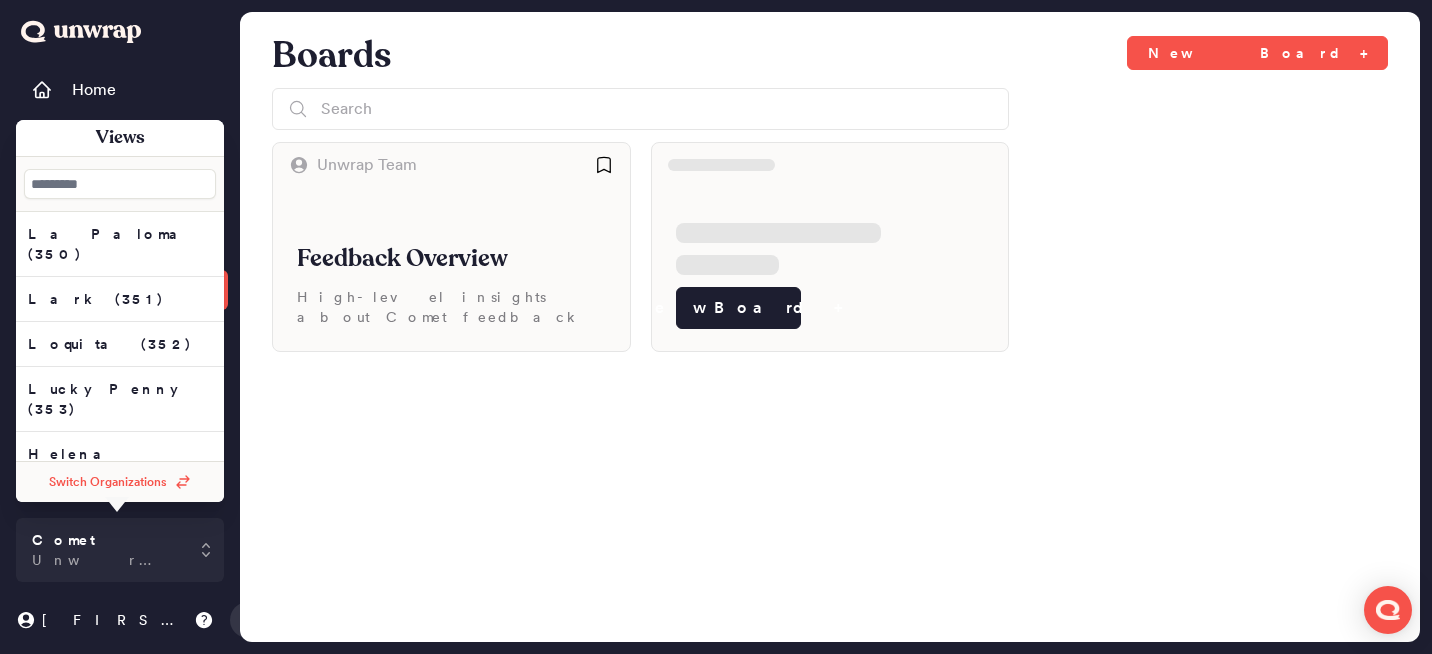 click on "Switch Organizations" at bounding box center [120, 482] 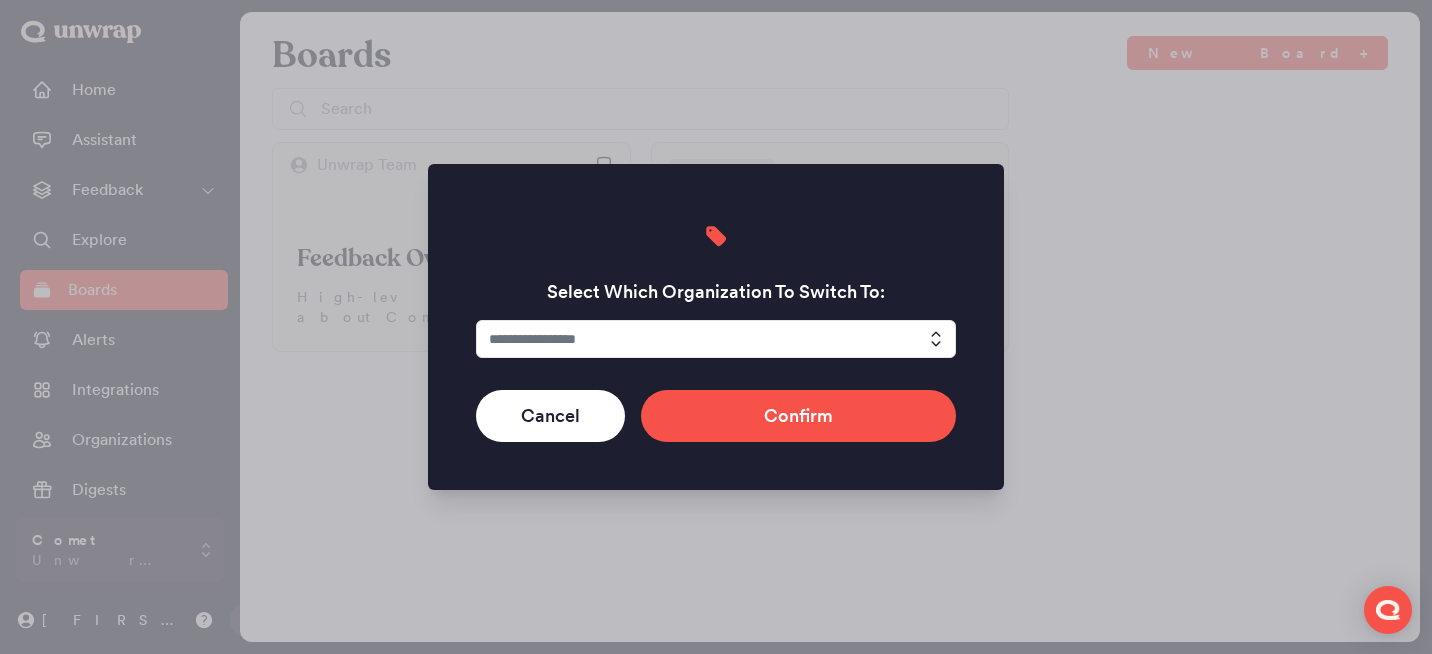 click at bounding box center (716, 339) 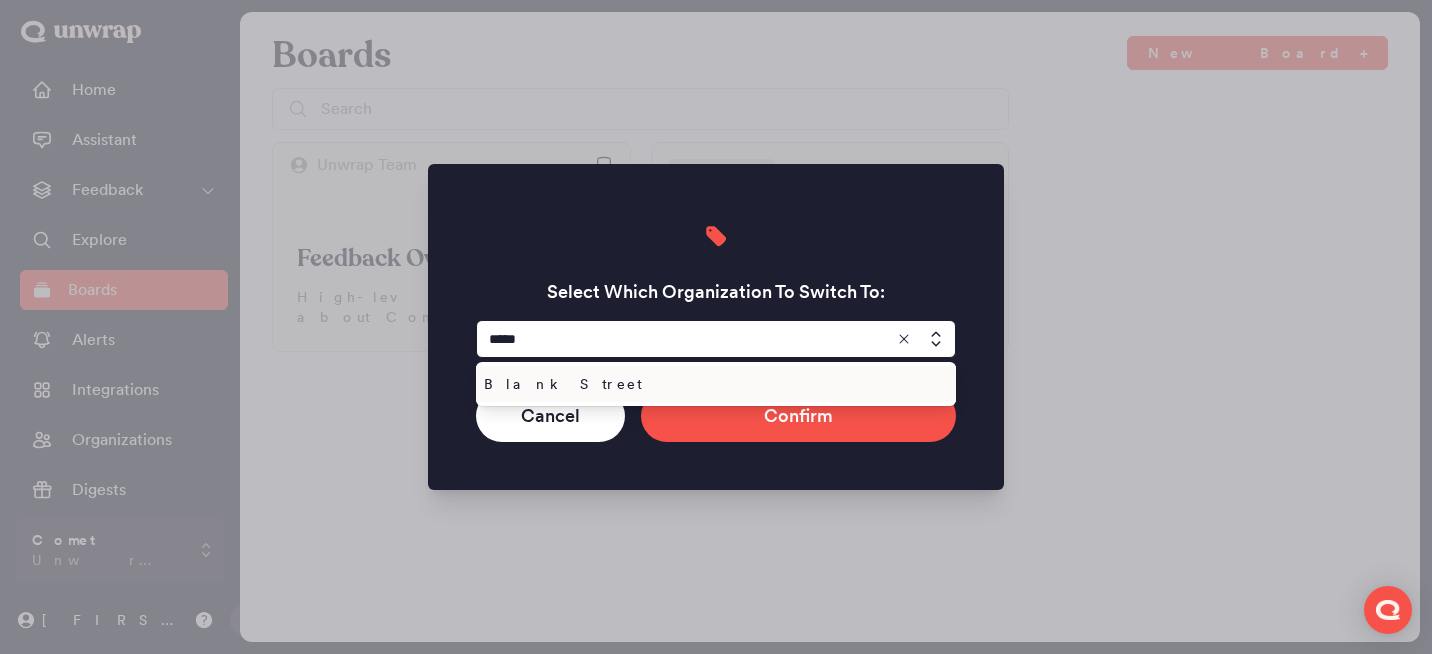 type on "**********" 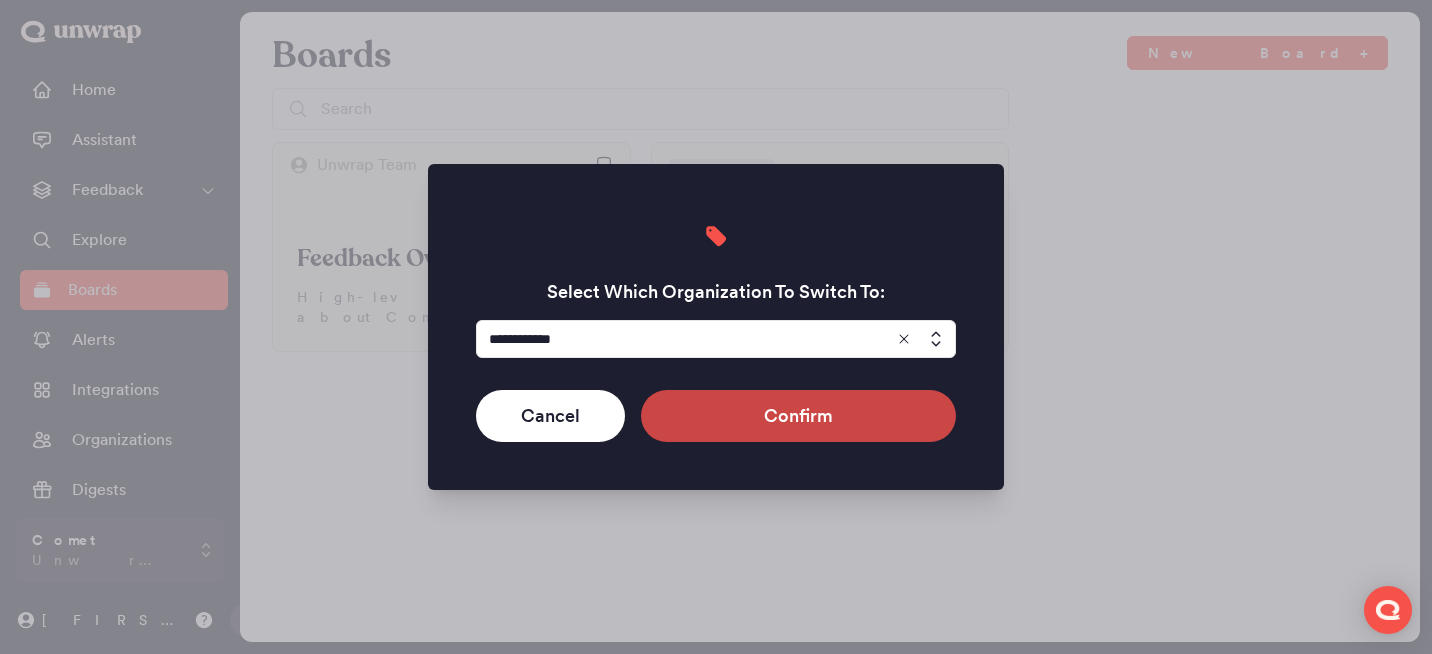 click on "Confirm" at bounding box center (798, 416) 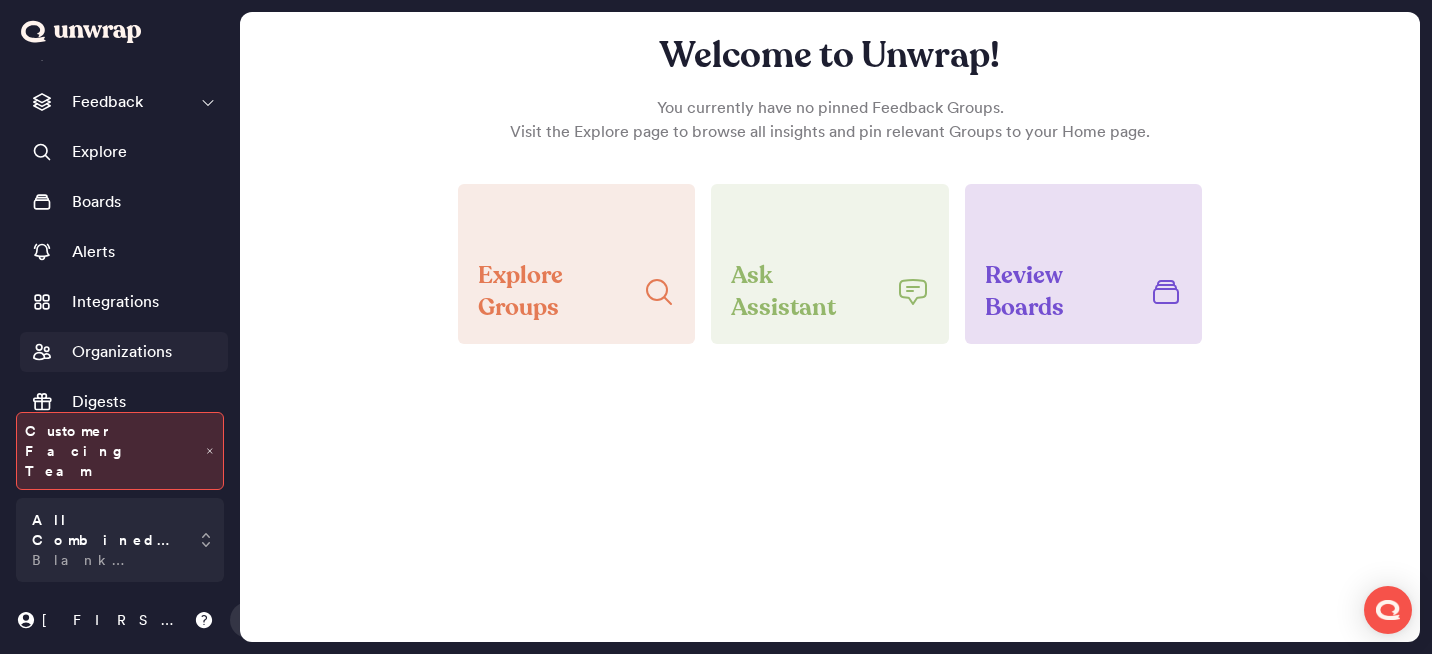 scroll, scrollTop: 0, scrollLeft: 0, axis: both 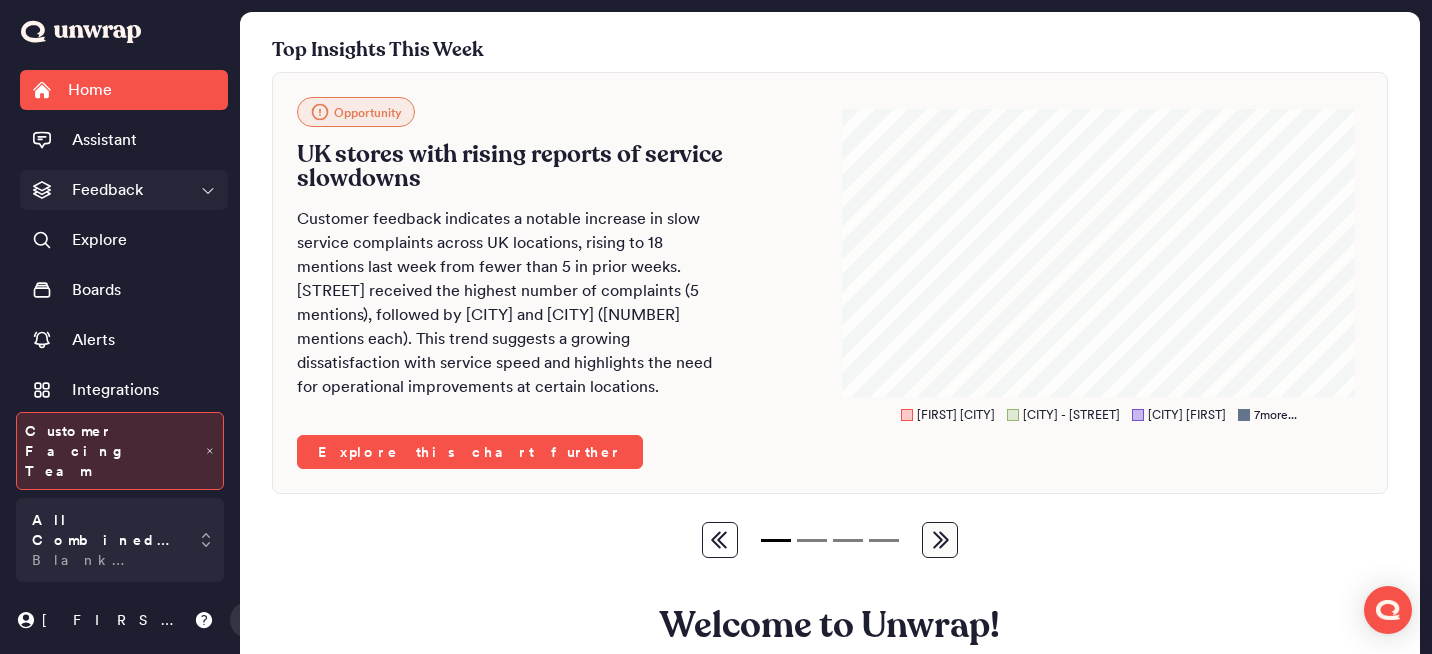 click on "Feedback" at bounding box center (107, 190) 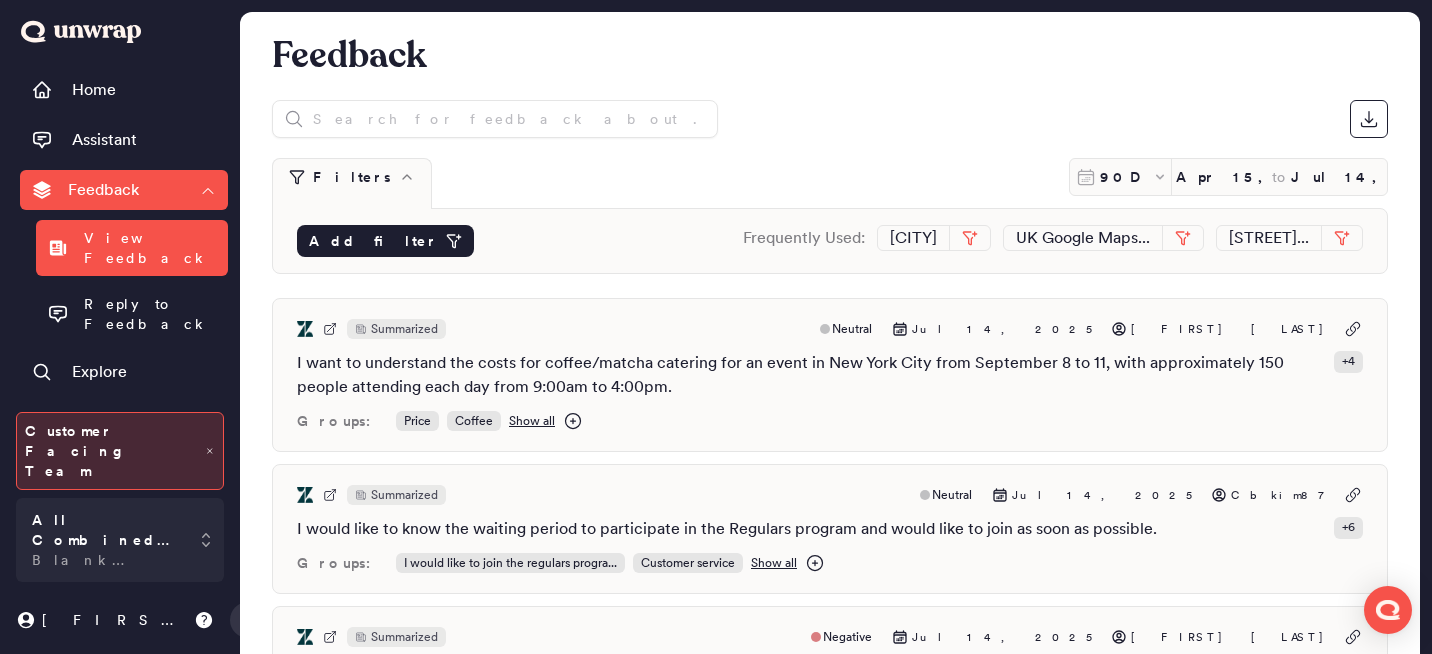 click 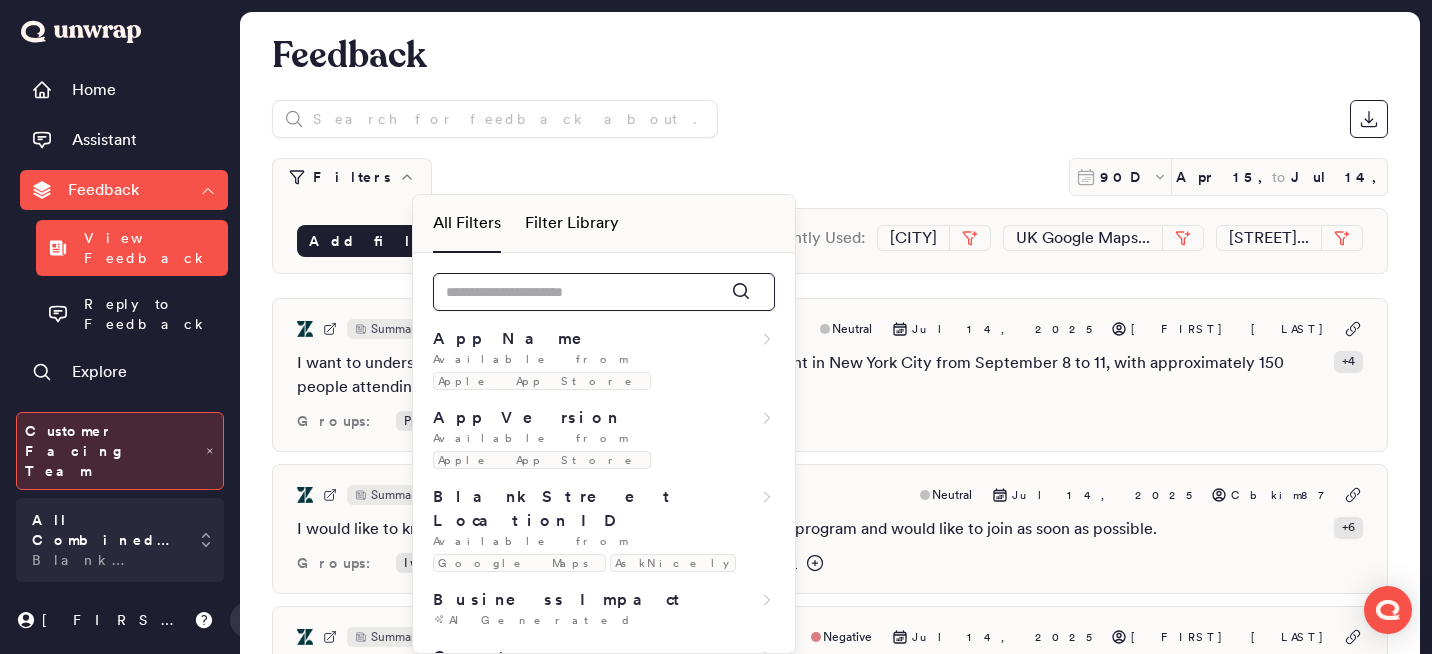 click at bounding box center [604, 292] 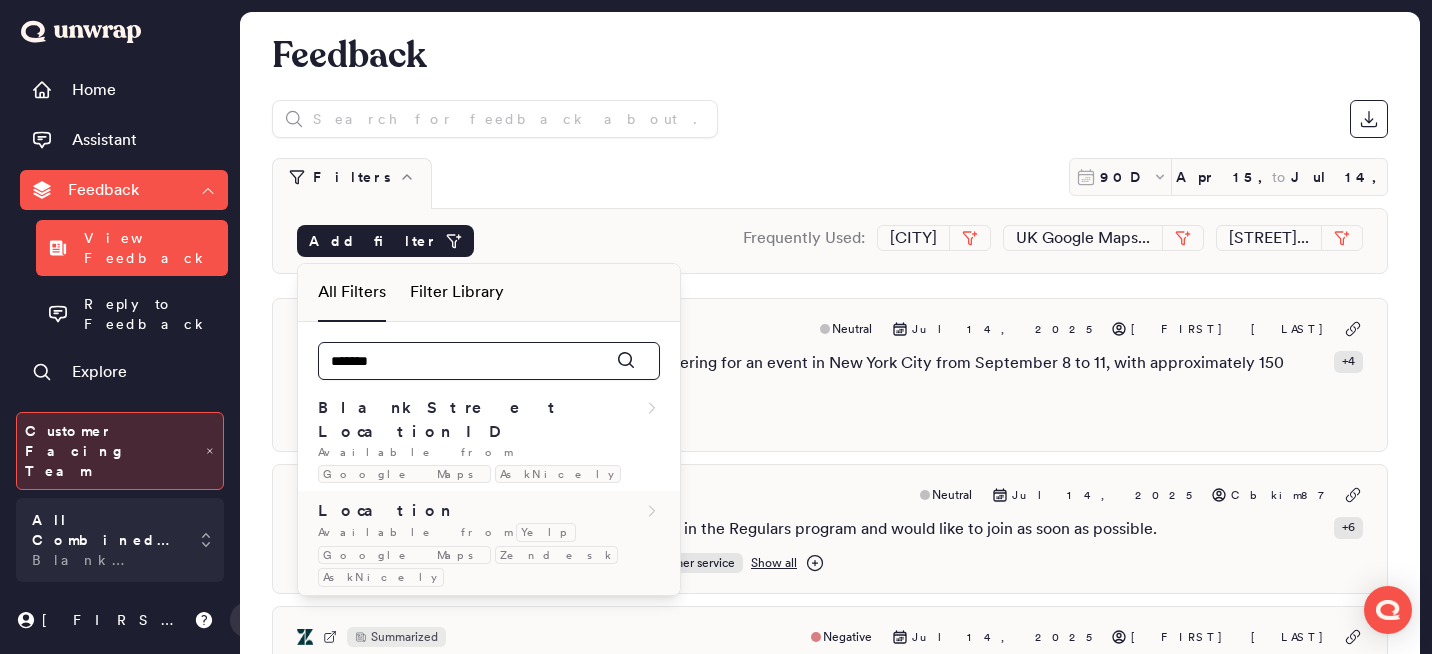 type on "*******" 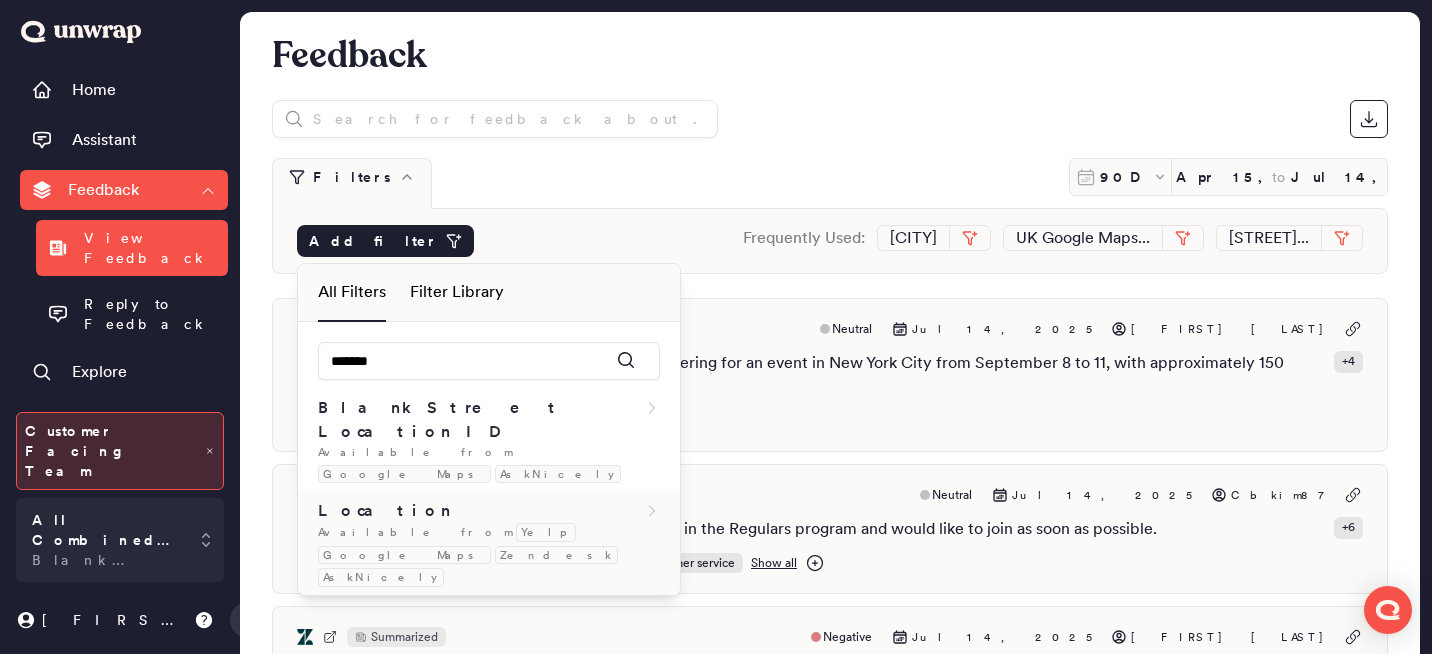 click on "Location" at bounding box center (489, 511) 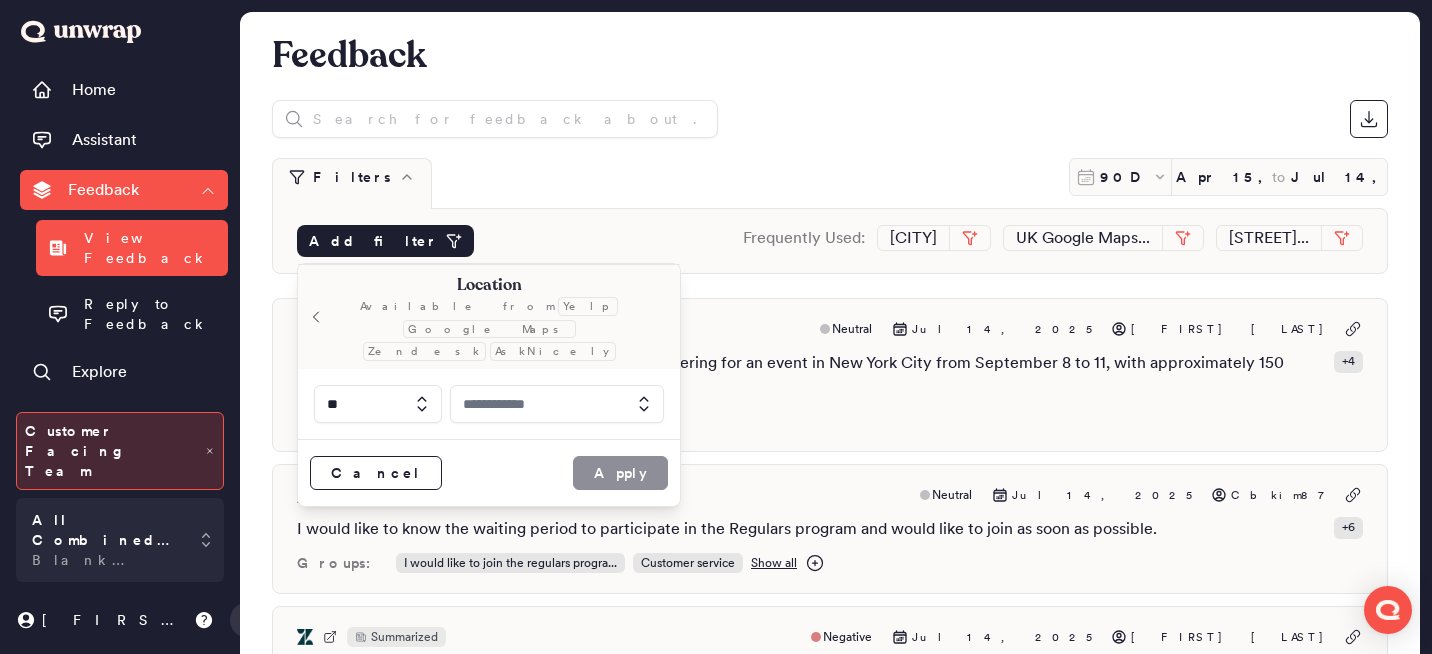 click at bounding box center [557, 404] 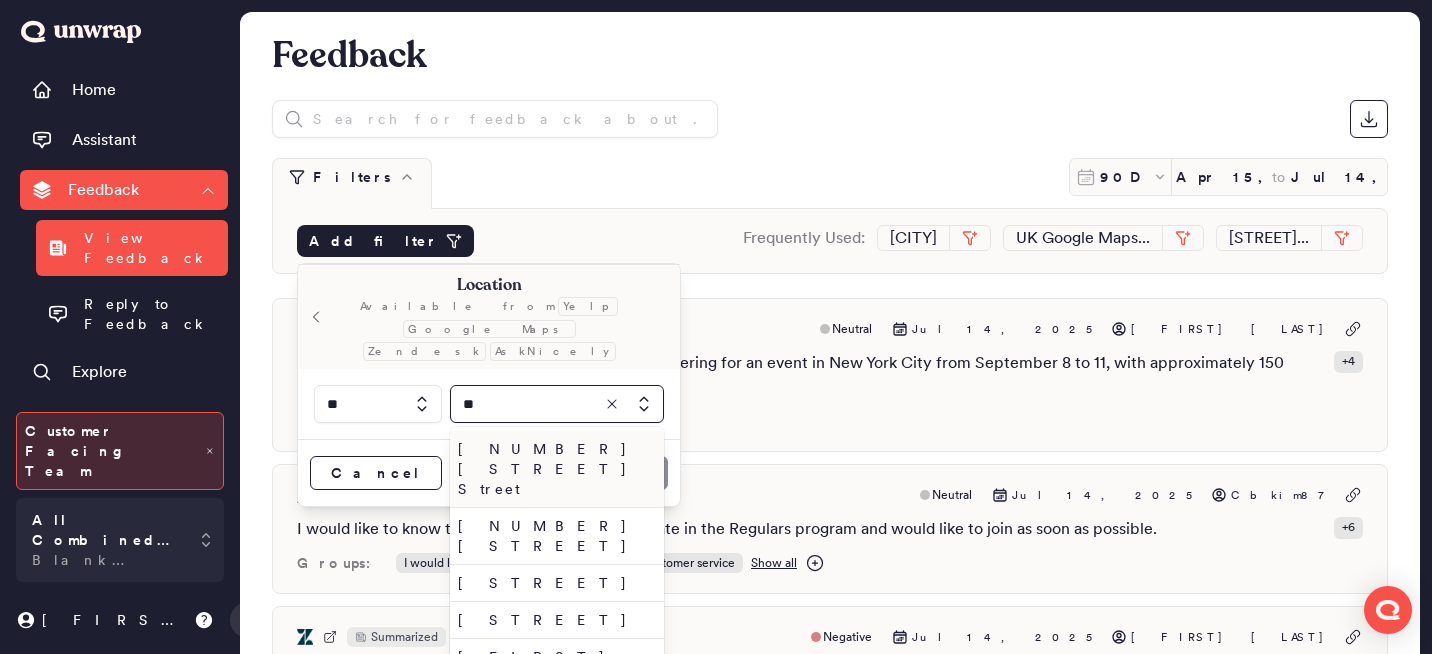 type on "*" 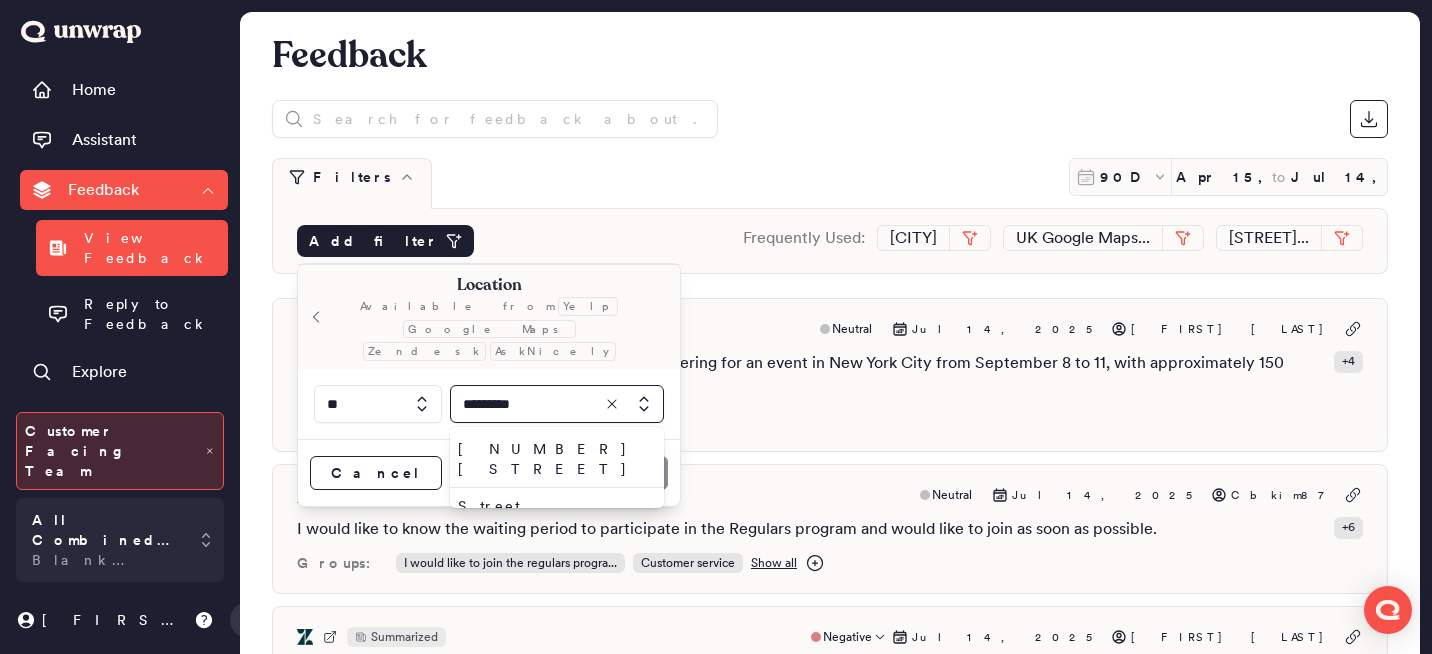 type on "*********" 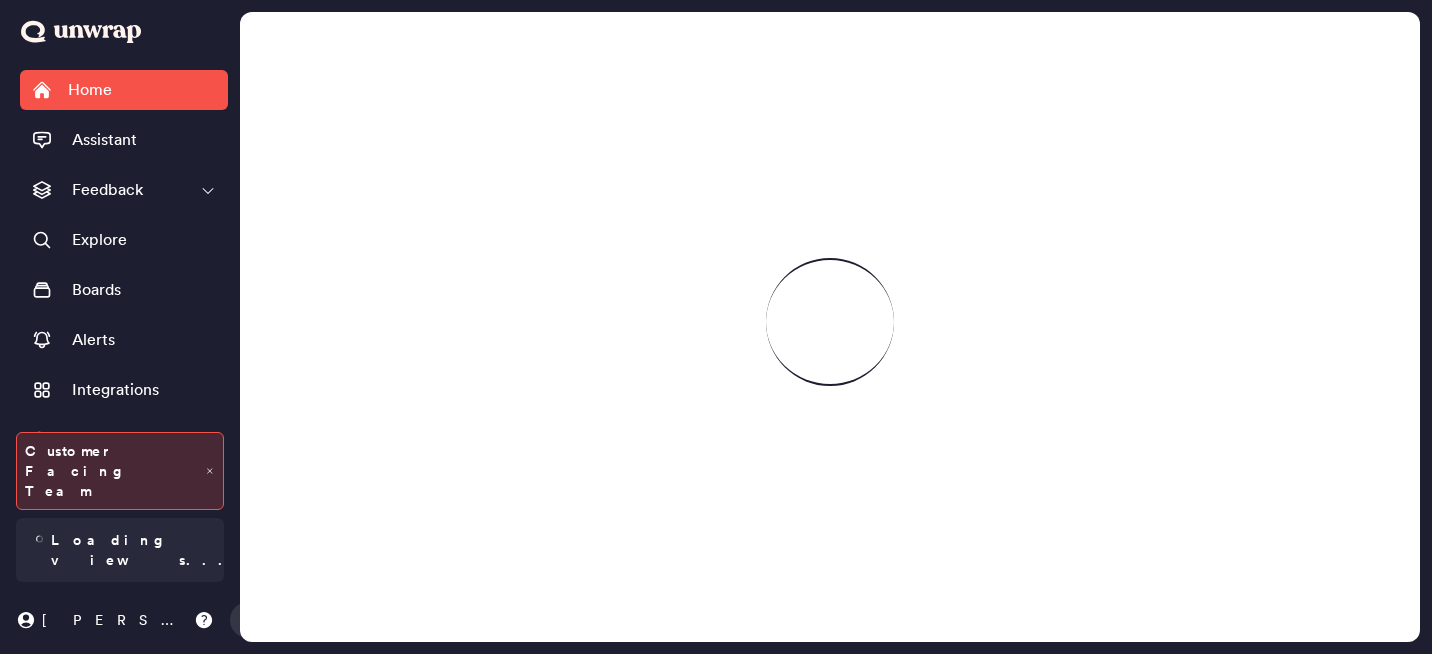 scroll, scrollTop: 0, scrollLeft: 0, axis: both 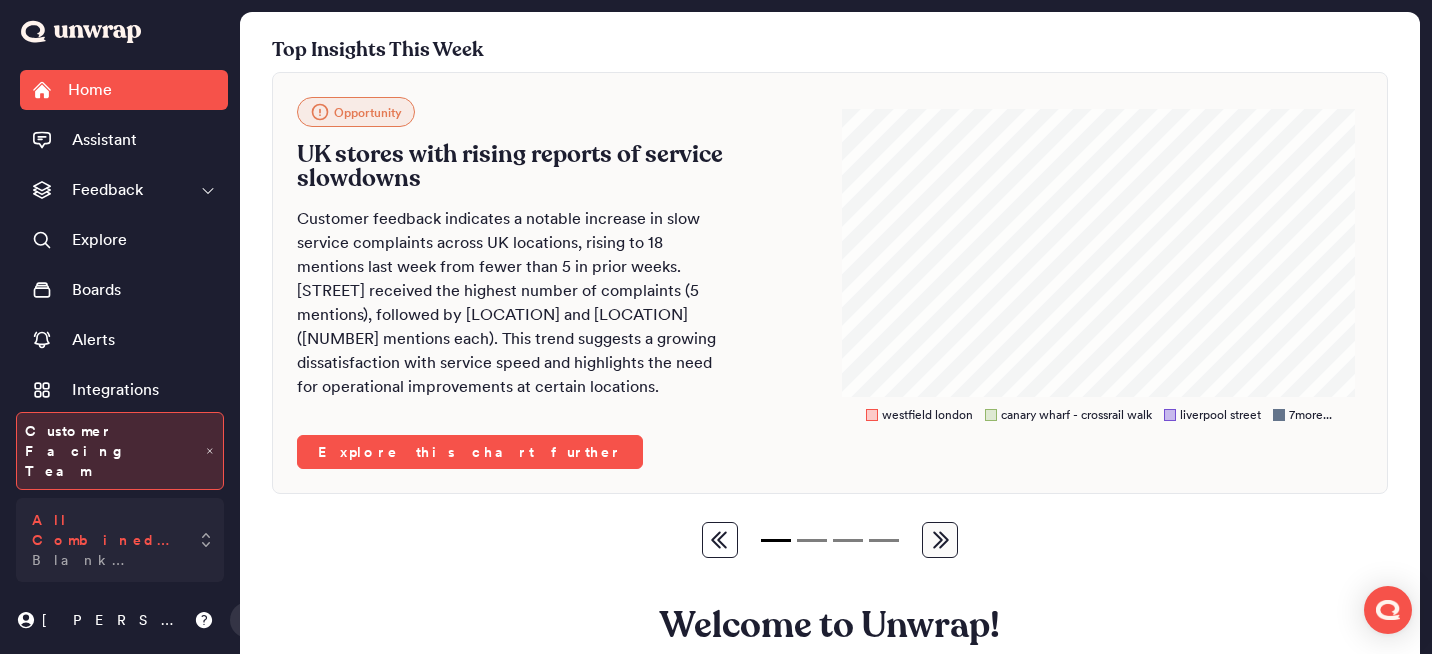 click on "All Combined Feedback Blank Street" at bounding box center [120, 540] 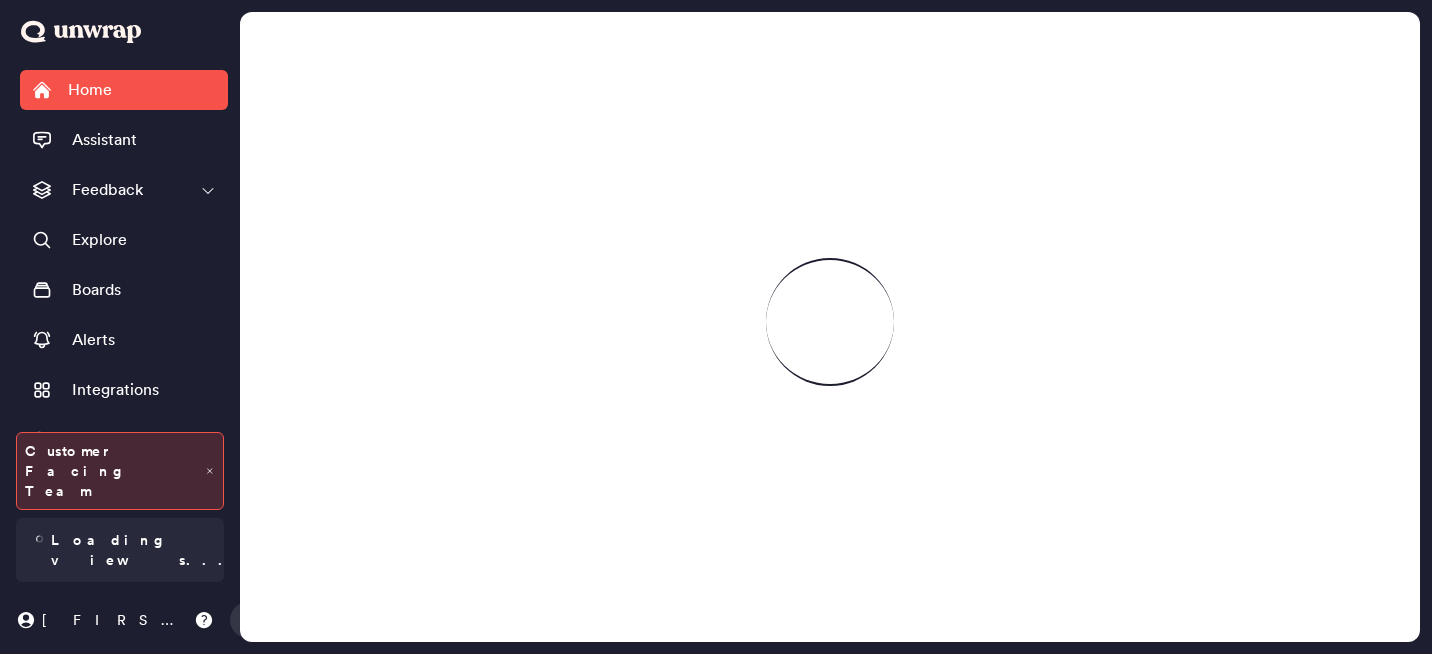 scroll, scrollTop: 0, scrollLeft: 0, axis: both 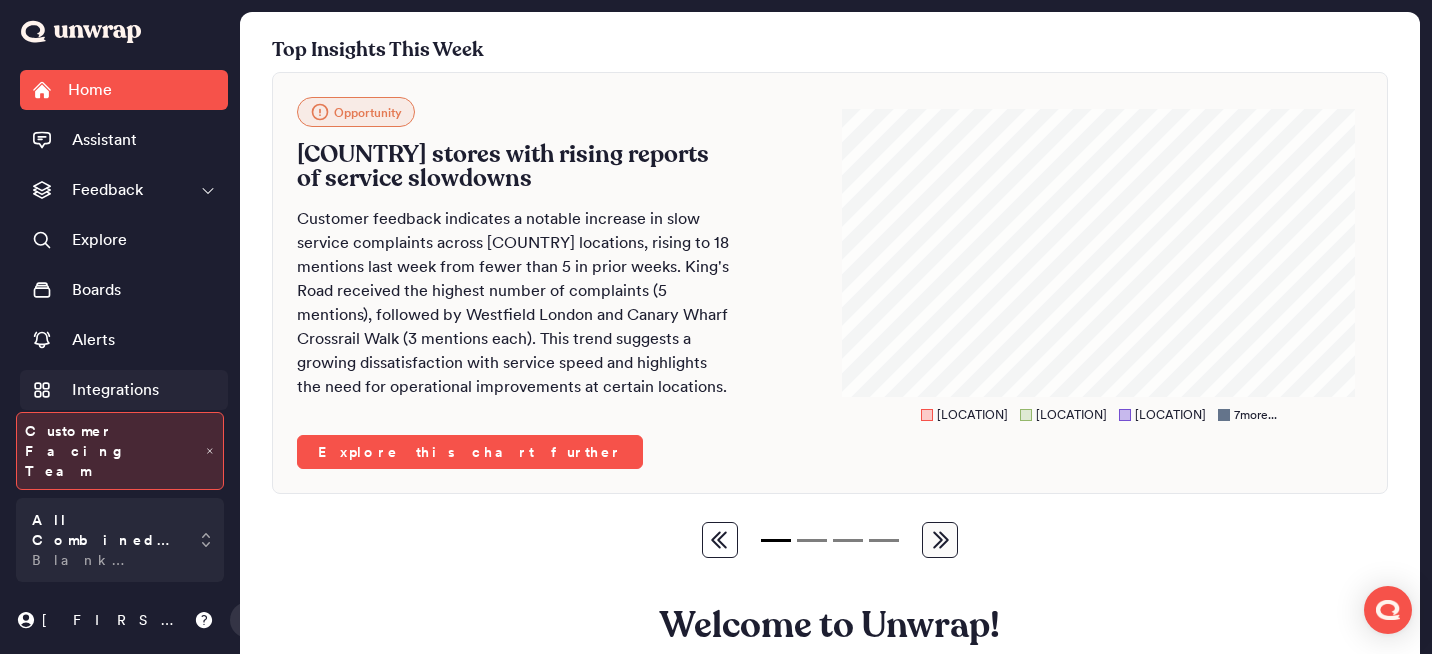 click on "Integrations" at bounding box center [115, 390] 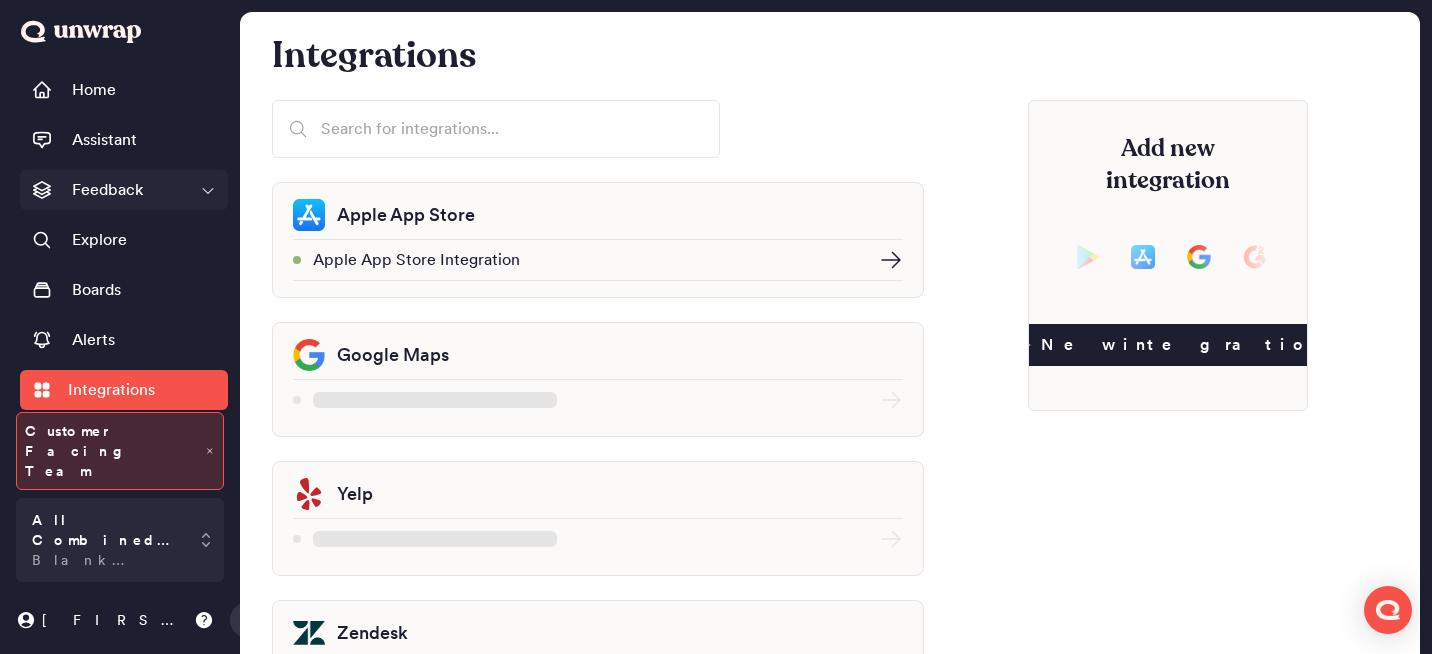 click on "Feedback" at bounding box center [124, 190] 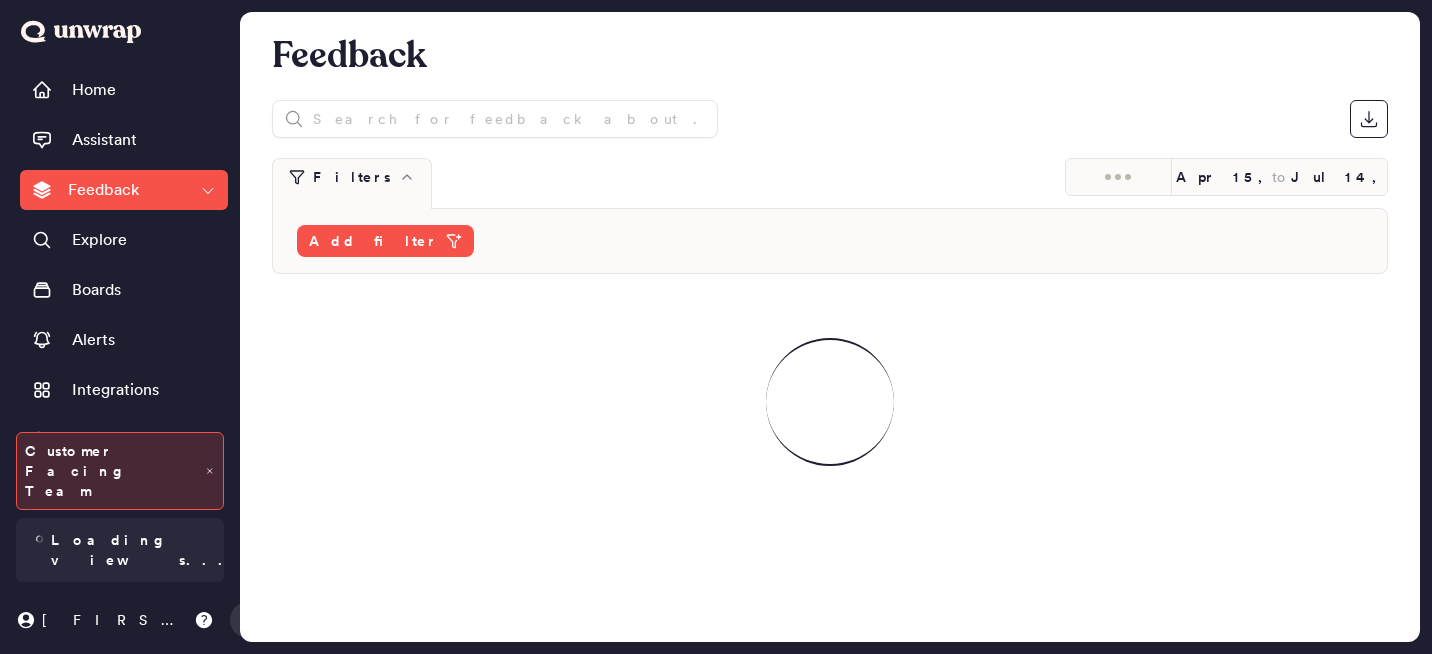 scroll, scrollTop: 0, scrollLeft: 0, axis: both 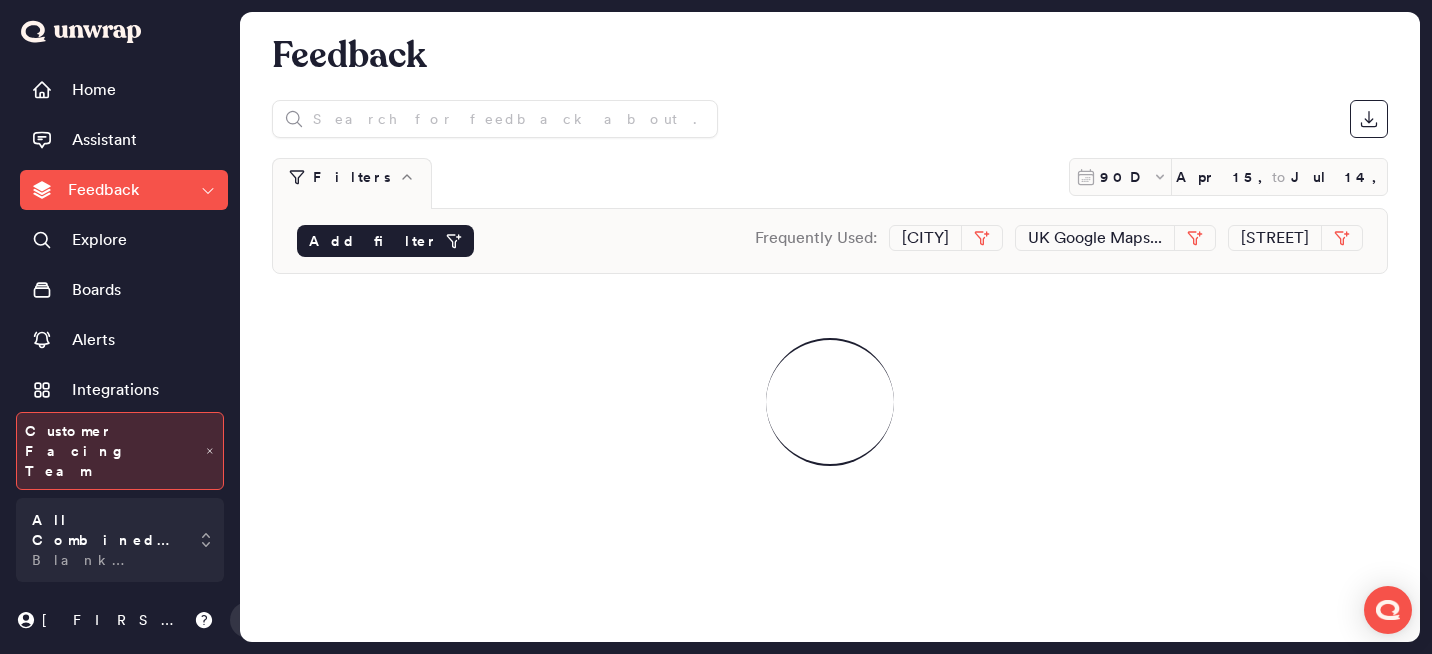 click on "Add filter" at bounding box center (373, 241) 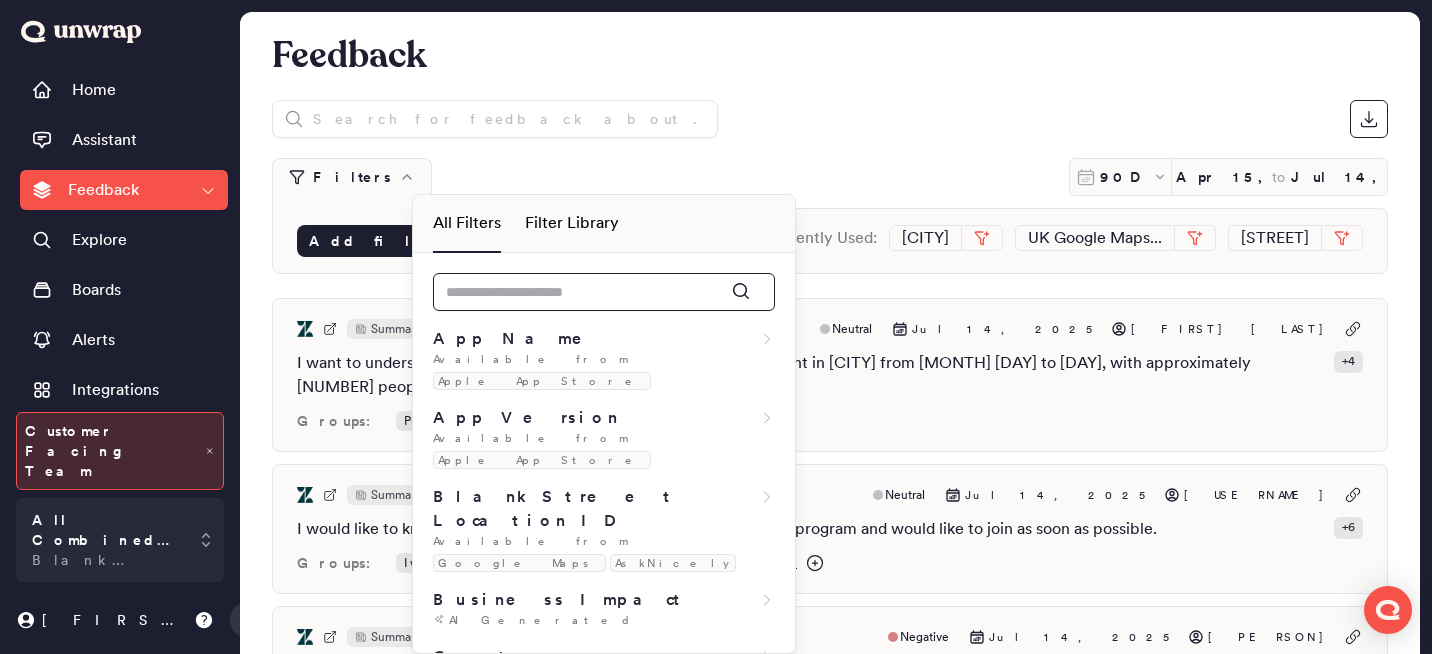 click at bounding box center [604, 292] 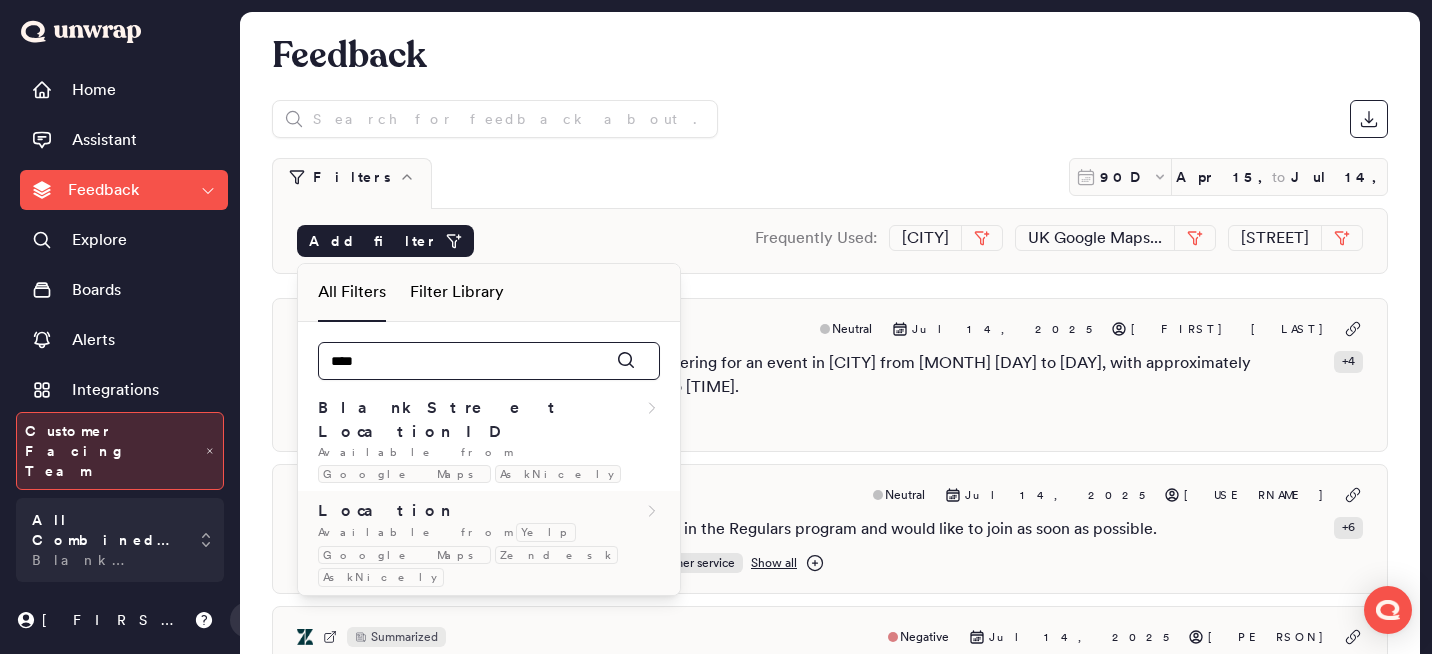 type on "****" 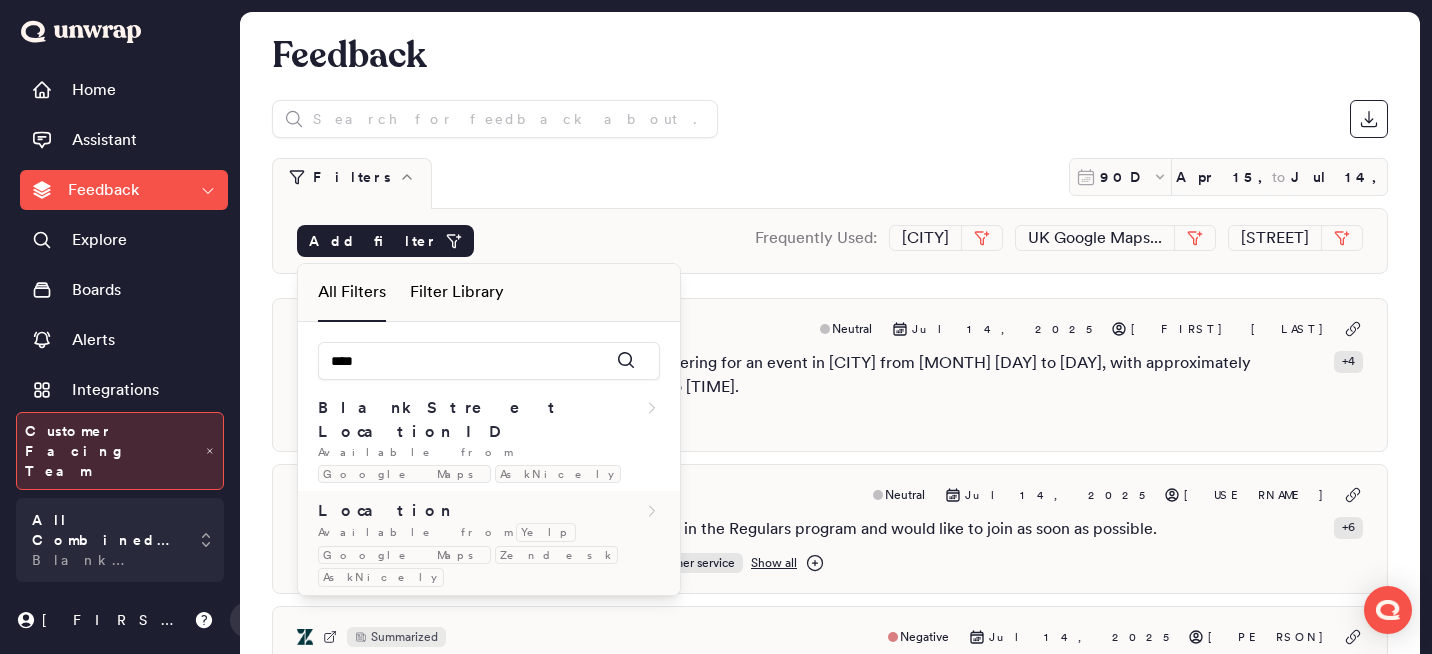 click on "Google Maps" at bounding box center [404, 555] 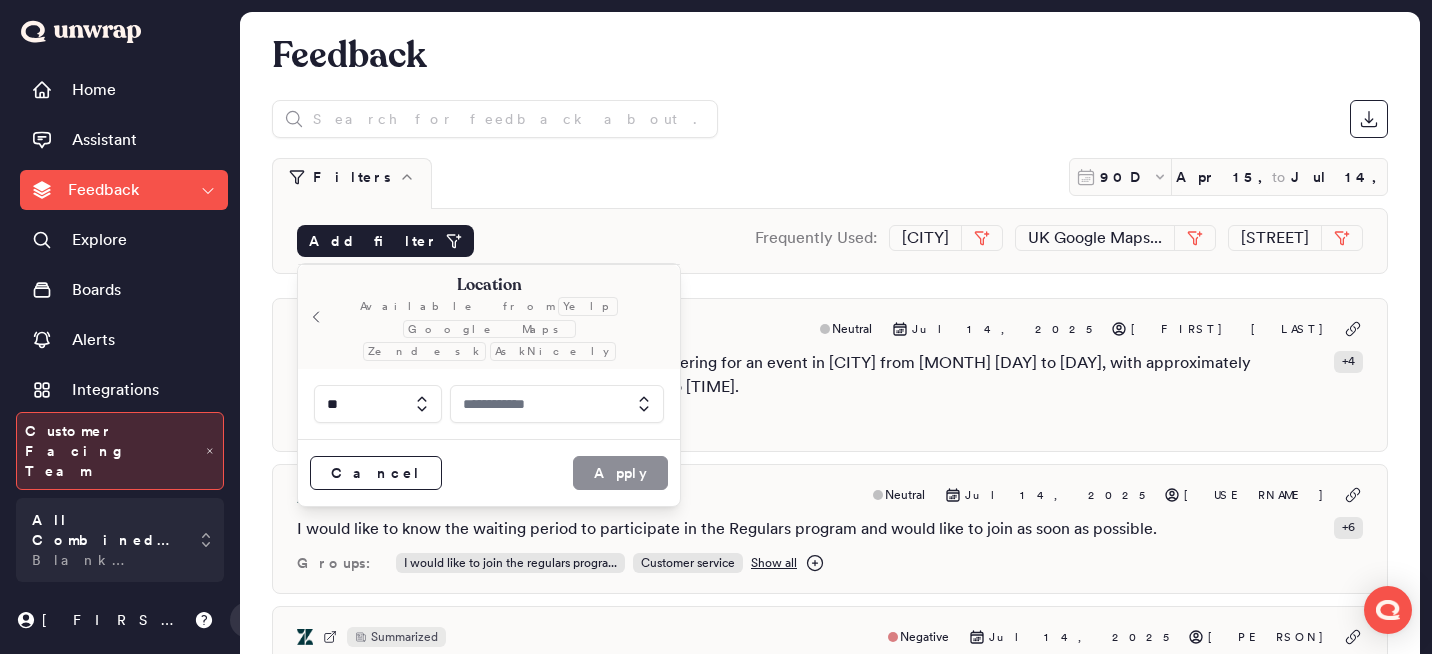 click at bounding box center [557, 404] 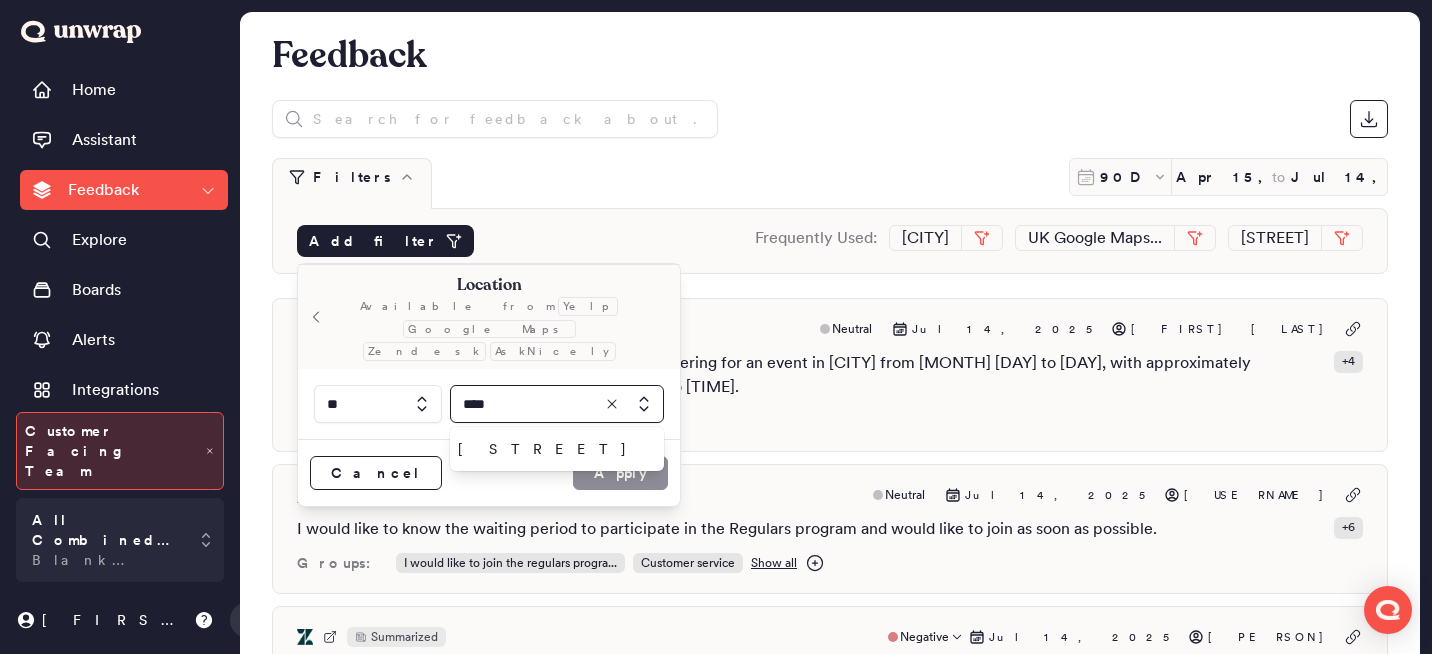 type on "****" 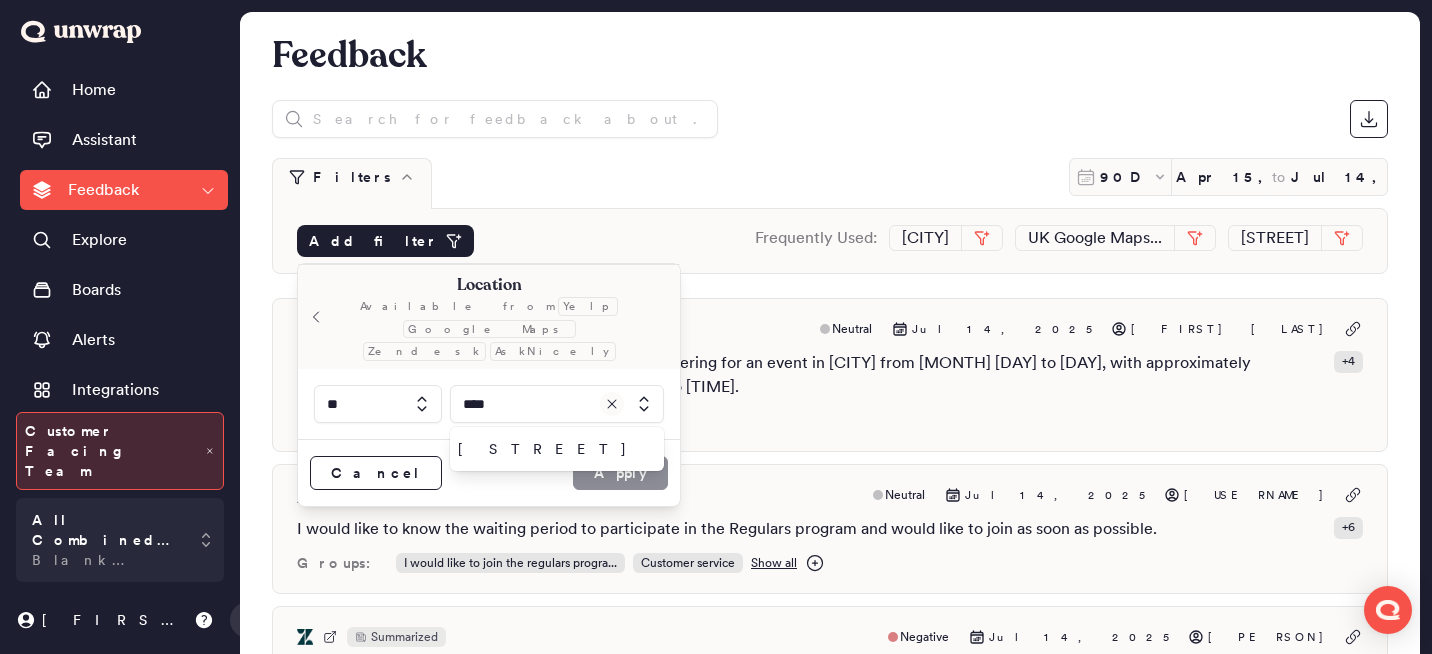 click at bounding box center (612, 404) 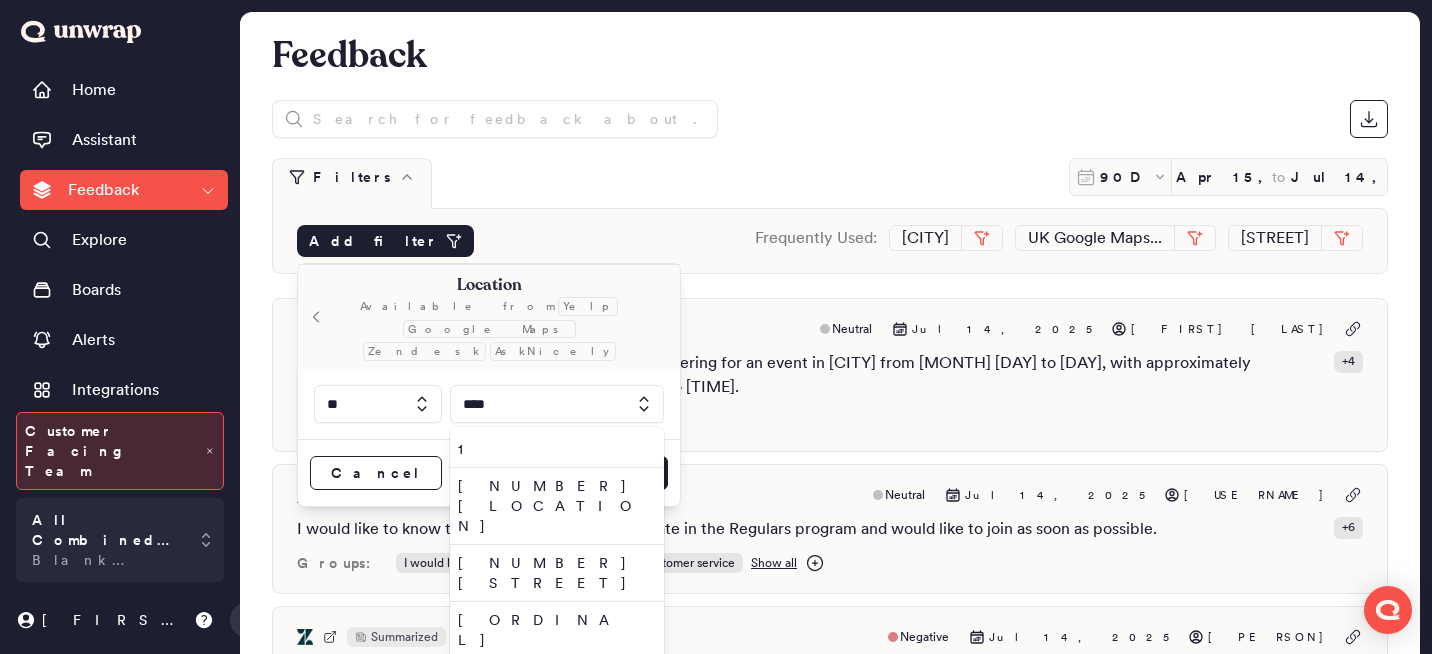 click at bounding box center (557, 404) 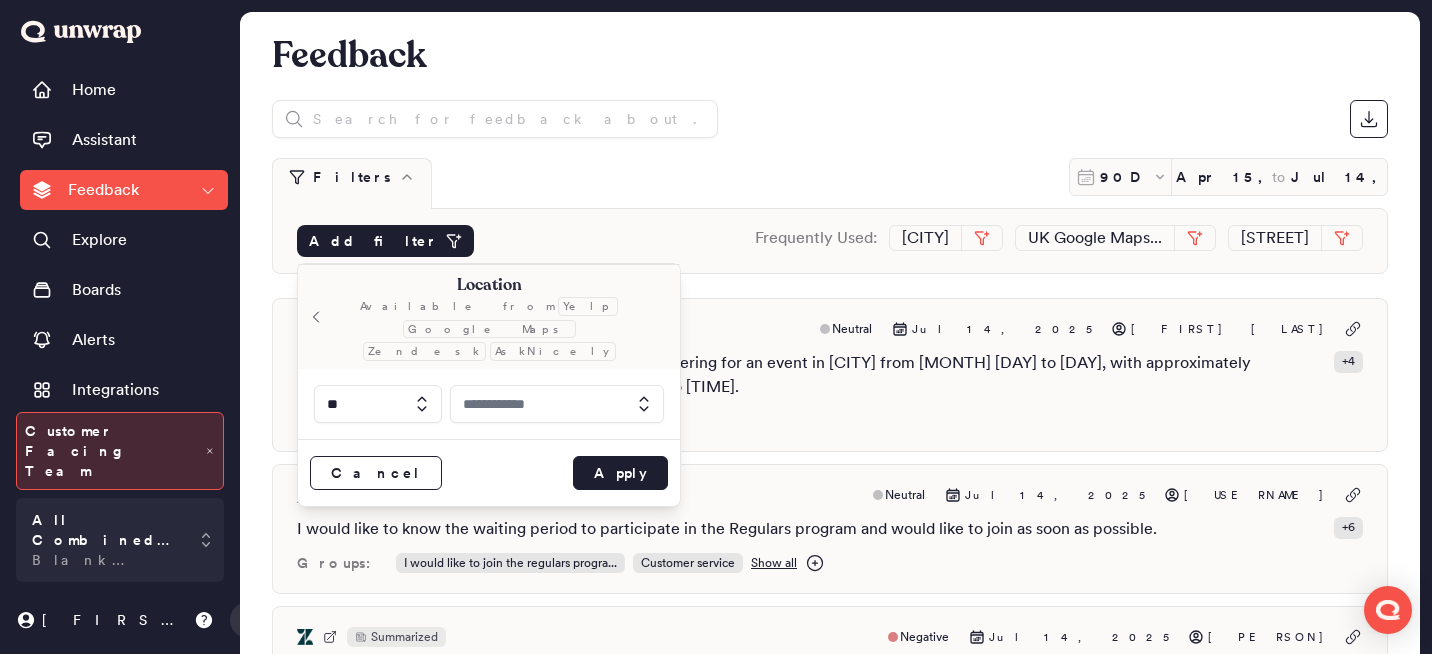 click at bounding box center [557, 404] 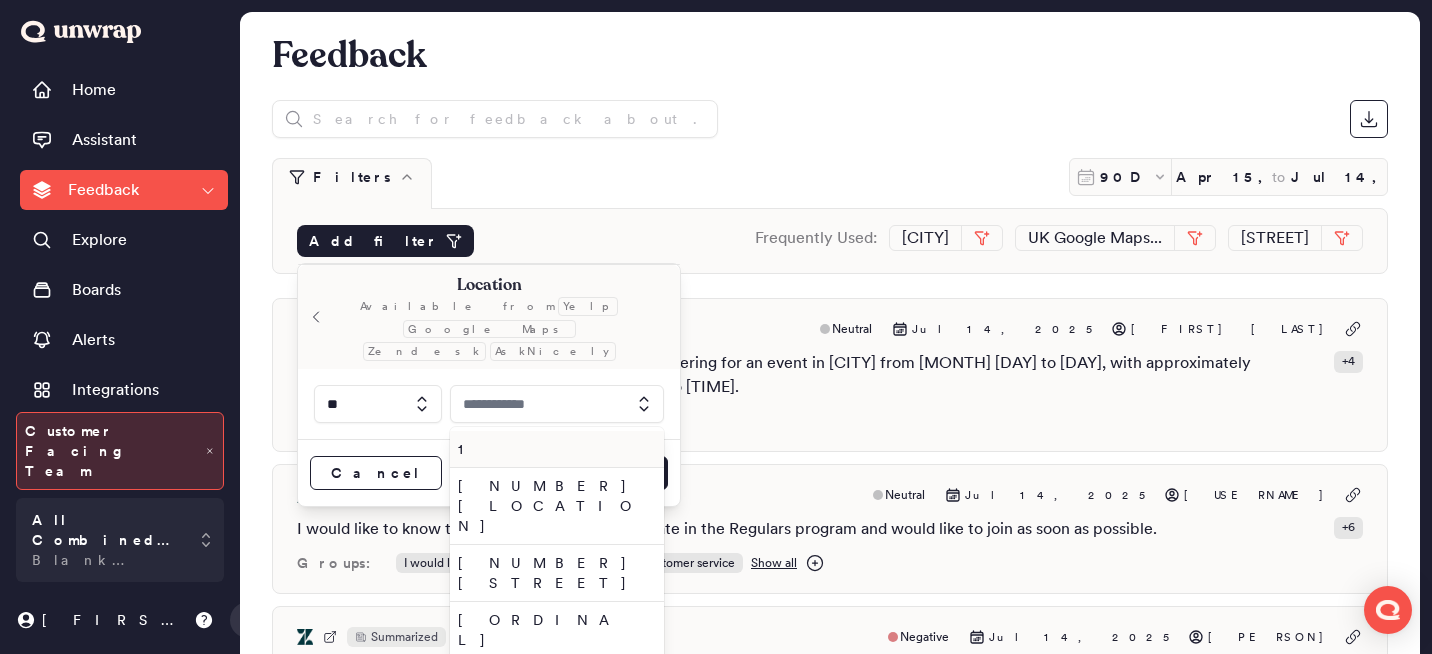 type 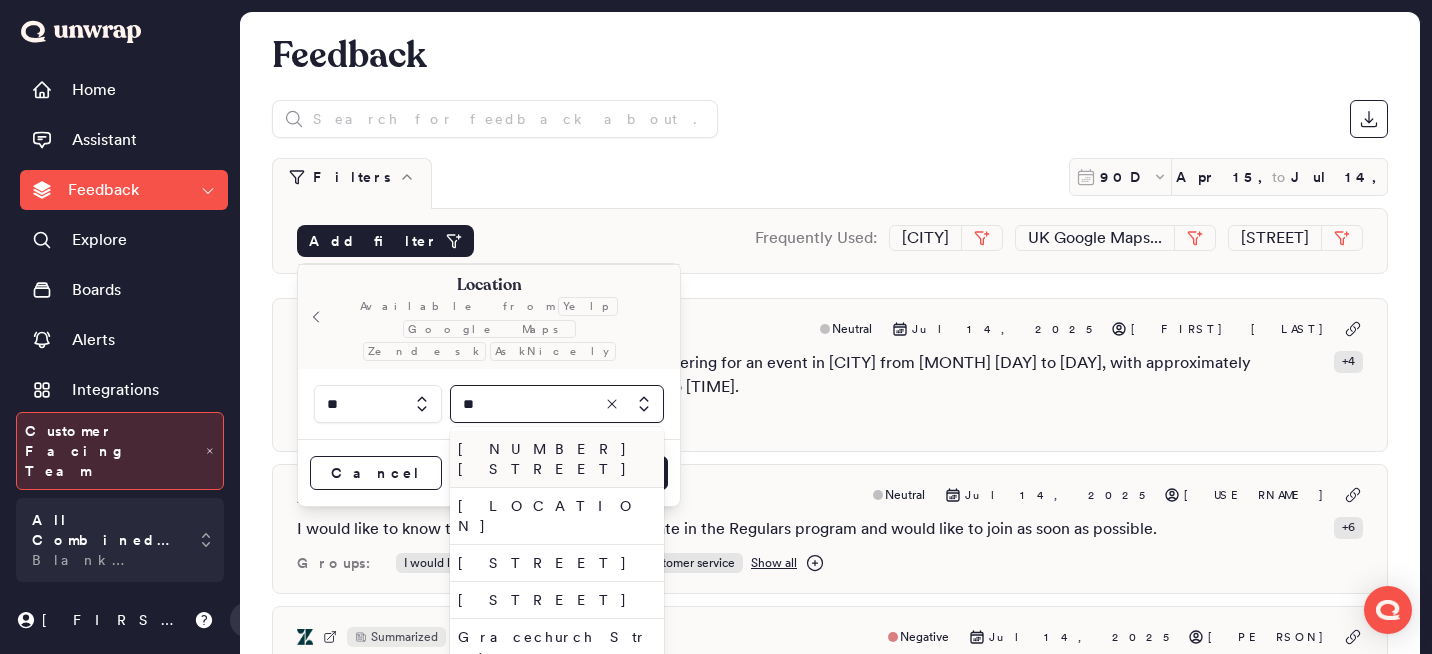 type on "*" 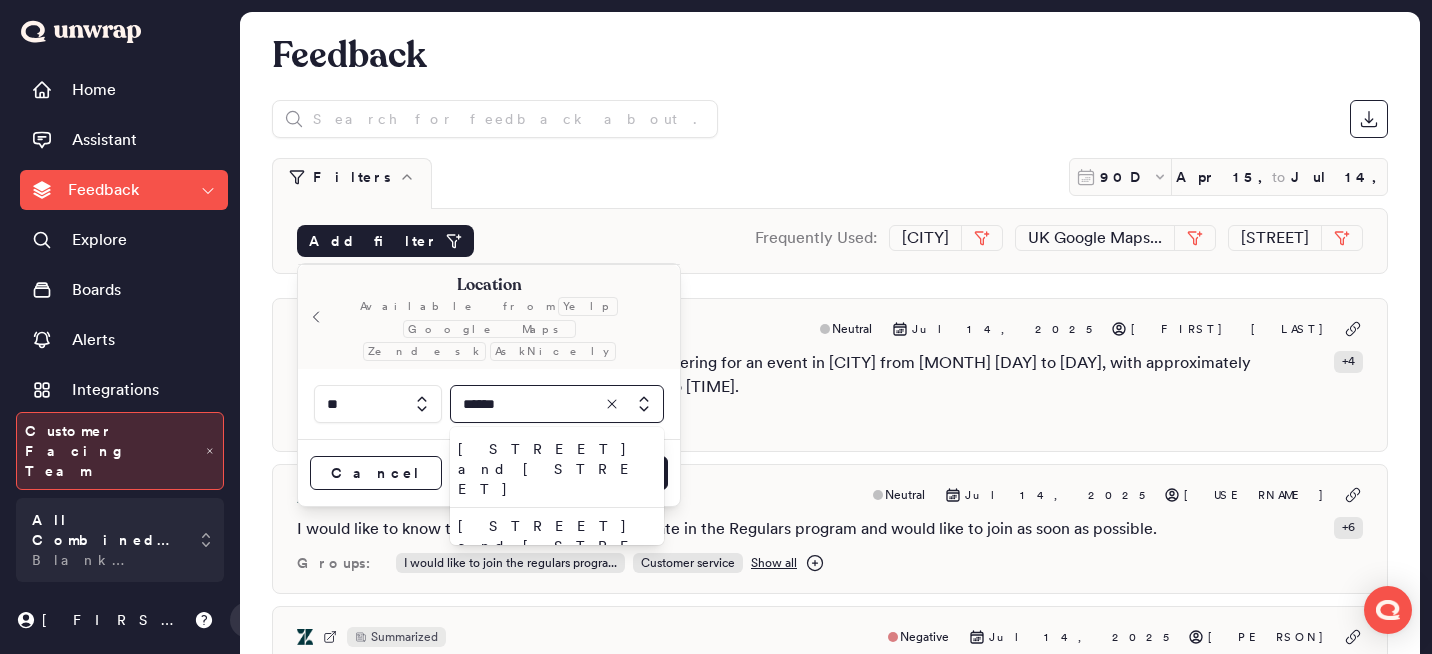 type on "******" 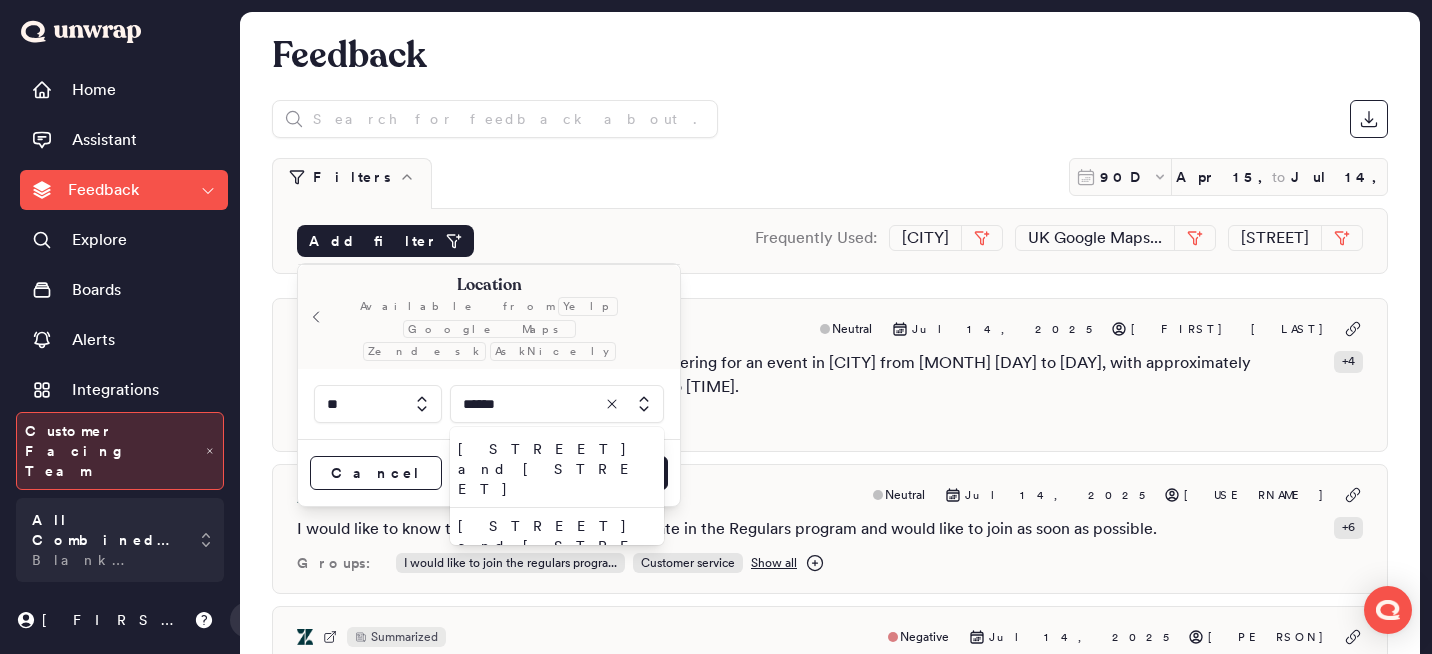 click on "[CITY]" at bounding box center (553, 603) 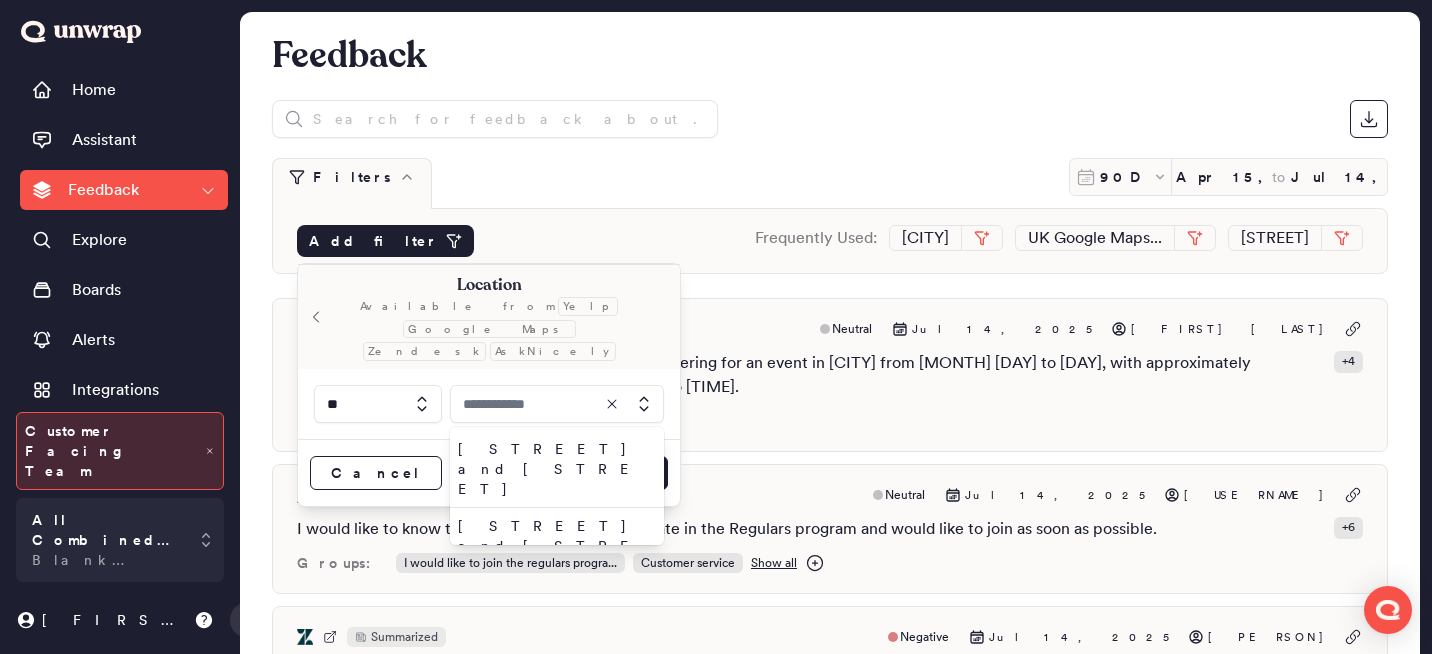 type on "******" 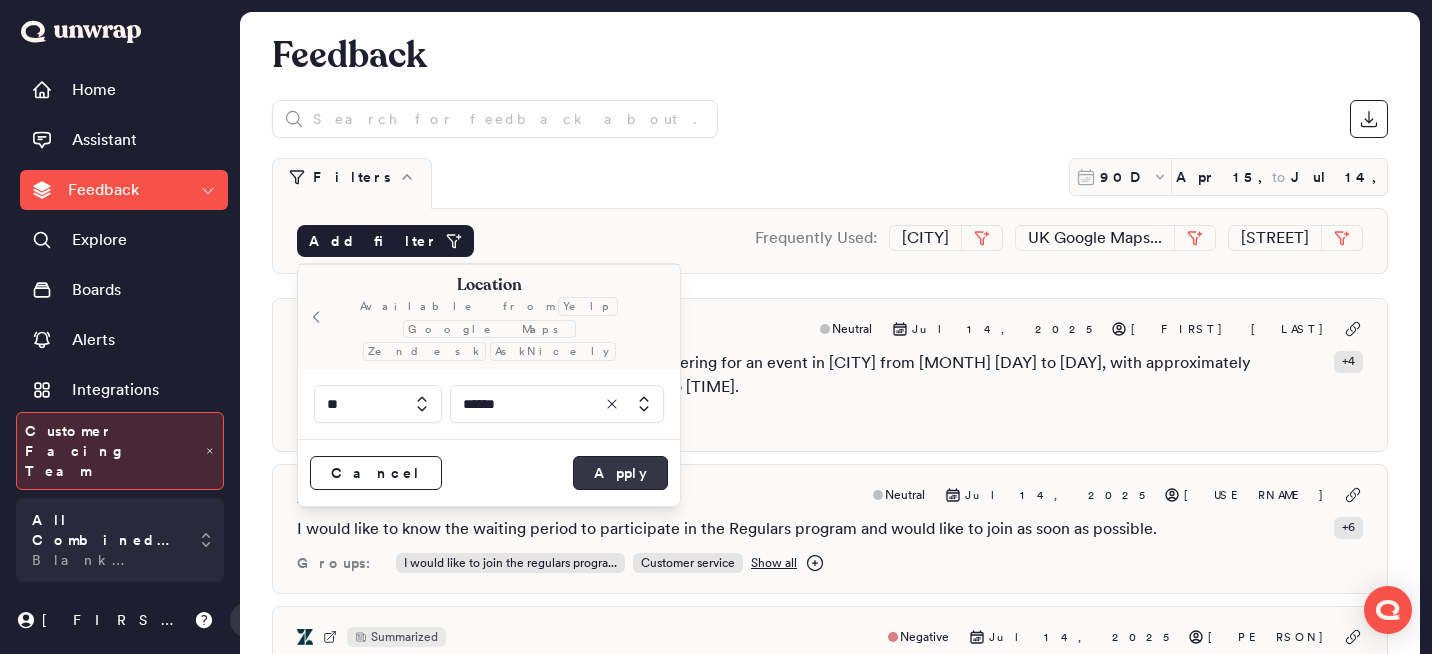 click on "Apply" at bounding box center [620, 473] 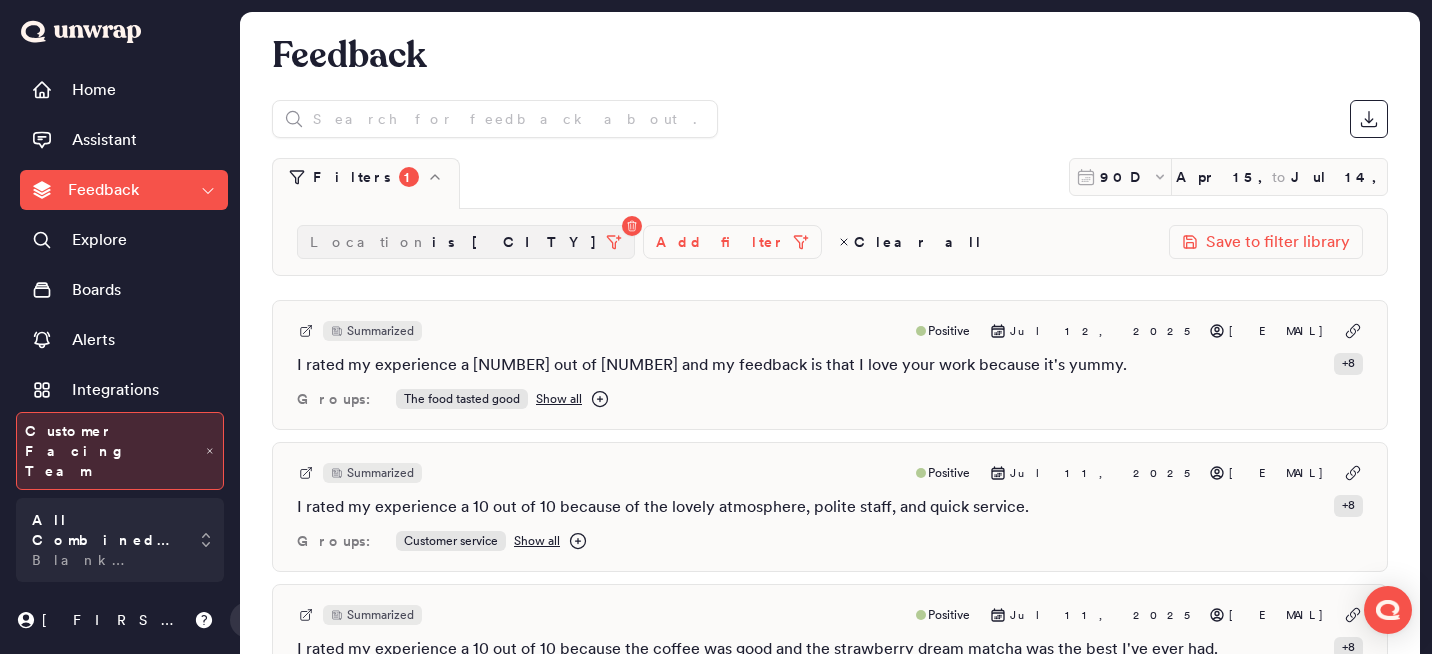 click on "is   Strand" at bounding box center [515, 242] 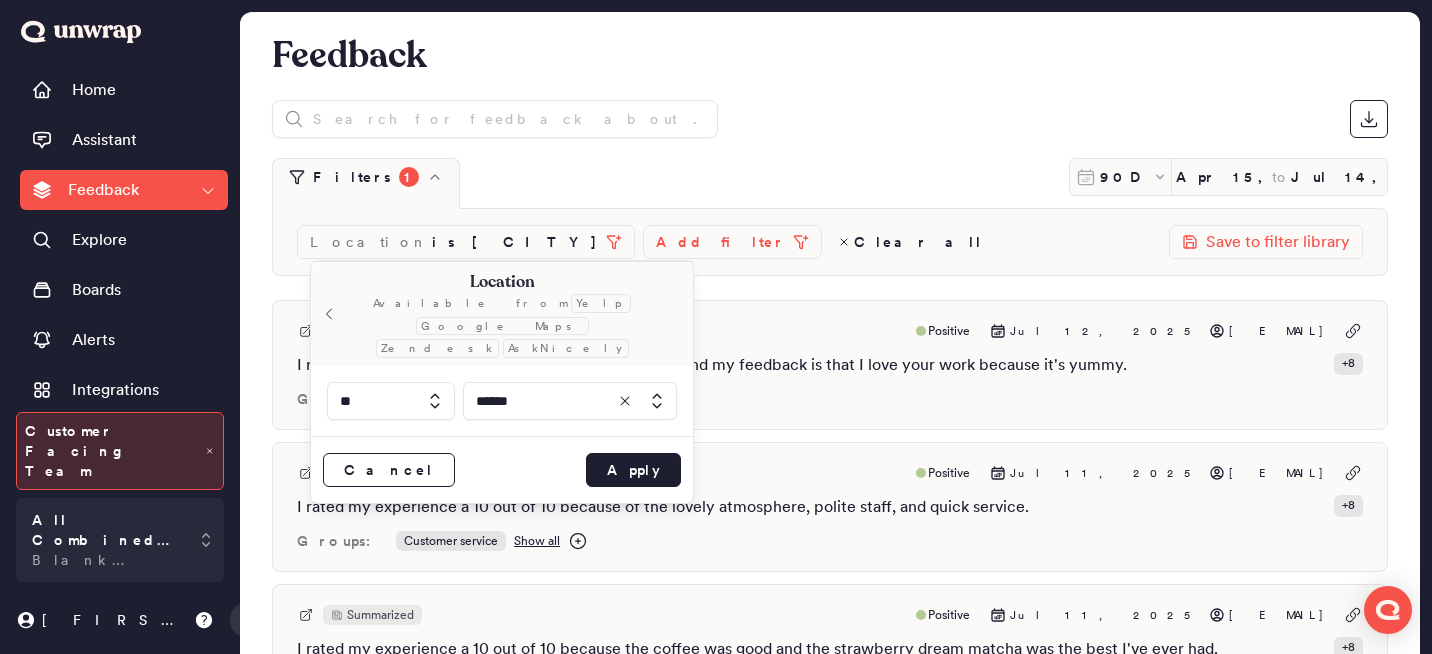 click at bounding box center (643, 401) 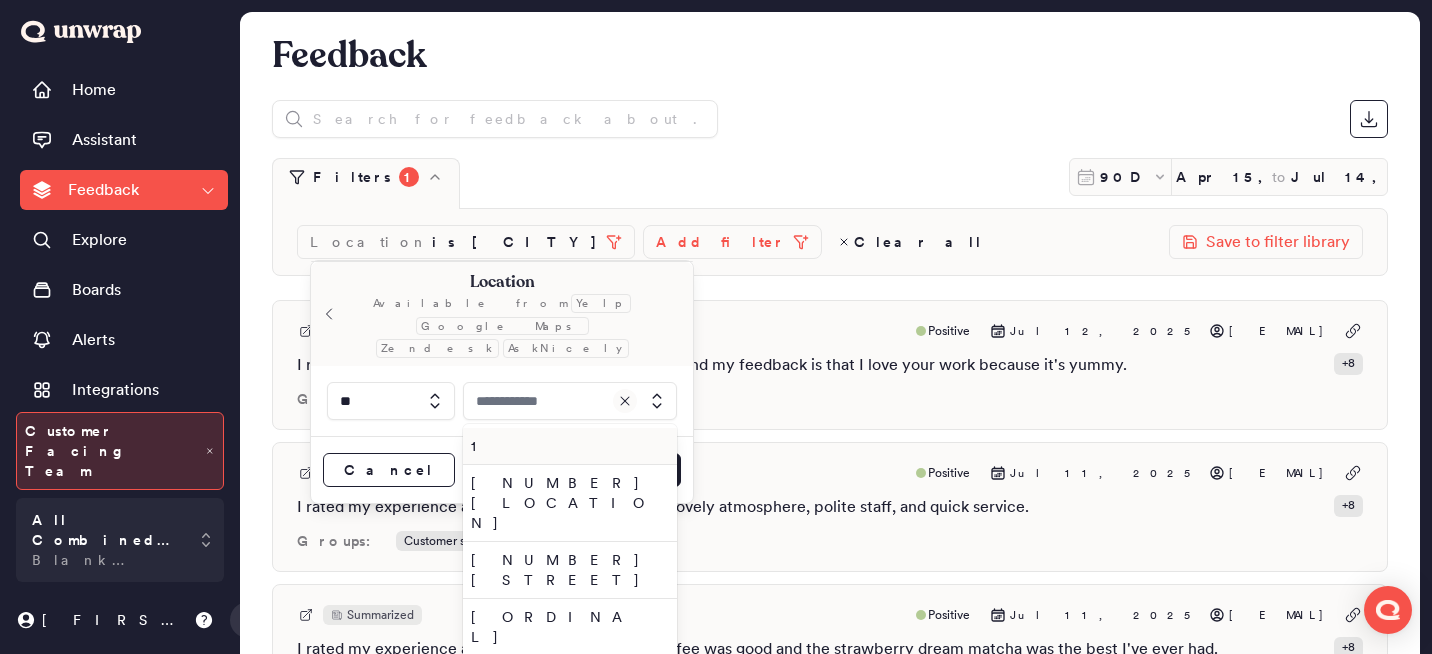 type on "******" 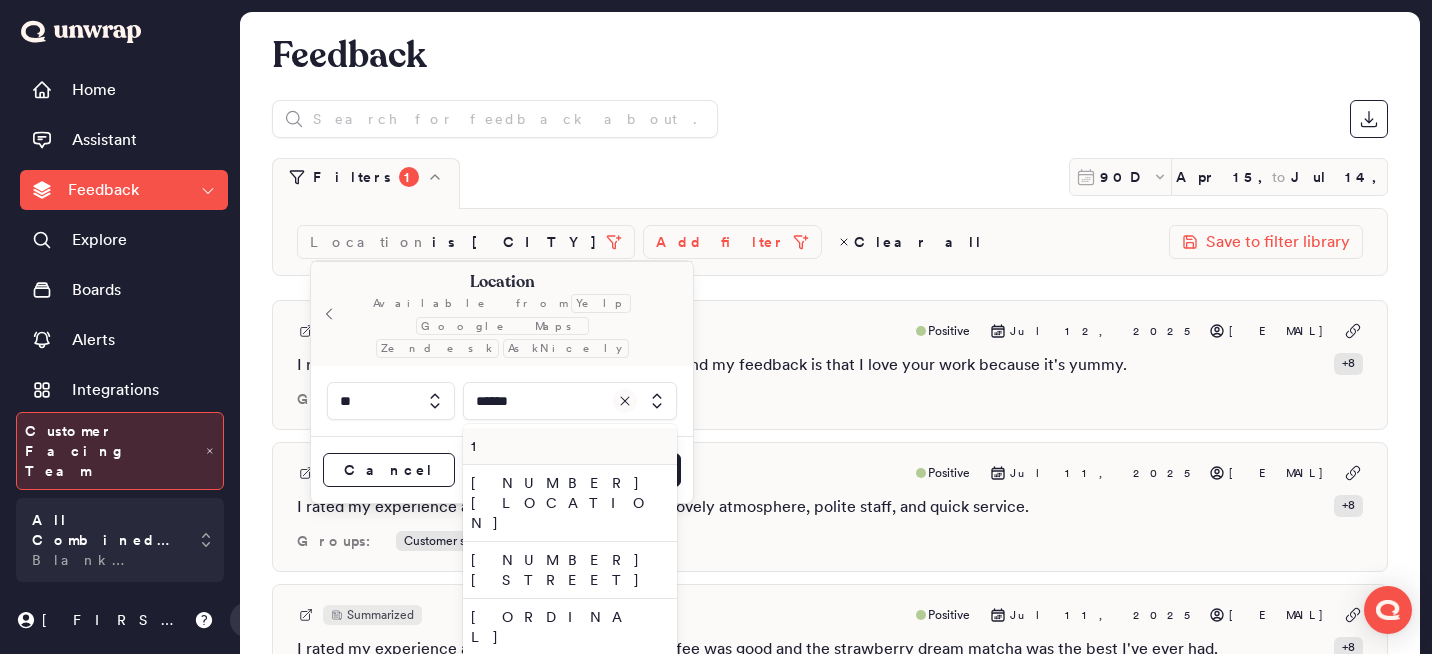 click at bounding box center [625, 401] 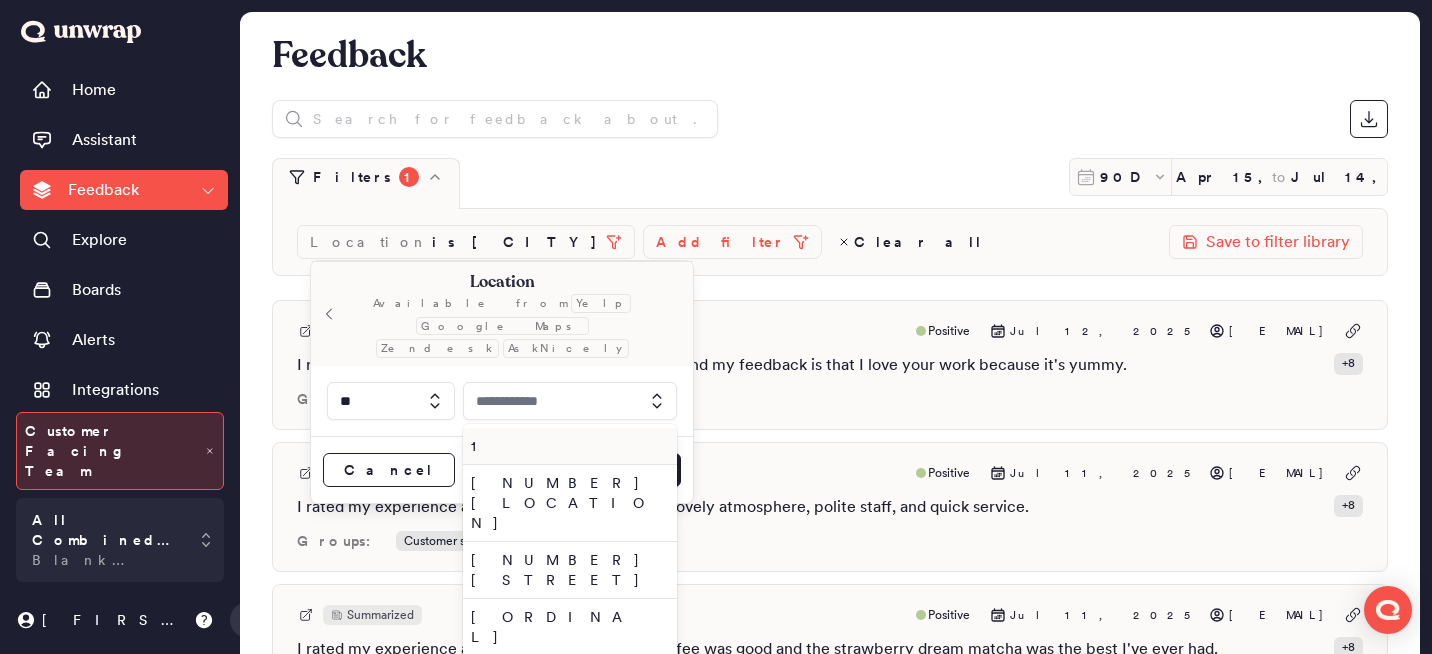 click at bounding box center (570, 401) 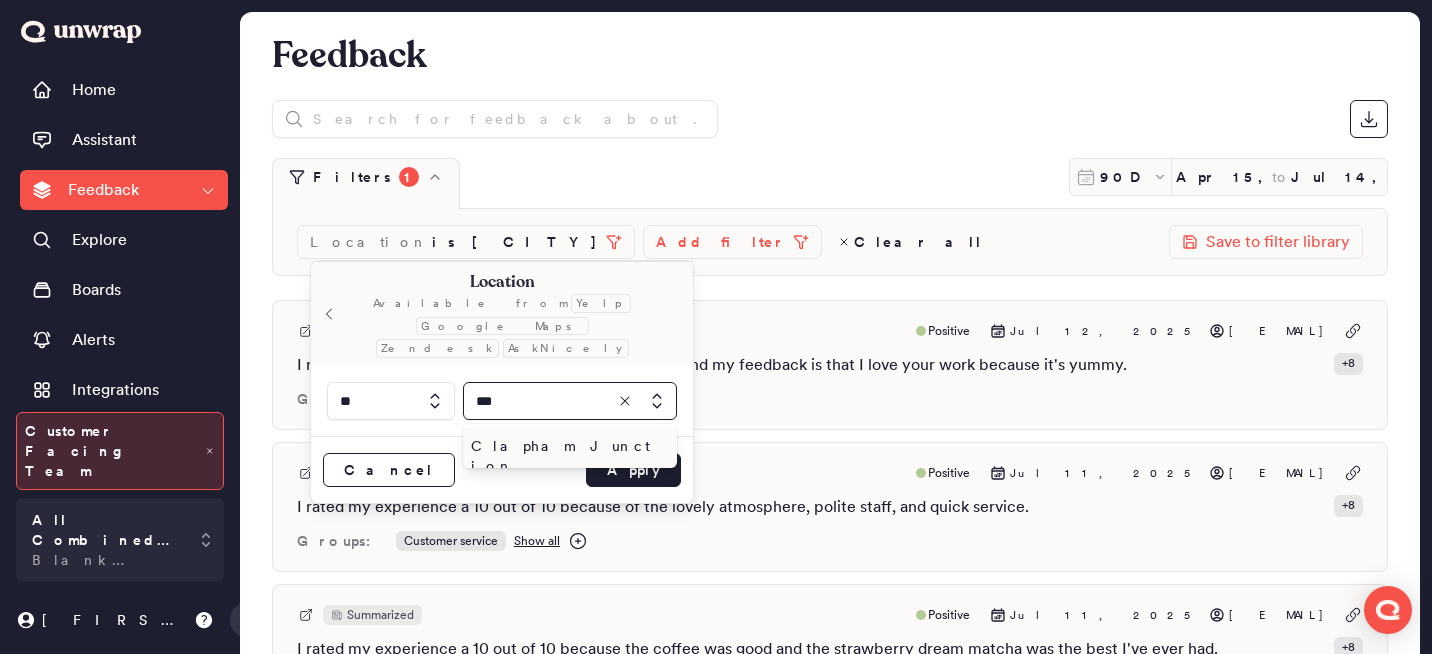 type on "***" 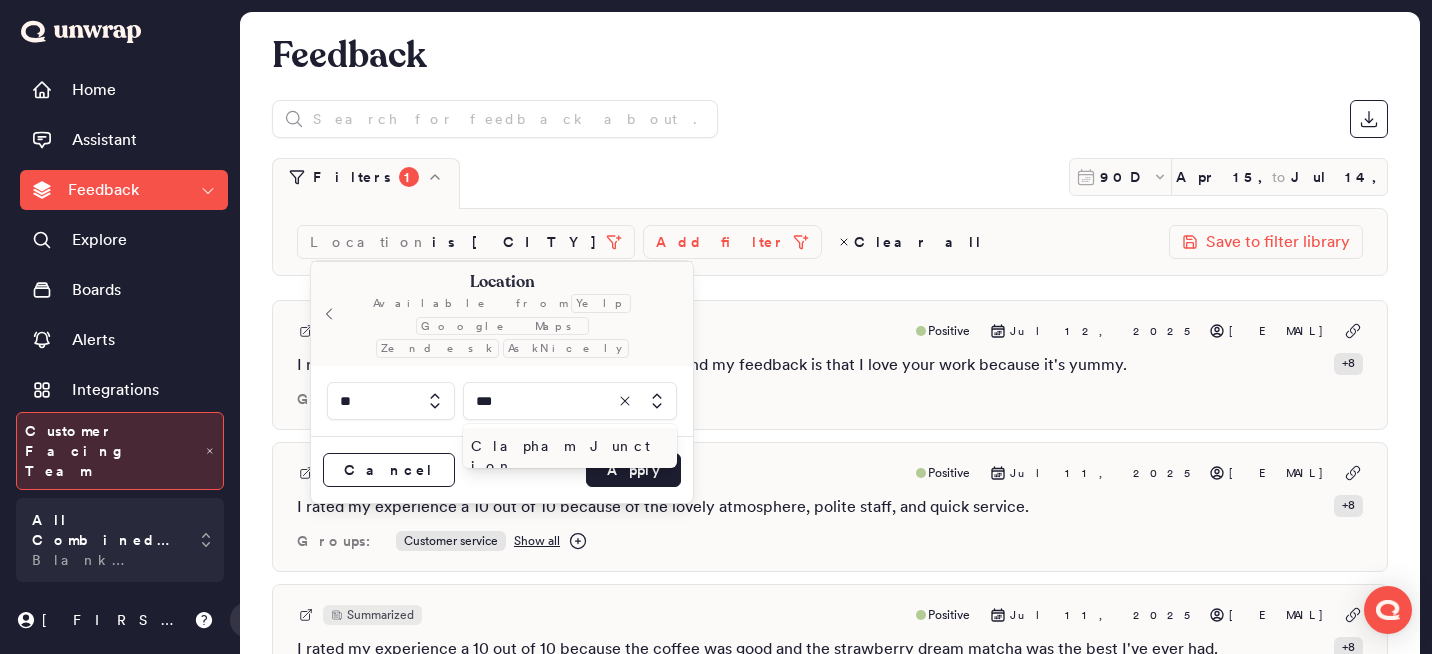 click on "Clapham Junction" at bounding box center (566, 456) 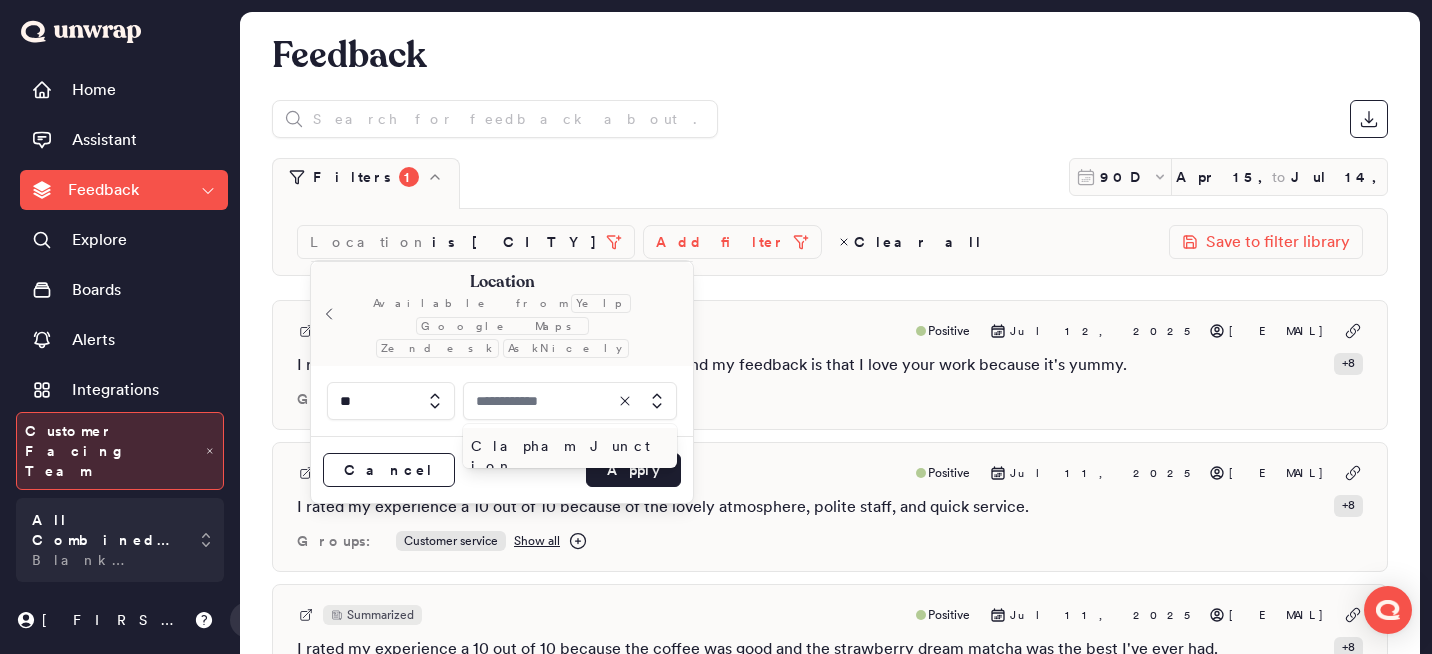 type on "**********" 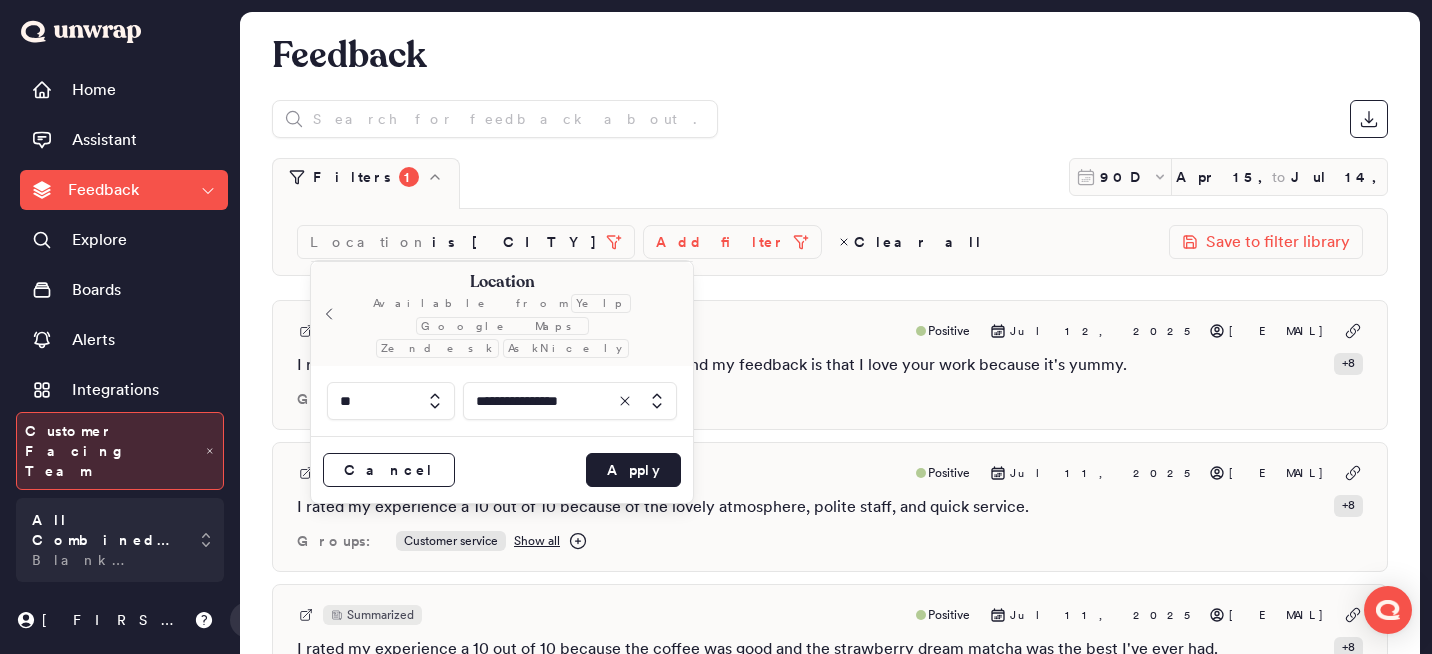 click on "Apply" at bounding box center (633, 470) 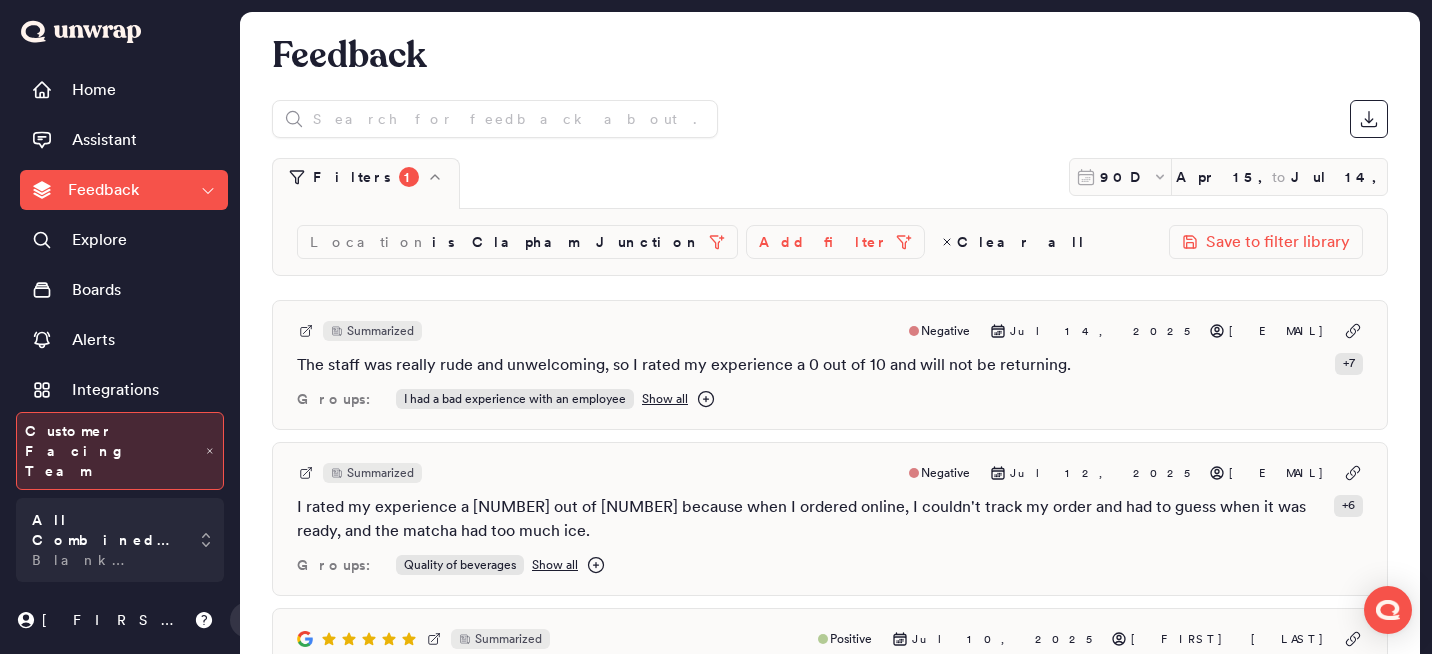click on "Location is   [LOCATION] Add filter Clear all Save to filter library" at bounding box center [830, 242] 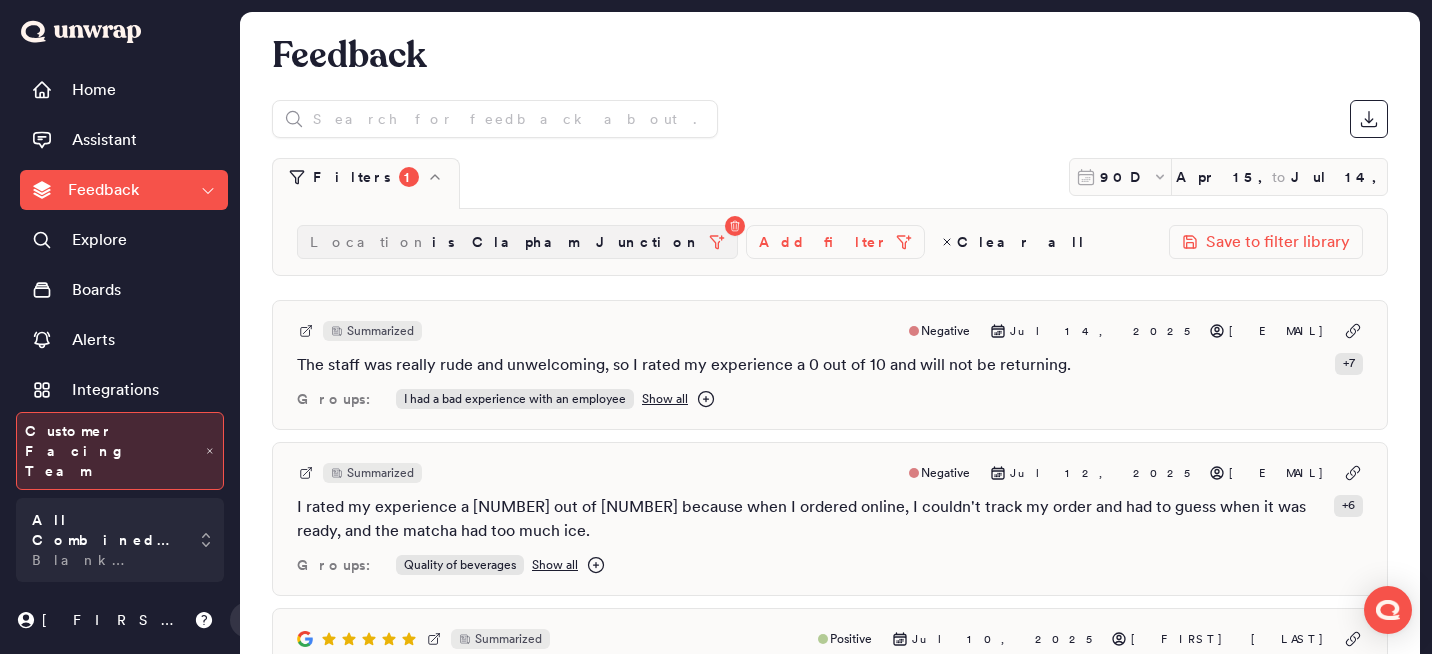 click on "is [LOCATION]" at bounding box center [566, 242] 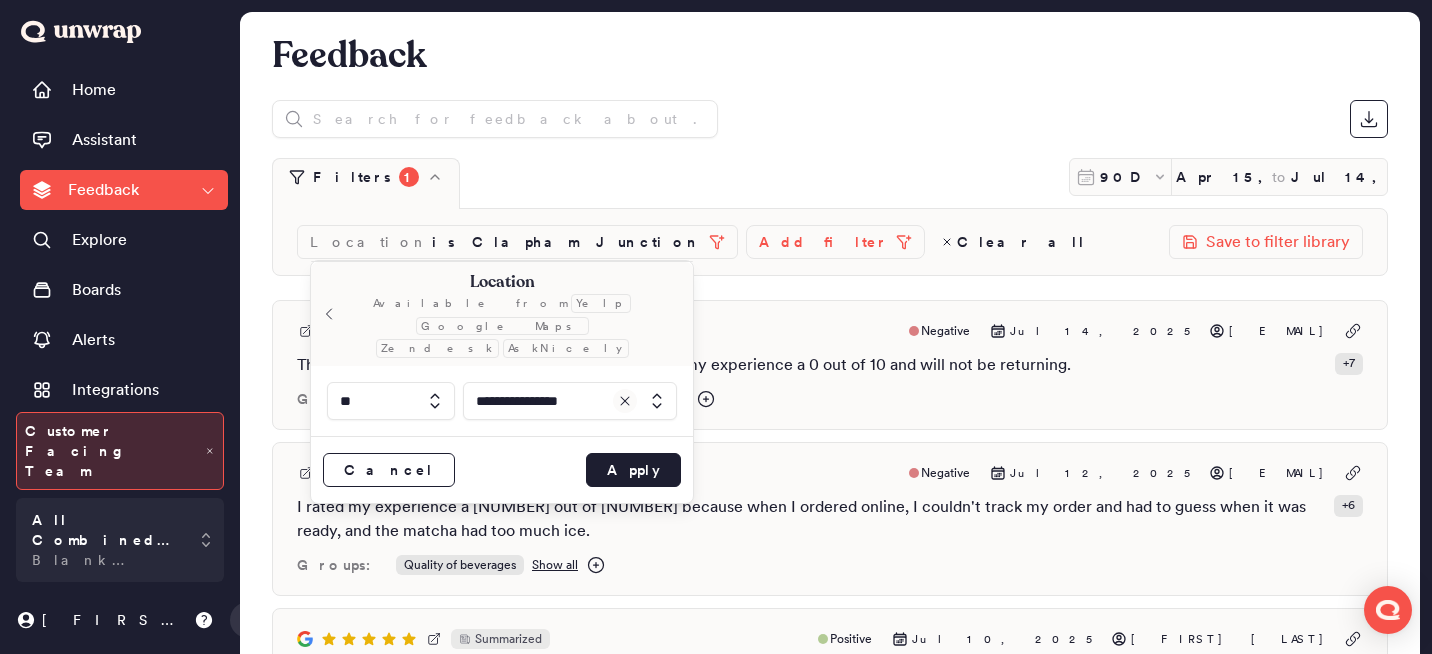 click 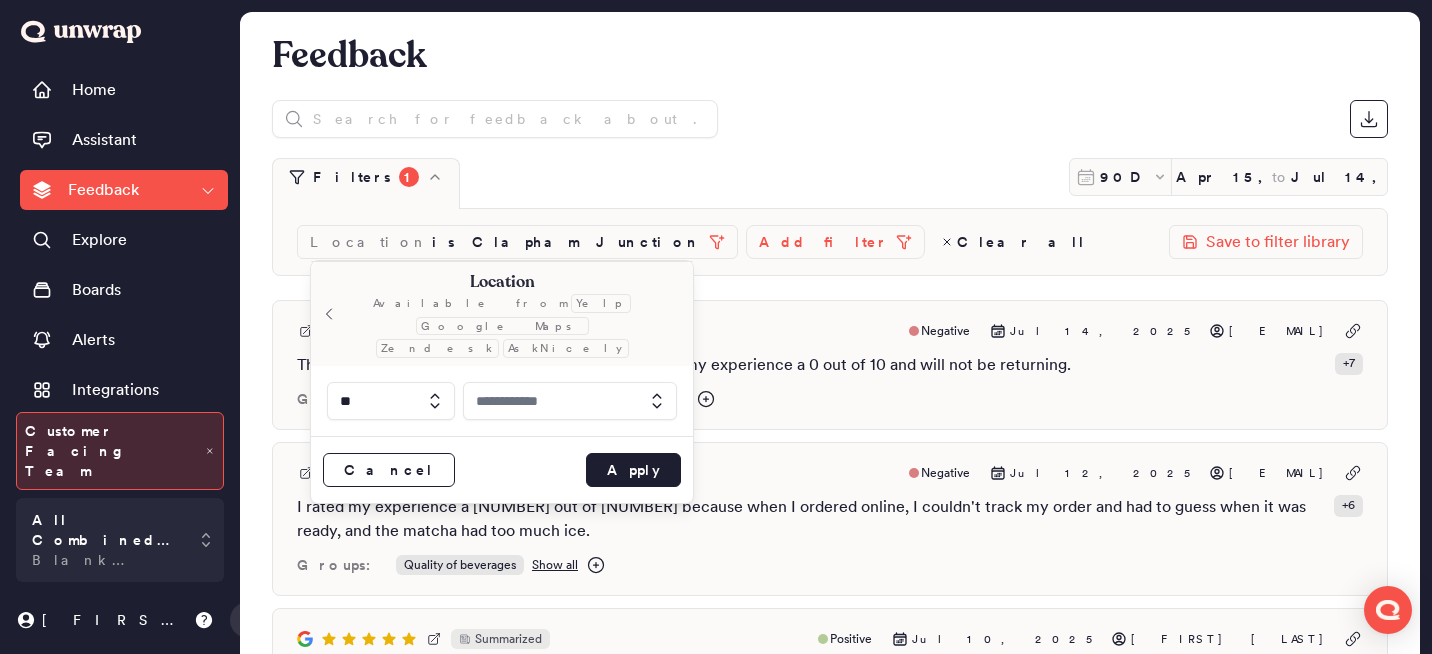 click at bounding box center (570, 401) 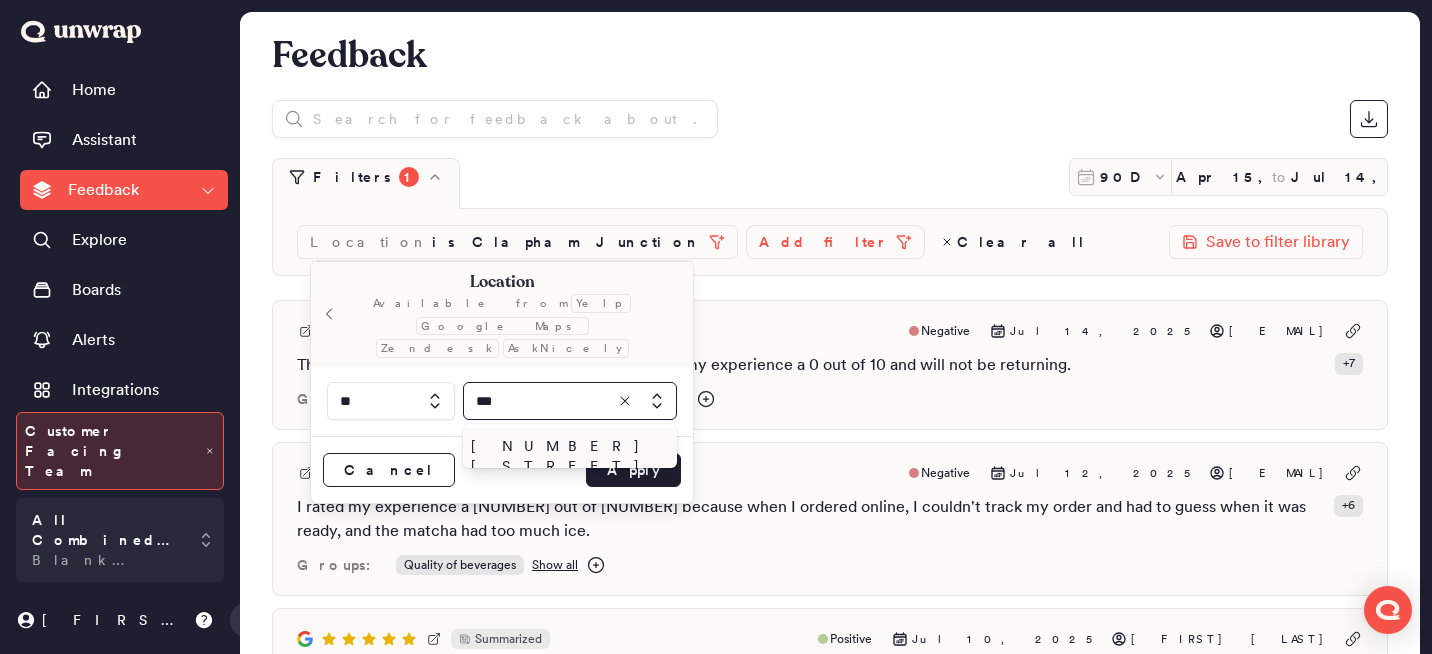 type on "**" 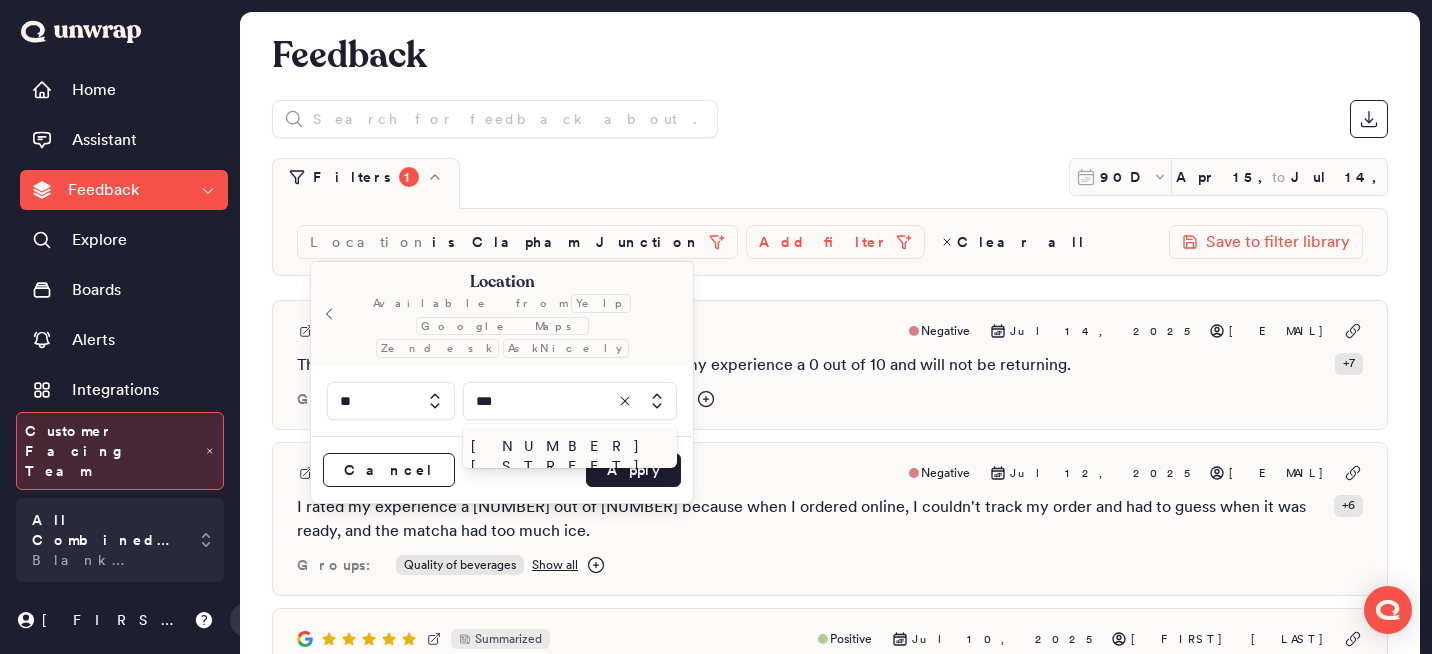 click on "[NUMBER] [STREET]" at bounding box center (566, 456) 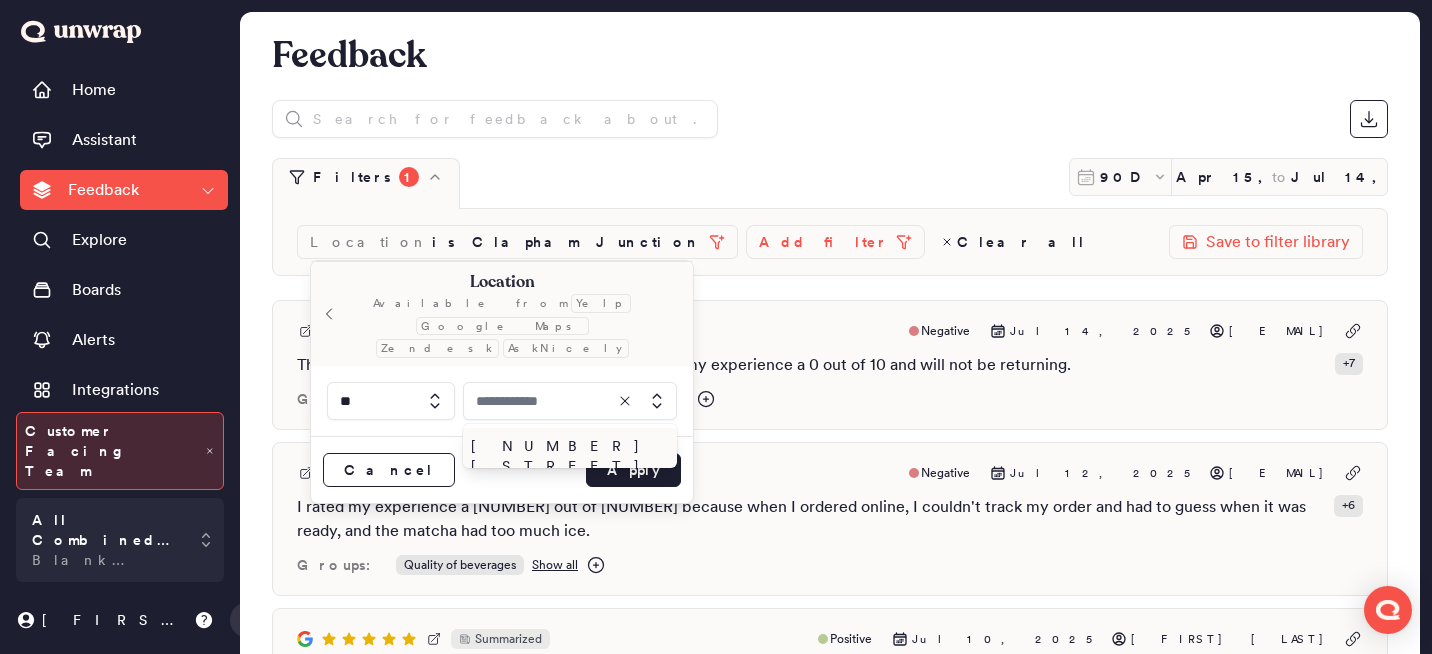 type on "**********" 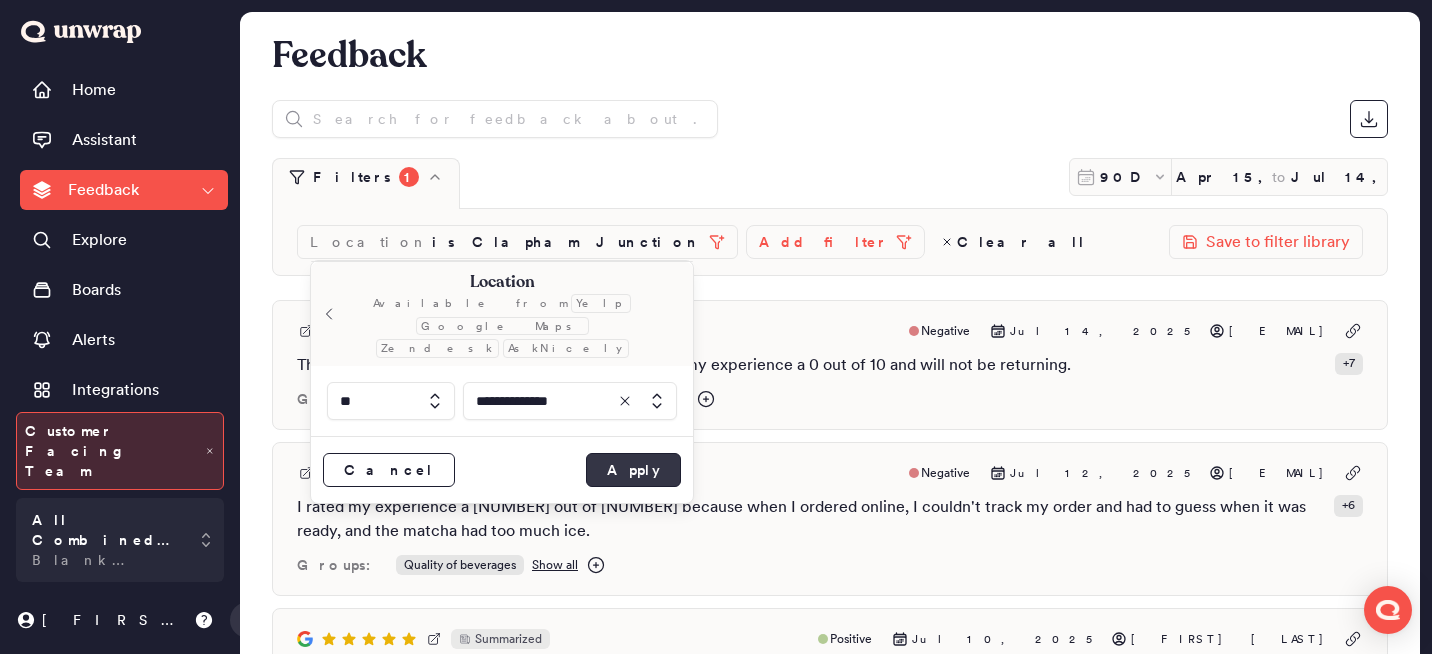 click on "Apply" at bounding box center [633, 470] 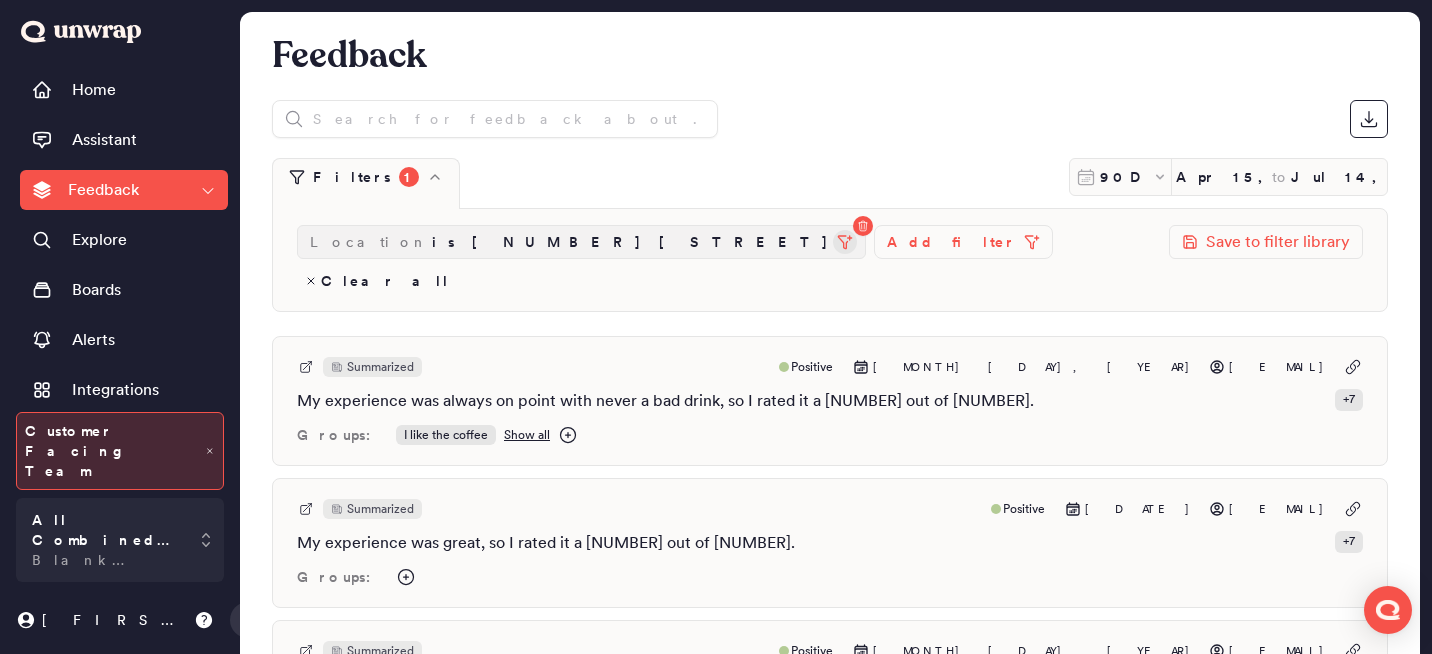 click at bounding box center (845, 242) 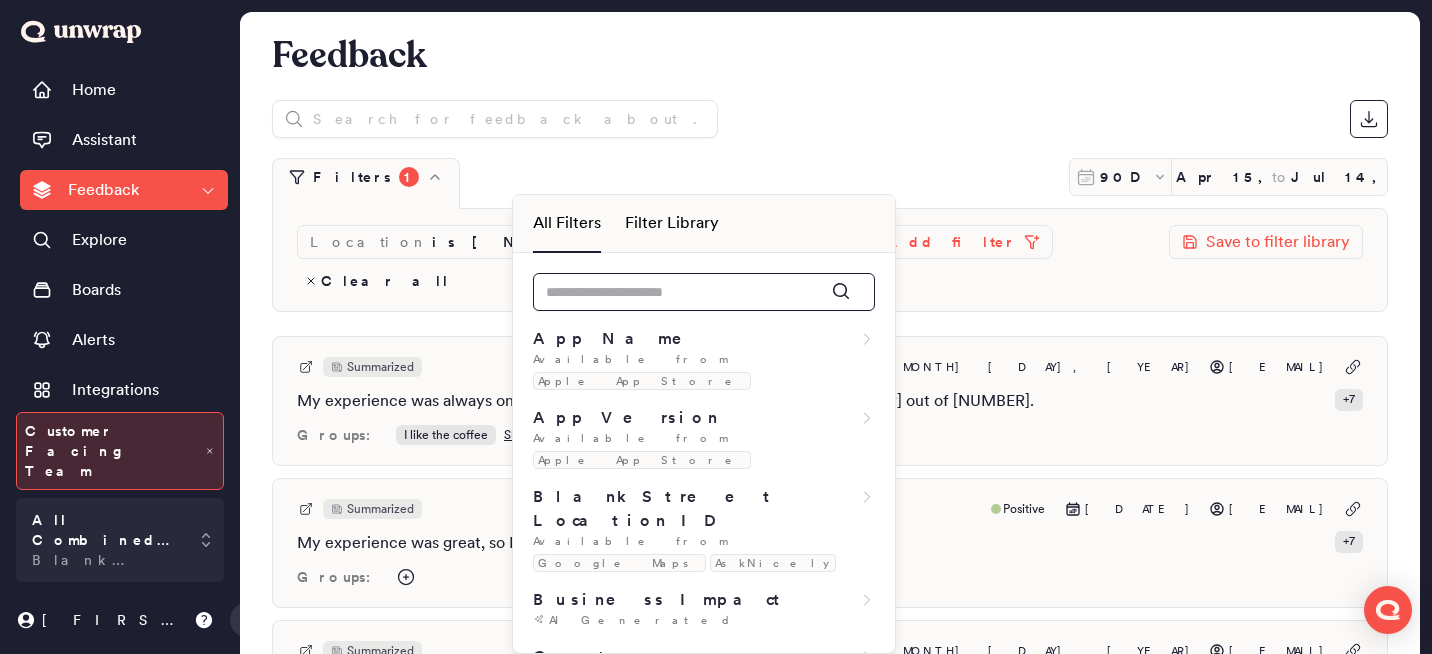 click at bounding box center (704, 292) 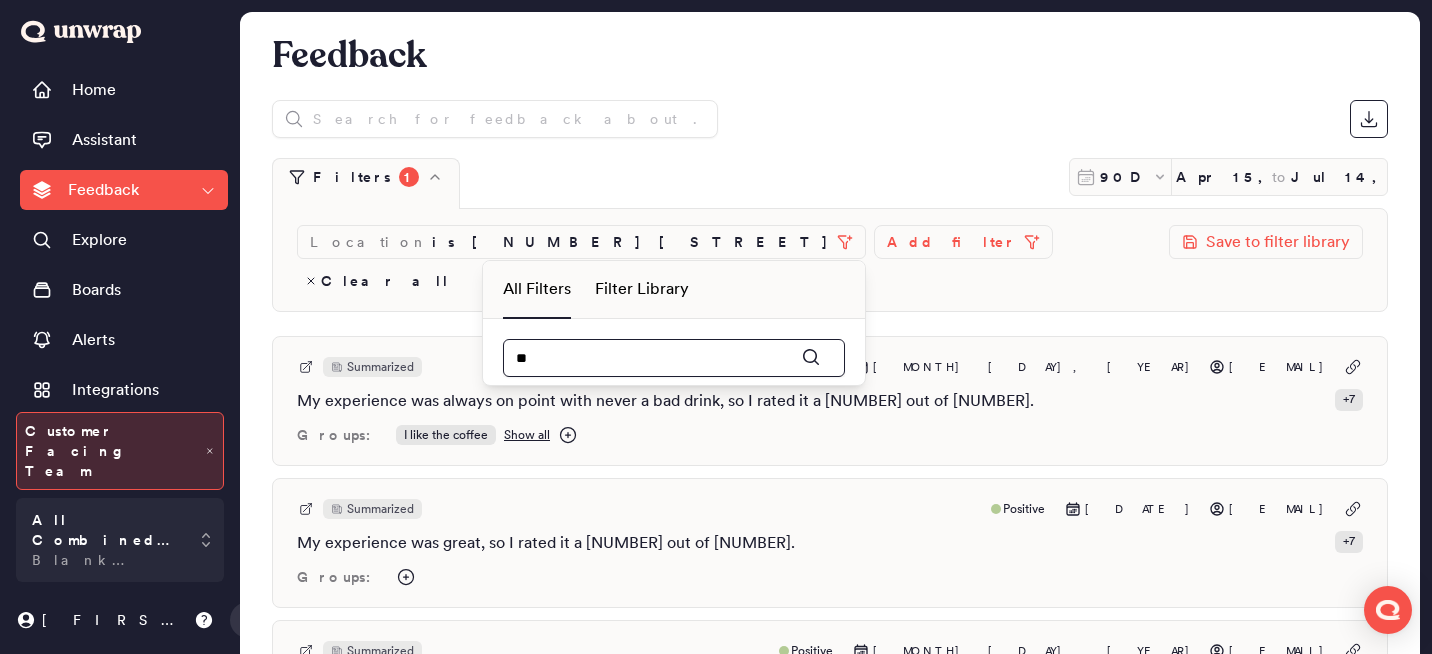 type on "*" 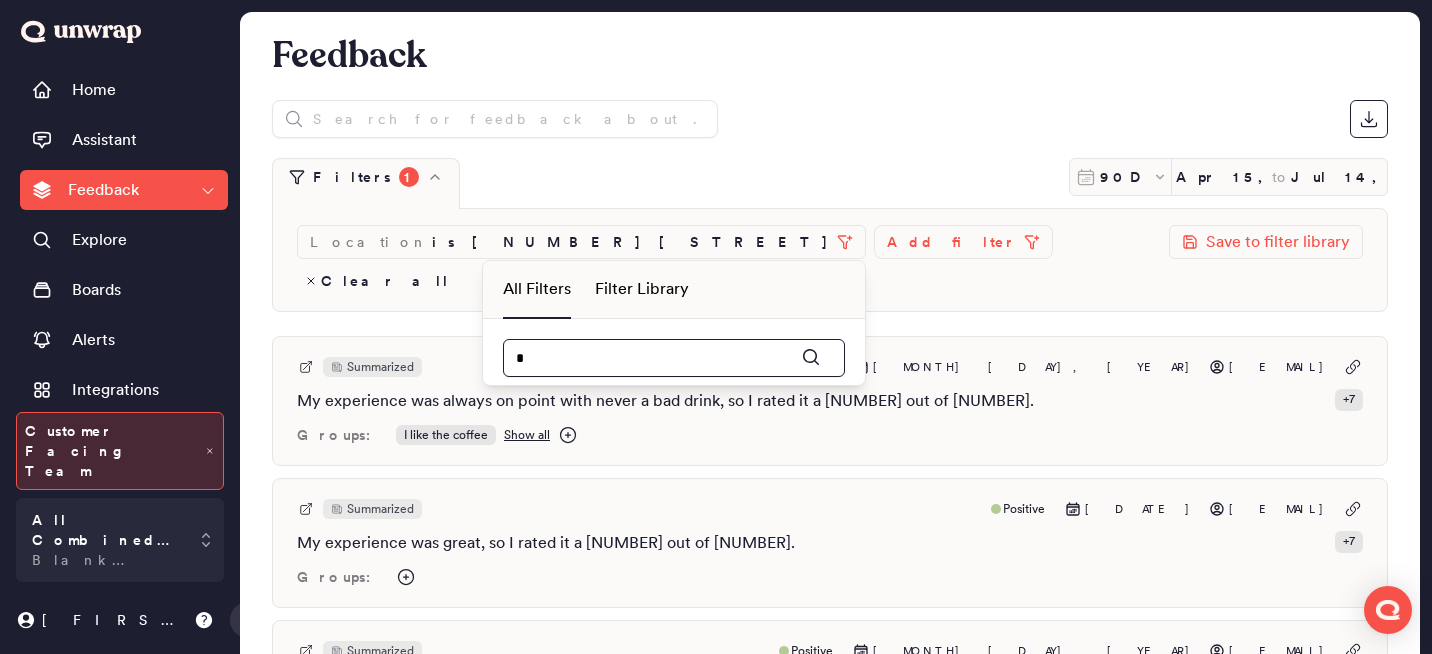 type 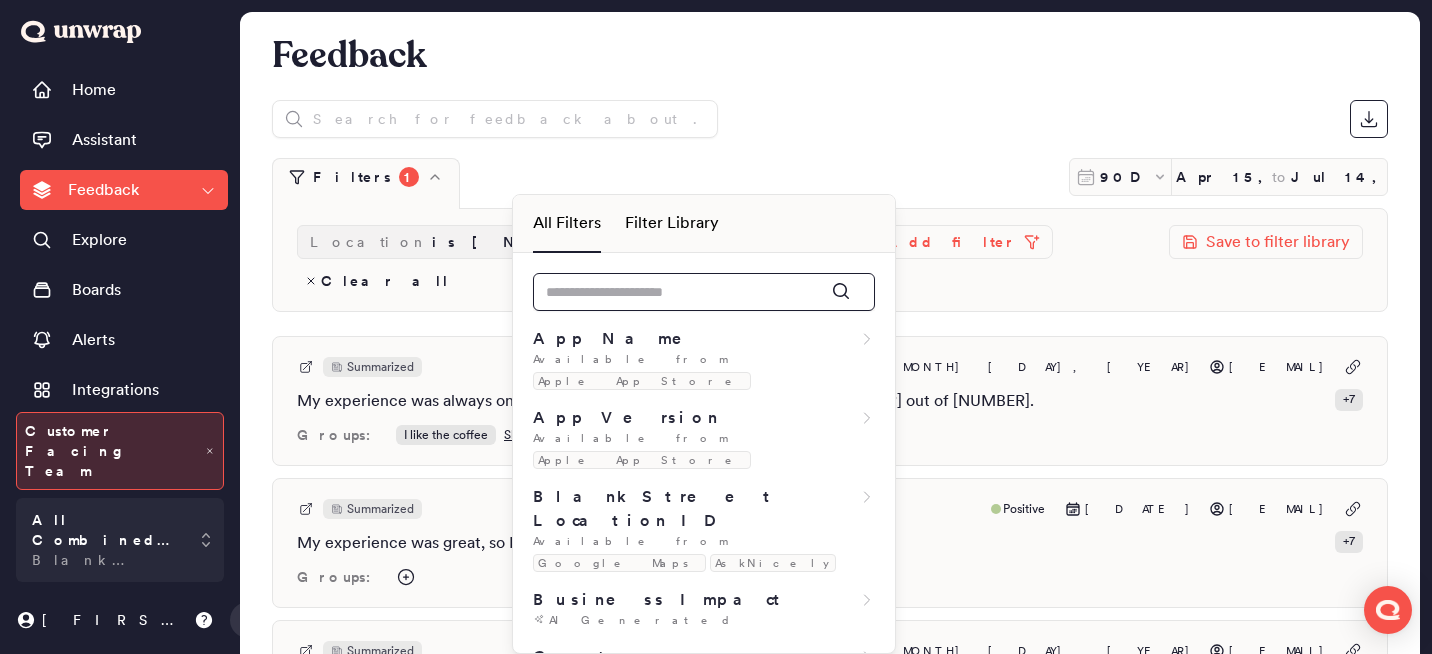 click on "is [LOCATION]" at bounding box center [630, 242] 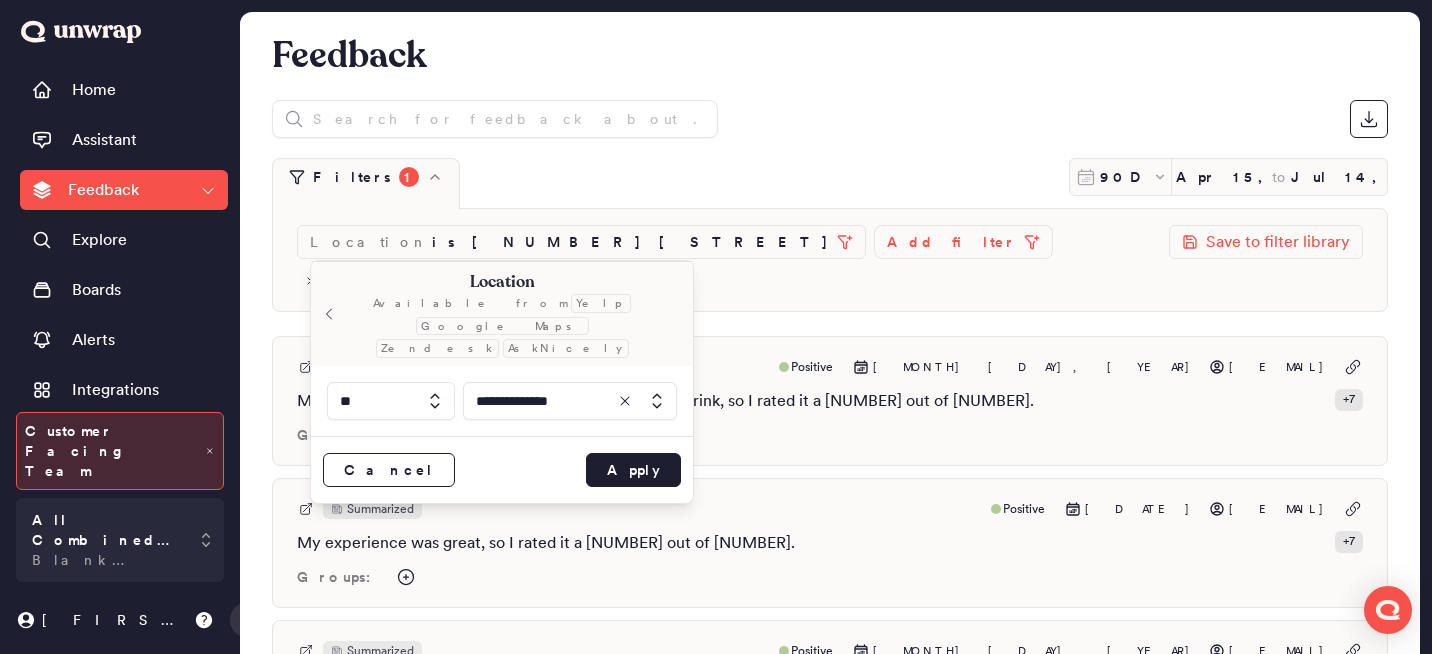 click at bounding box center [643, 401] 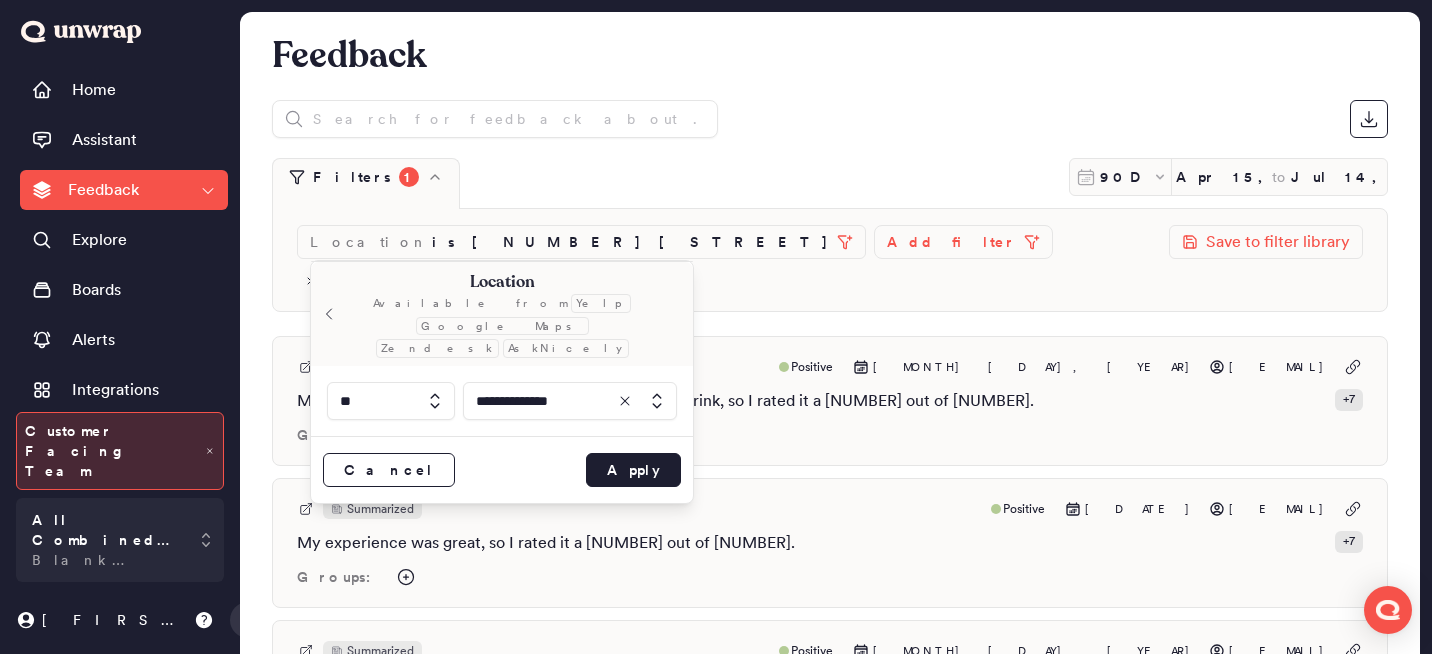 type on "**********" 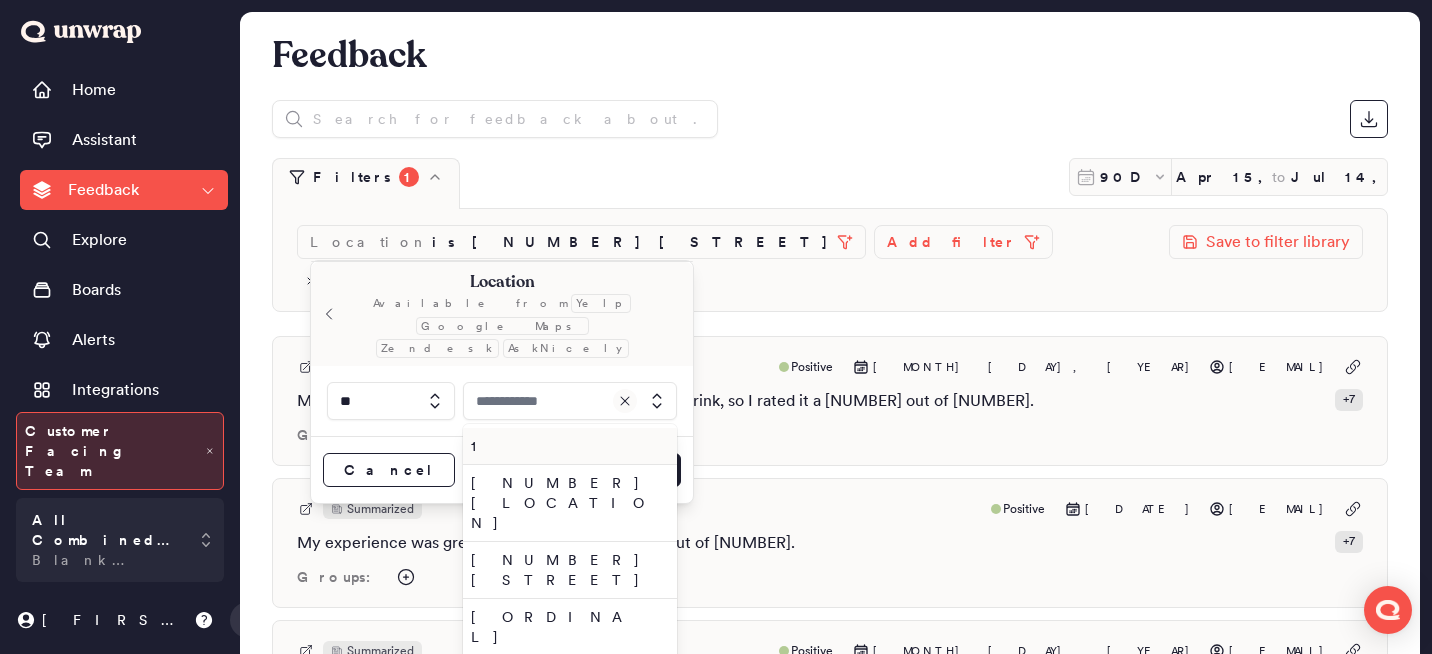 type on "**********" 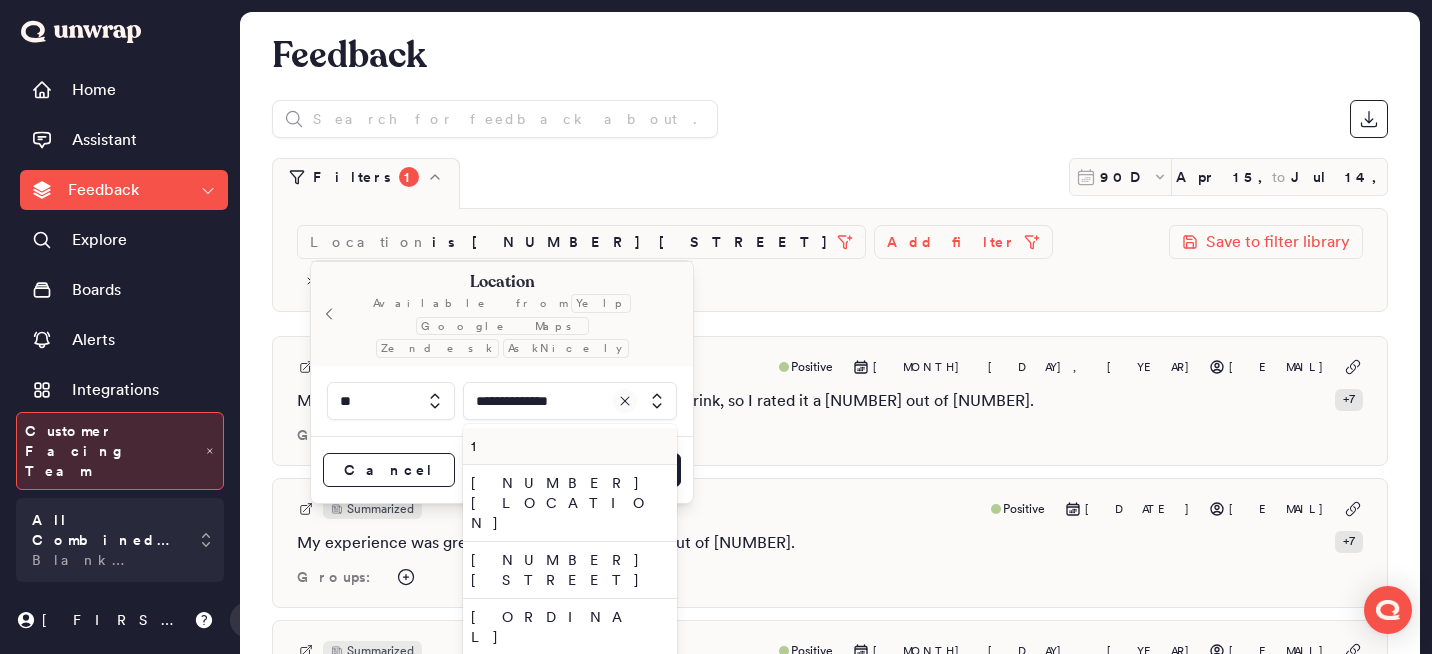 click 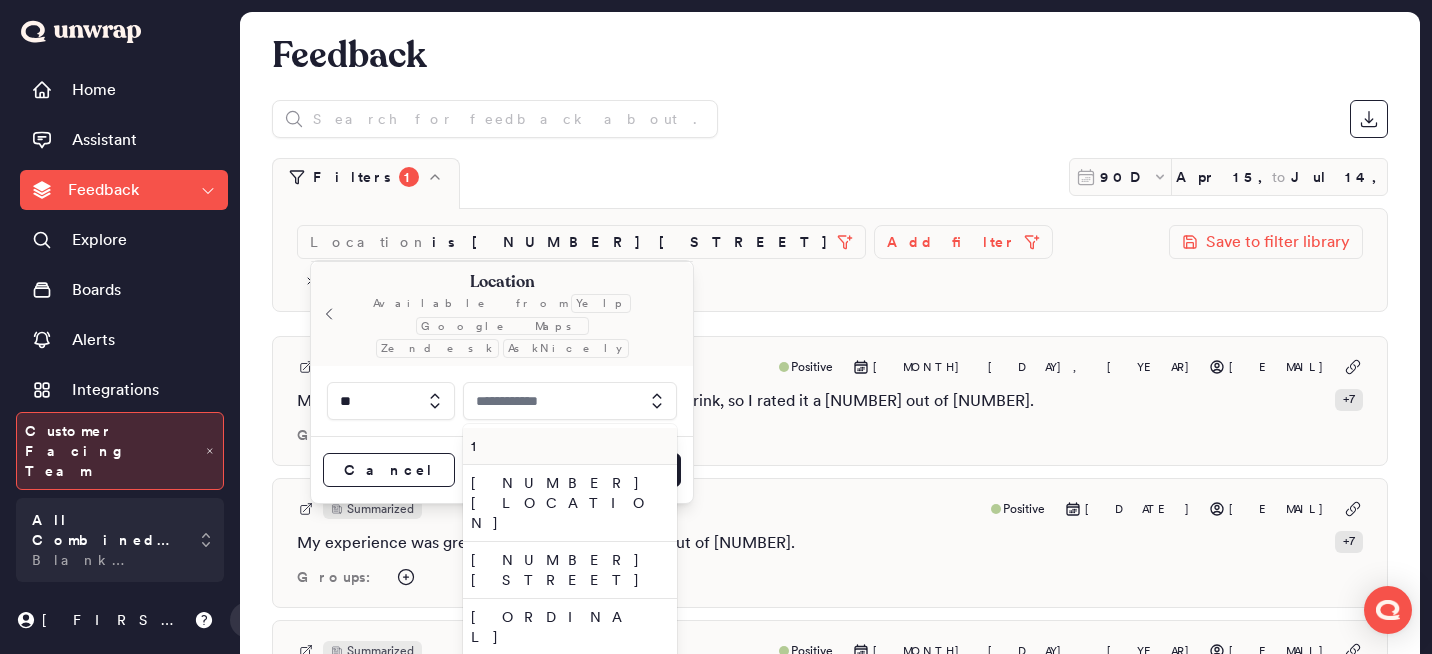 click at bounding box center (570, 401) 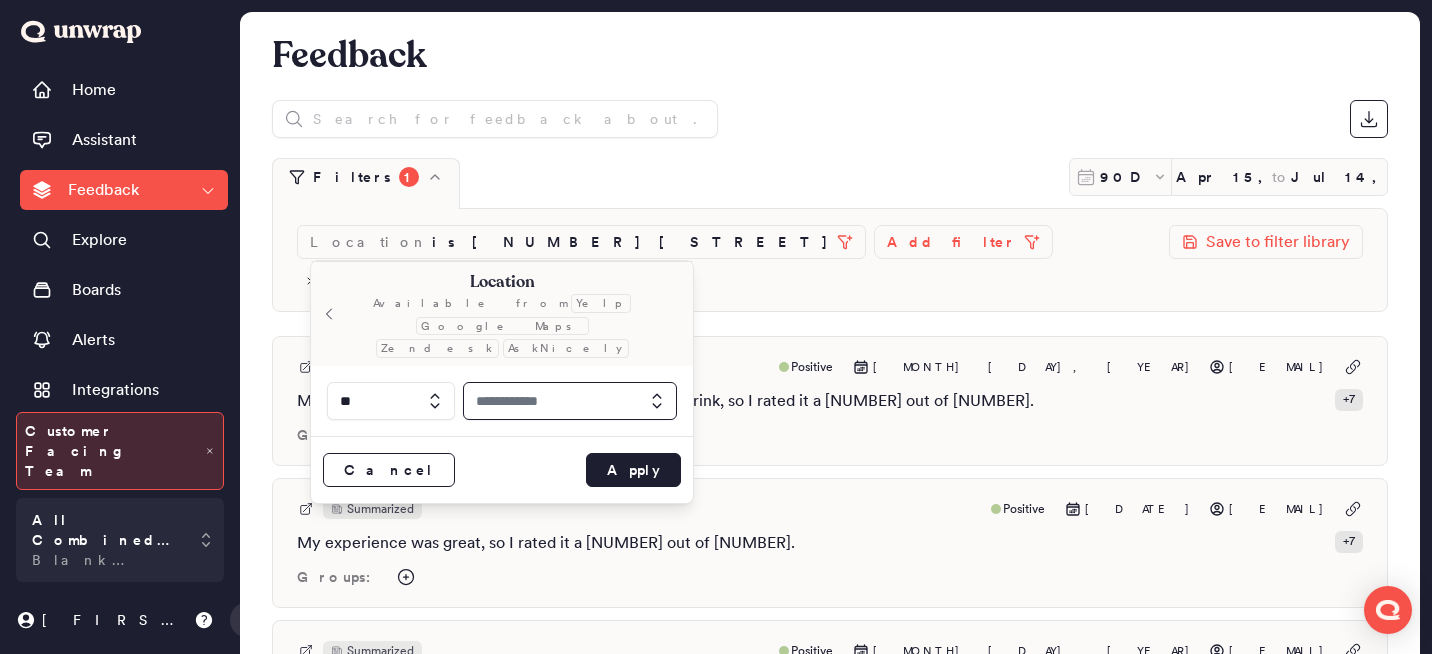 type on "*" 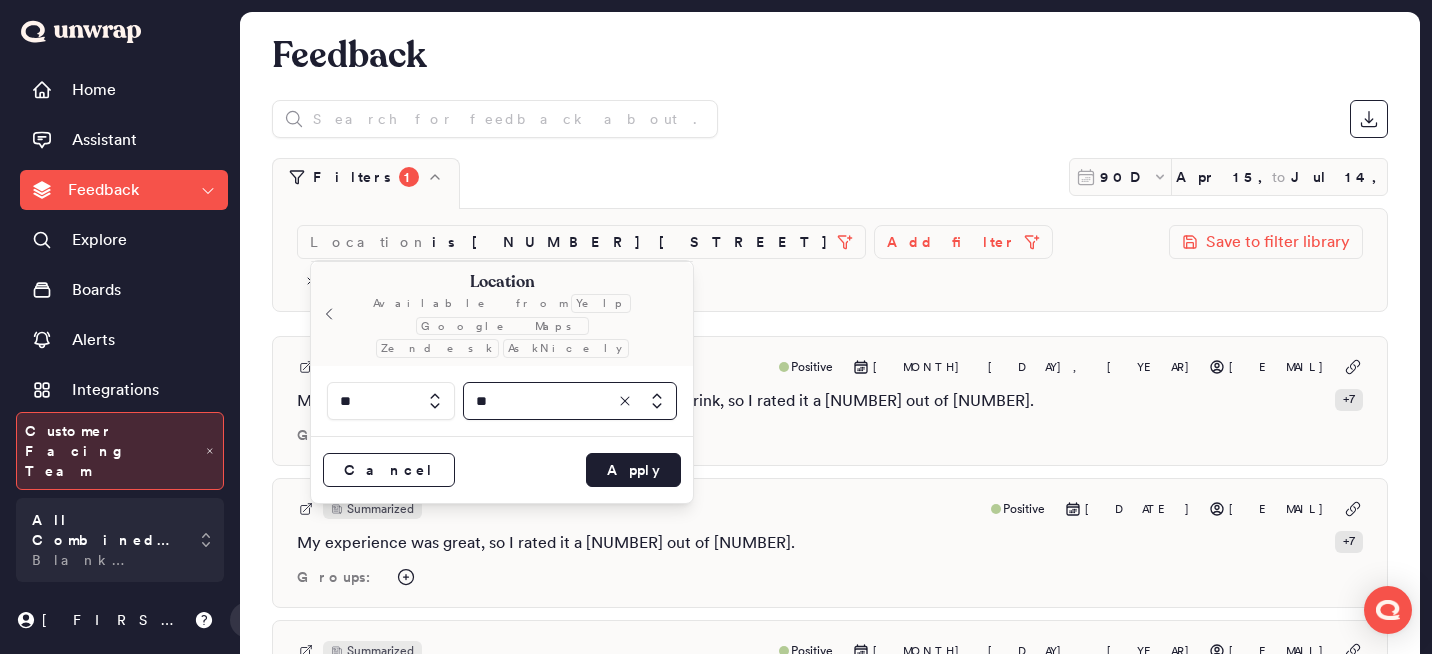 type on "*" 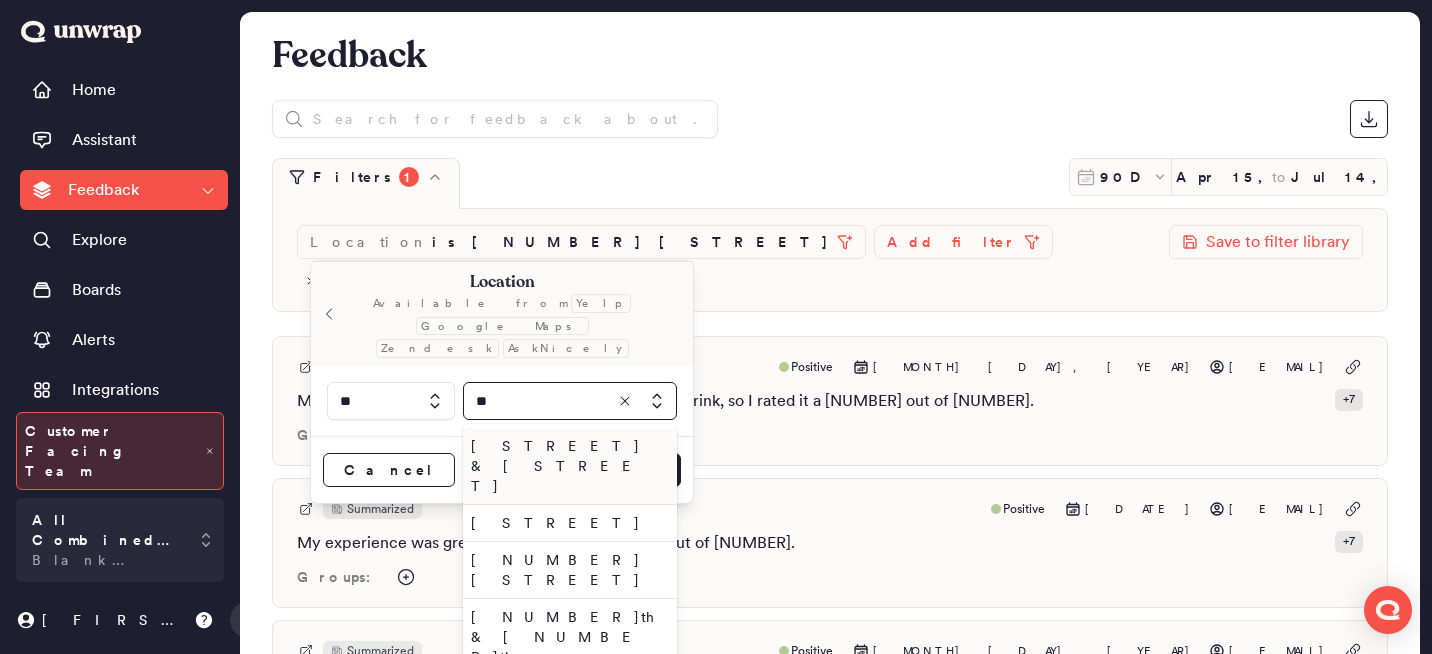 type on "*" 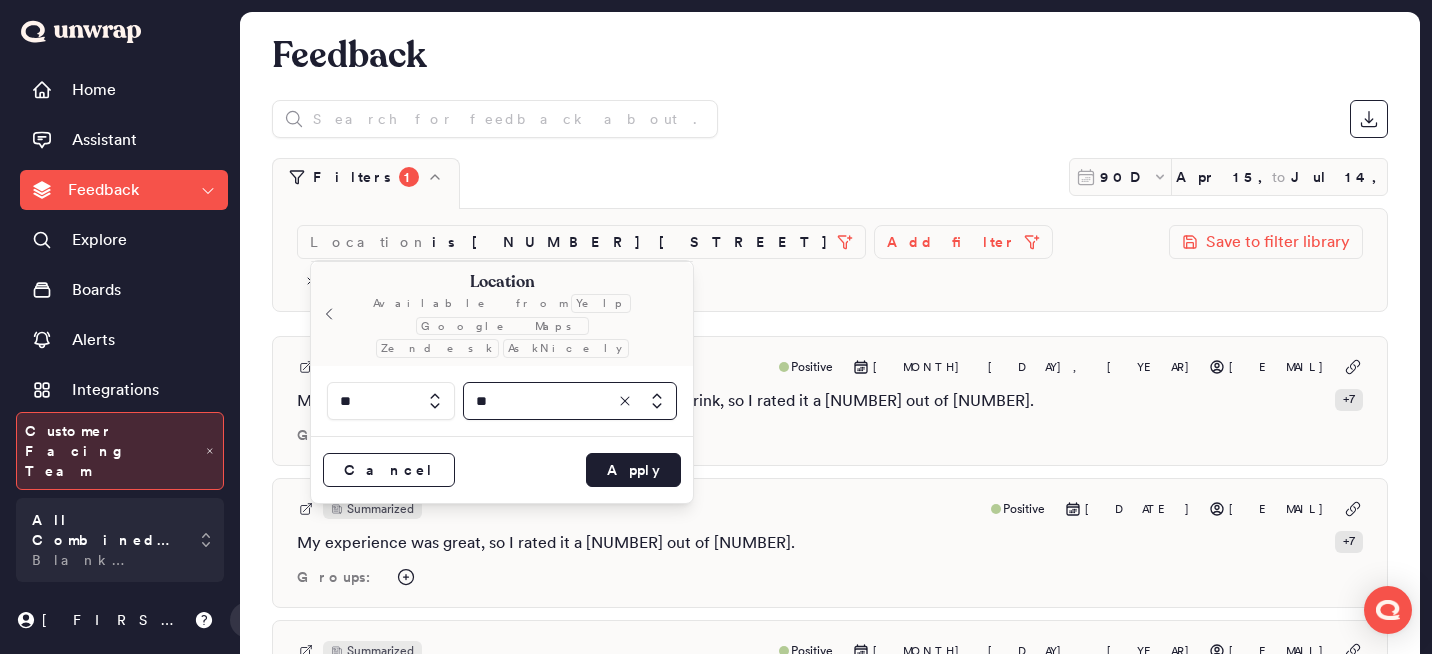 type on "*" 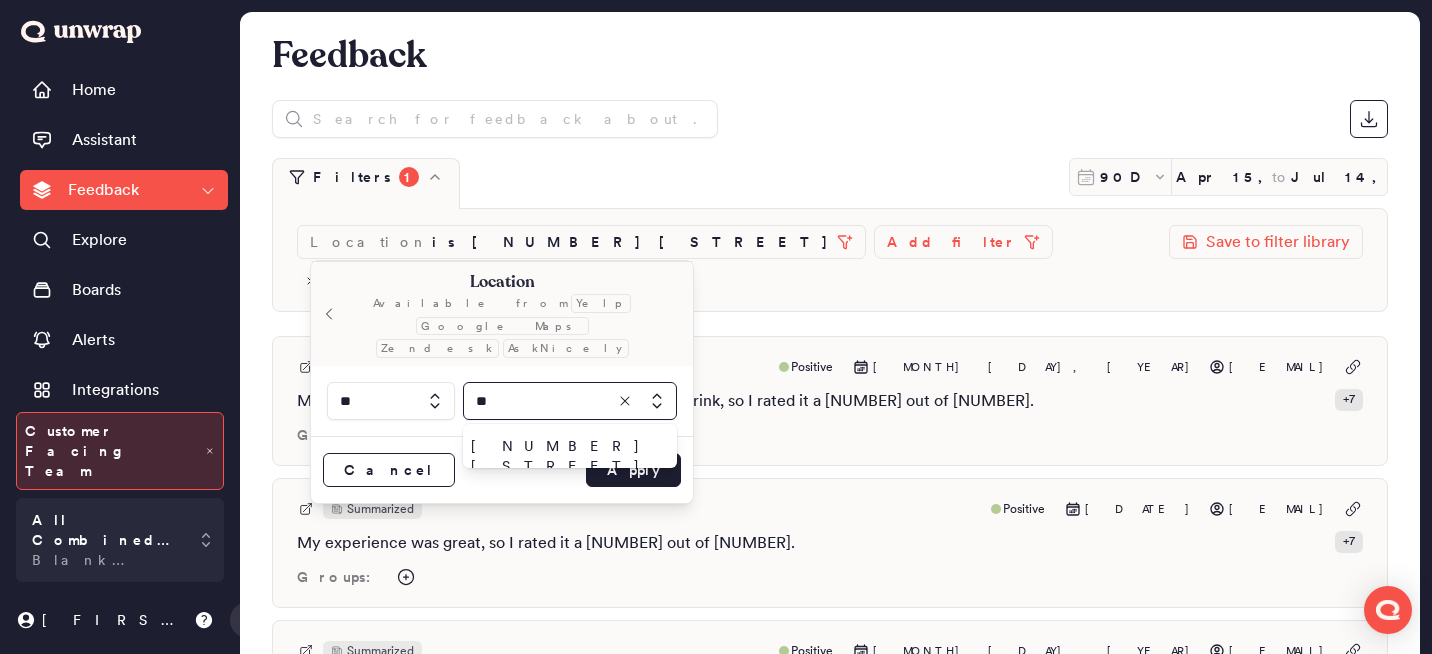 type on "*" 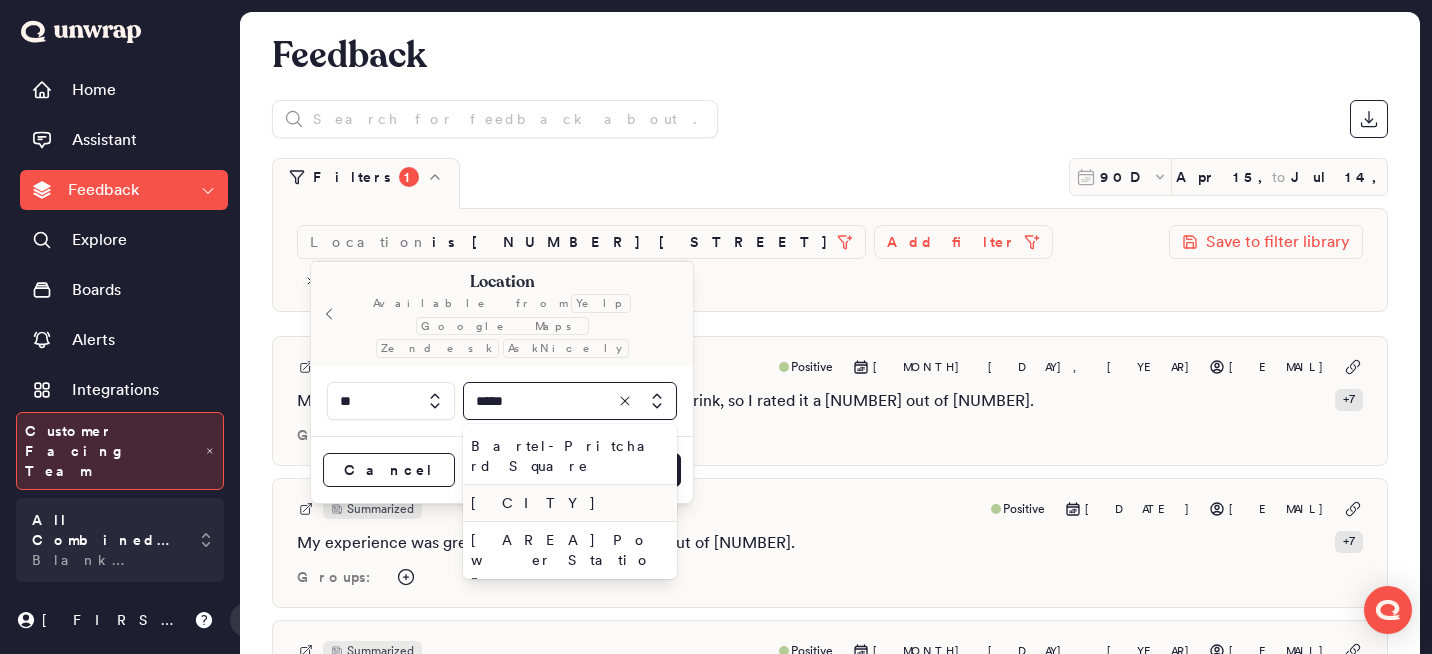 type on "*****" 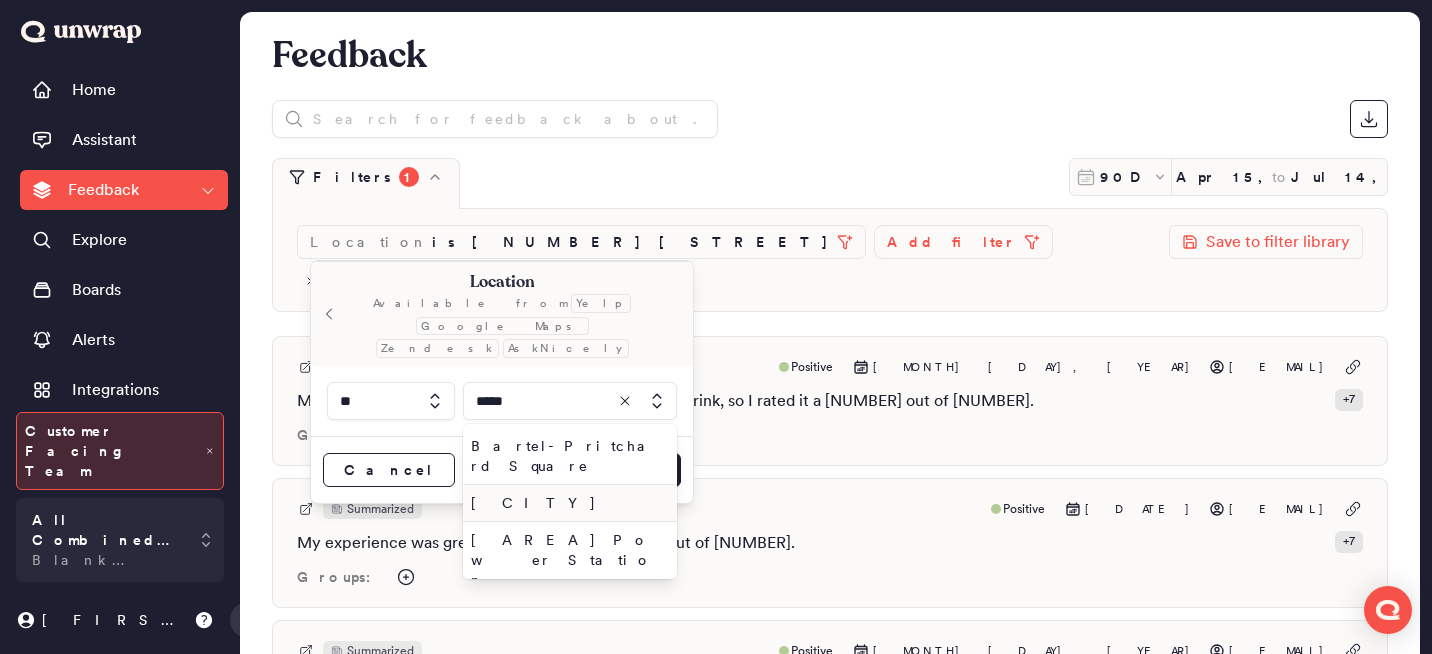 click on "[CITY]" at bounding box center [566, 503] 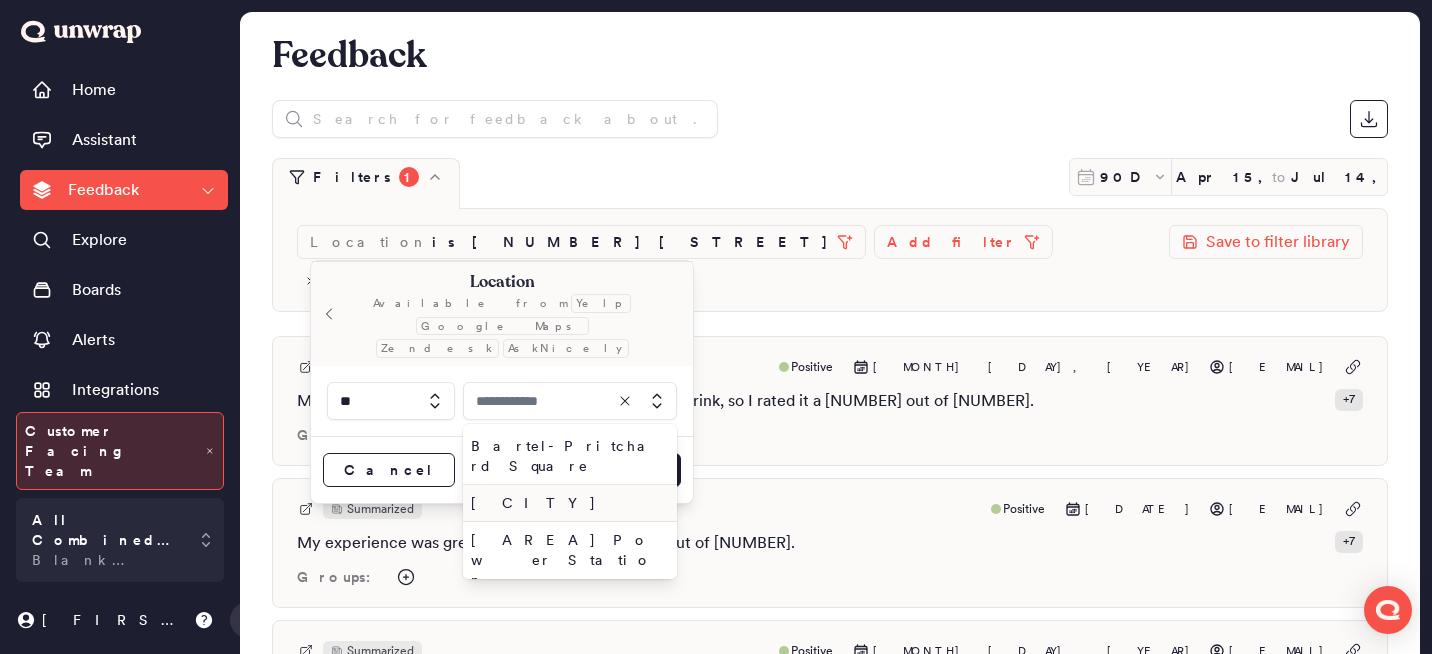 type on "*********" 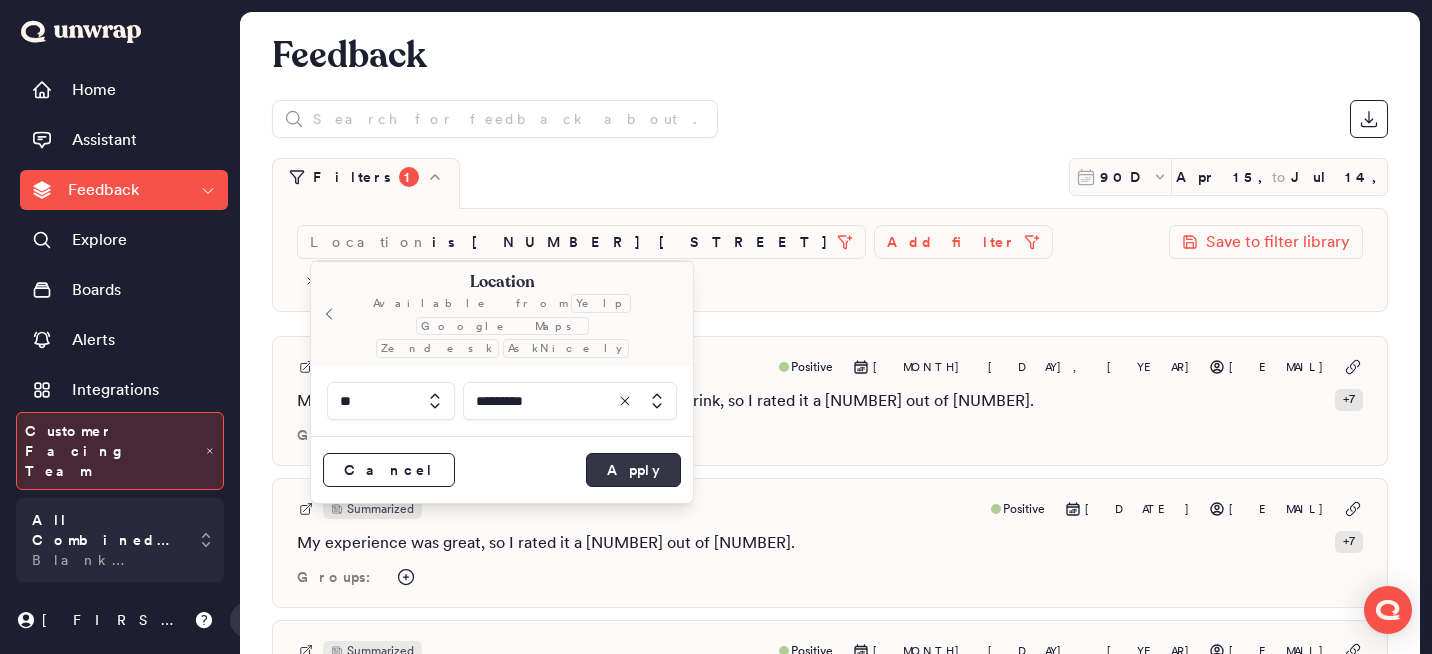 click on "Apply" at bounding box center (633, 470) 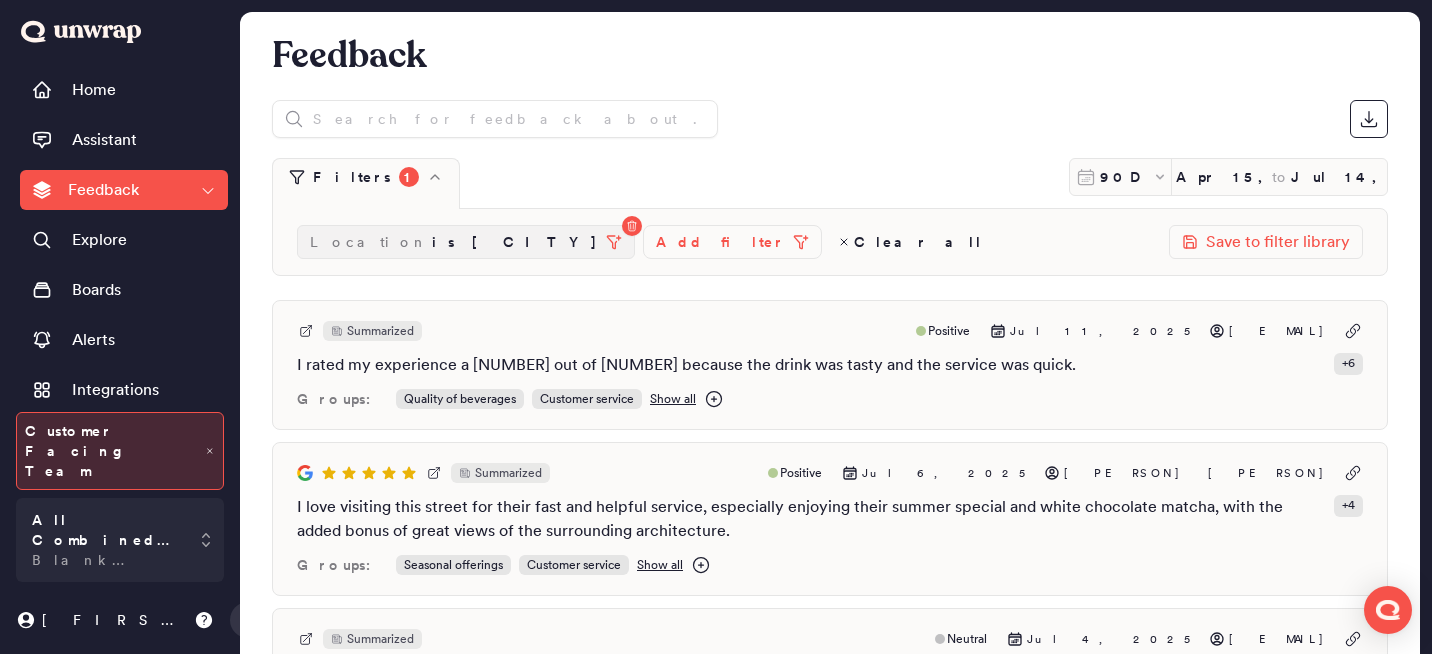 click on "is   Battersea" at bounding box center (515, 242) 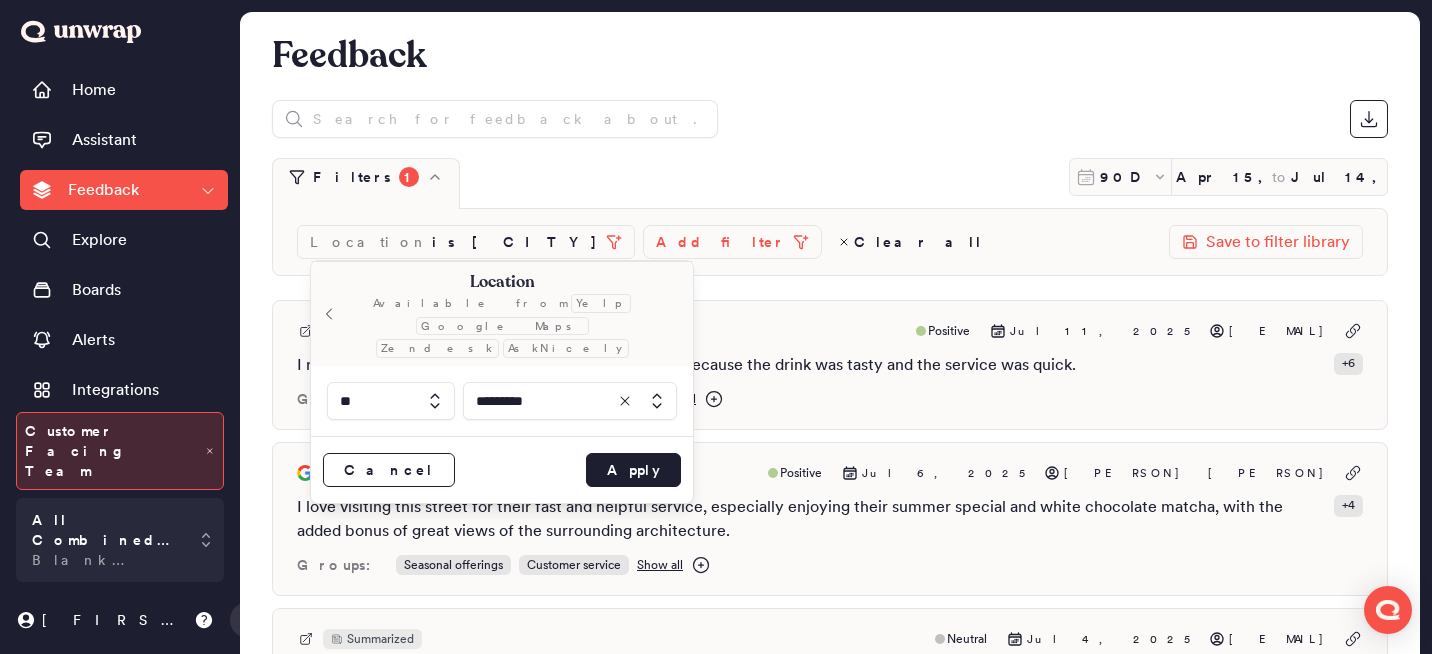 click at bounding box center [570, 401] 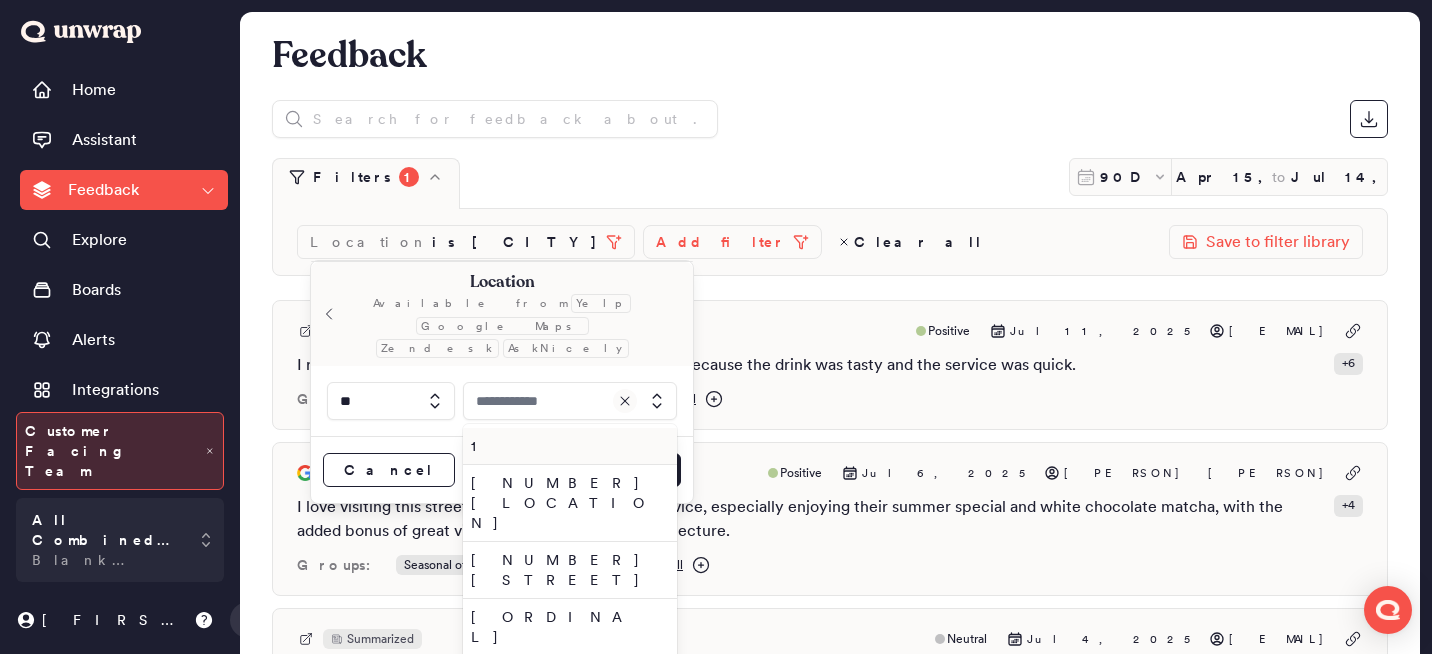 type on "*********" 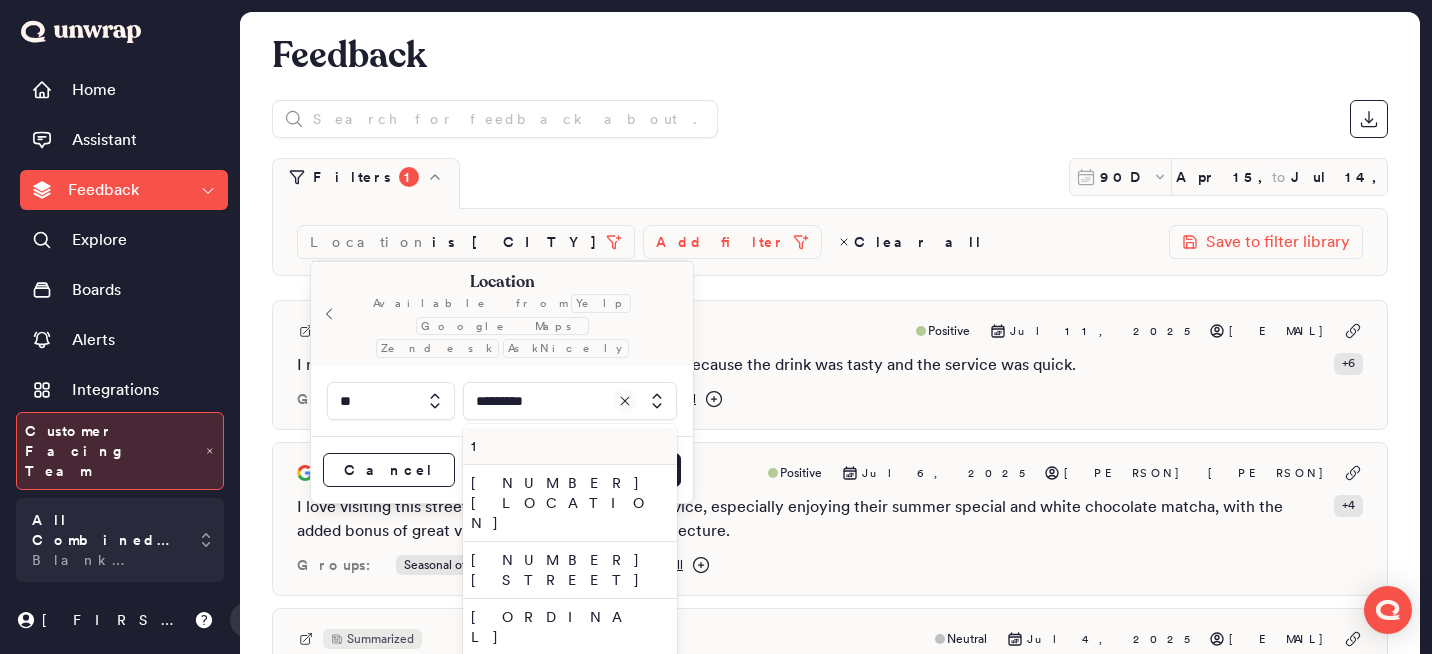 click 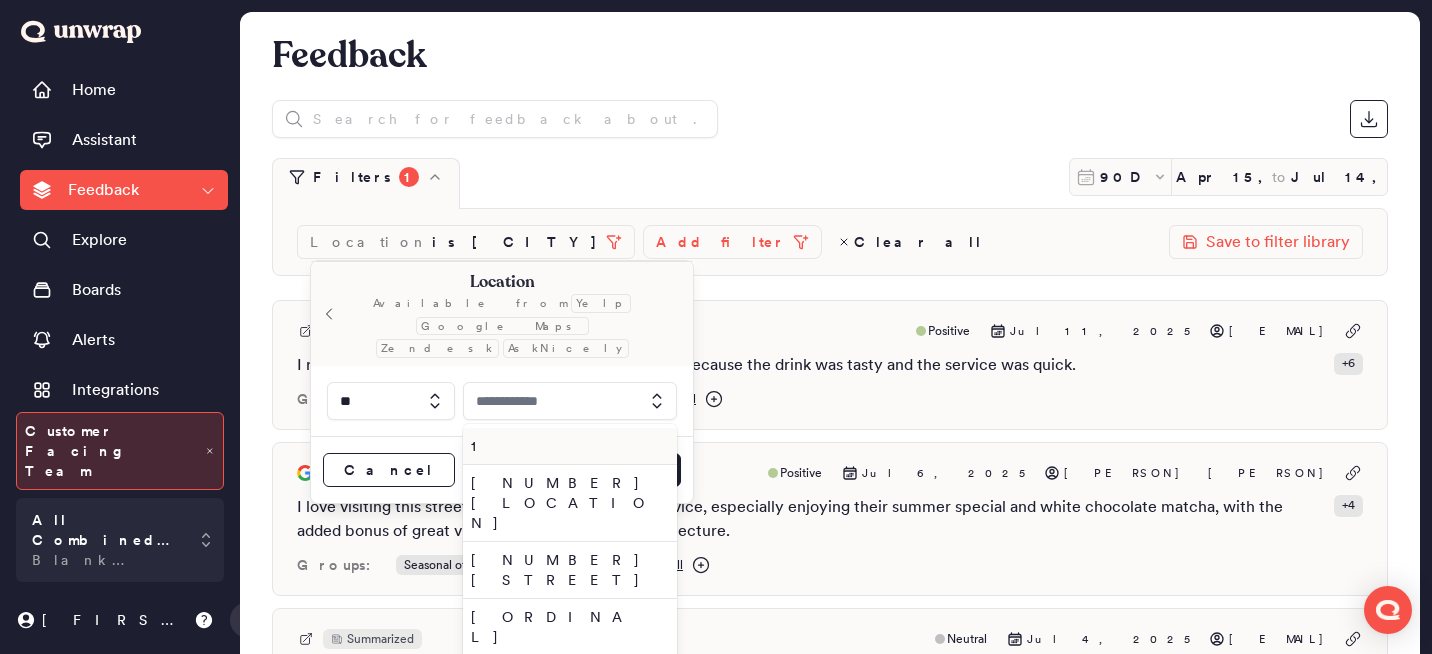 click at bounding box center [570, 401] 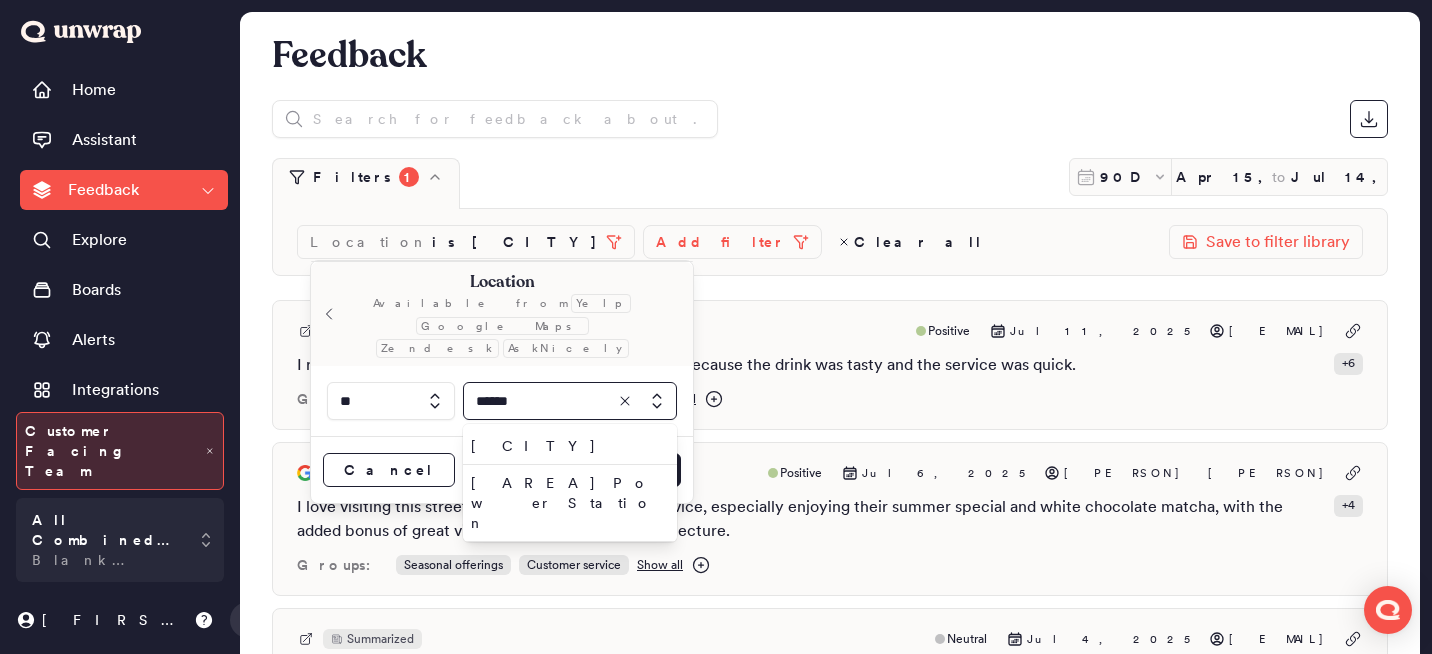 type on "******" 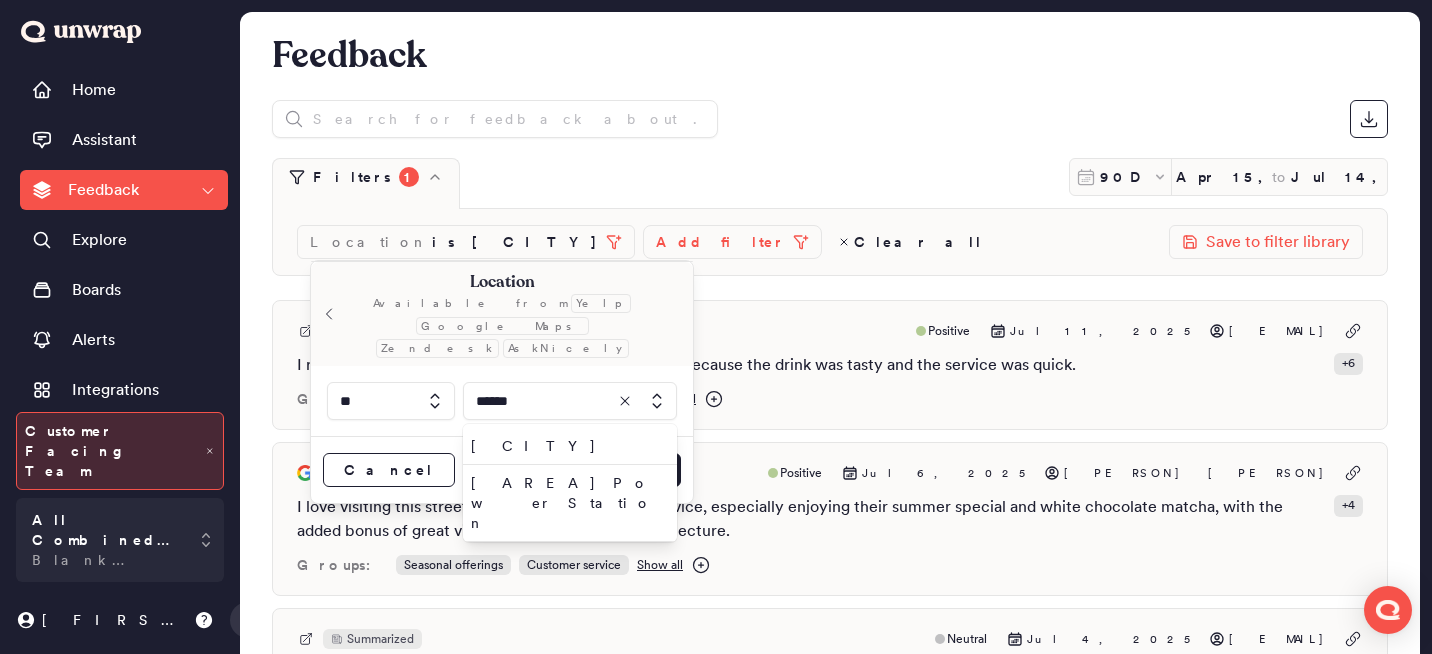 click on "[LOCATION]" at bounding box center (566, 570) 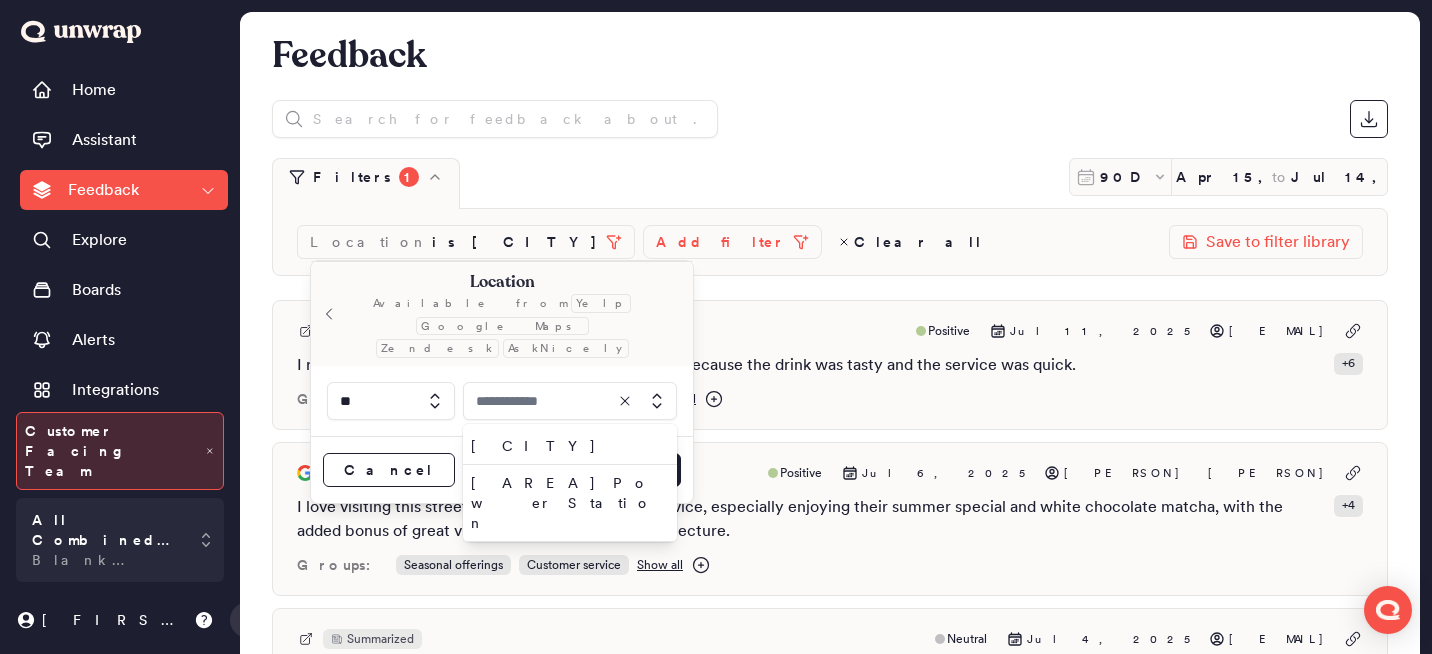 type on "**********" 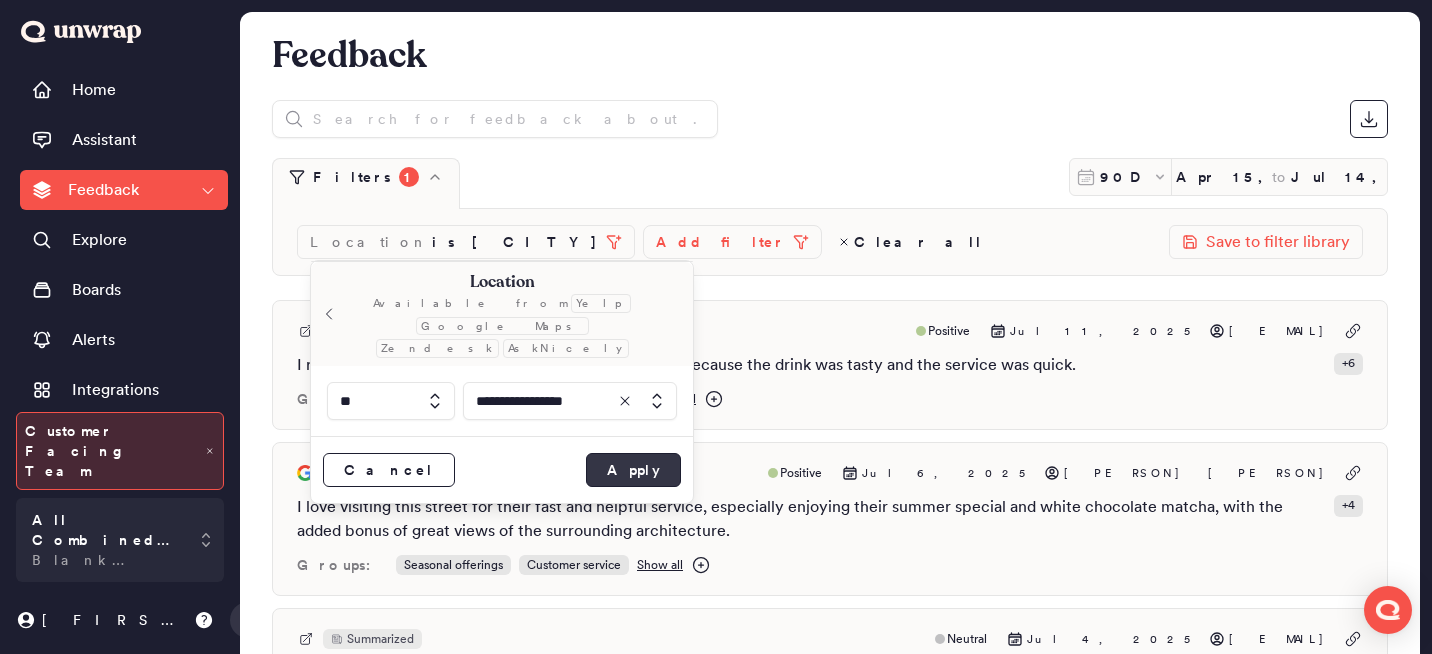 click on "Apply" at bounding box center (633, 470) 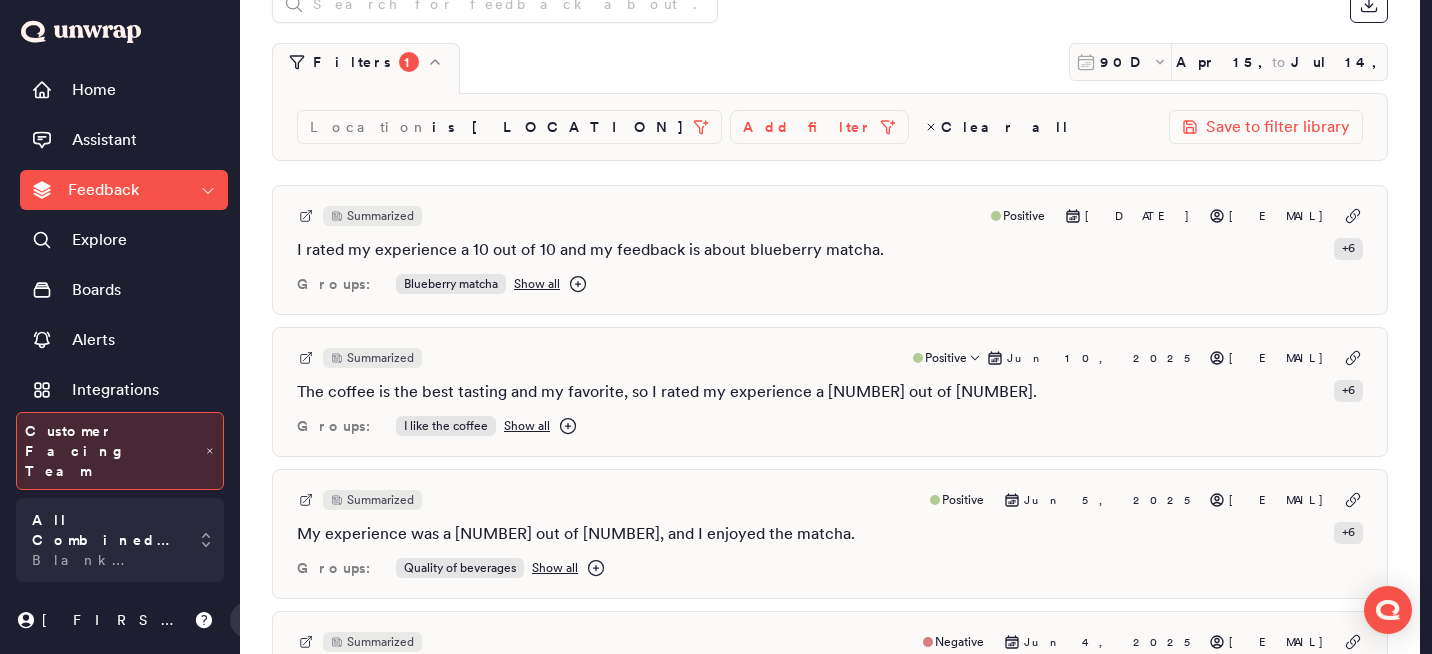scroll, scrollTop: 0, scrollLeft: 0, axis: both 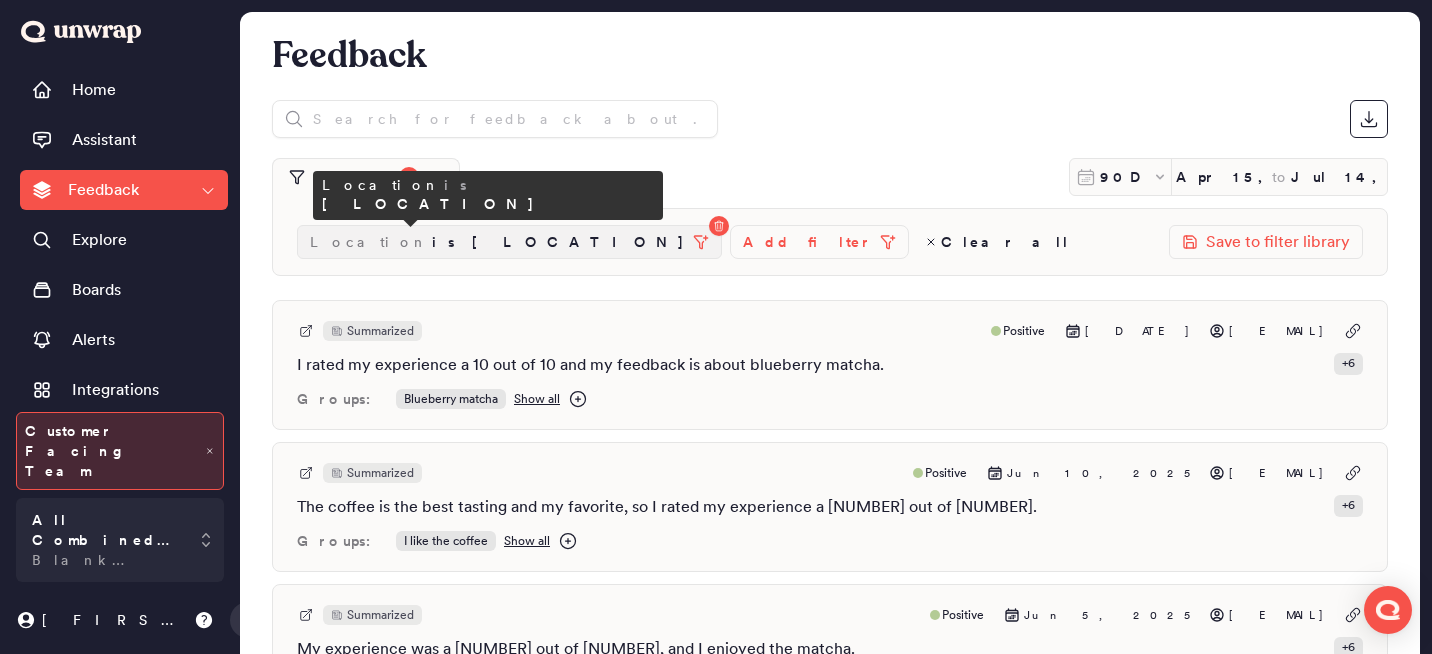click on "[AREA] Trailer" at bounding box center (558, 242) 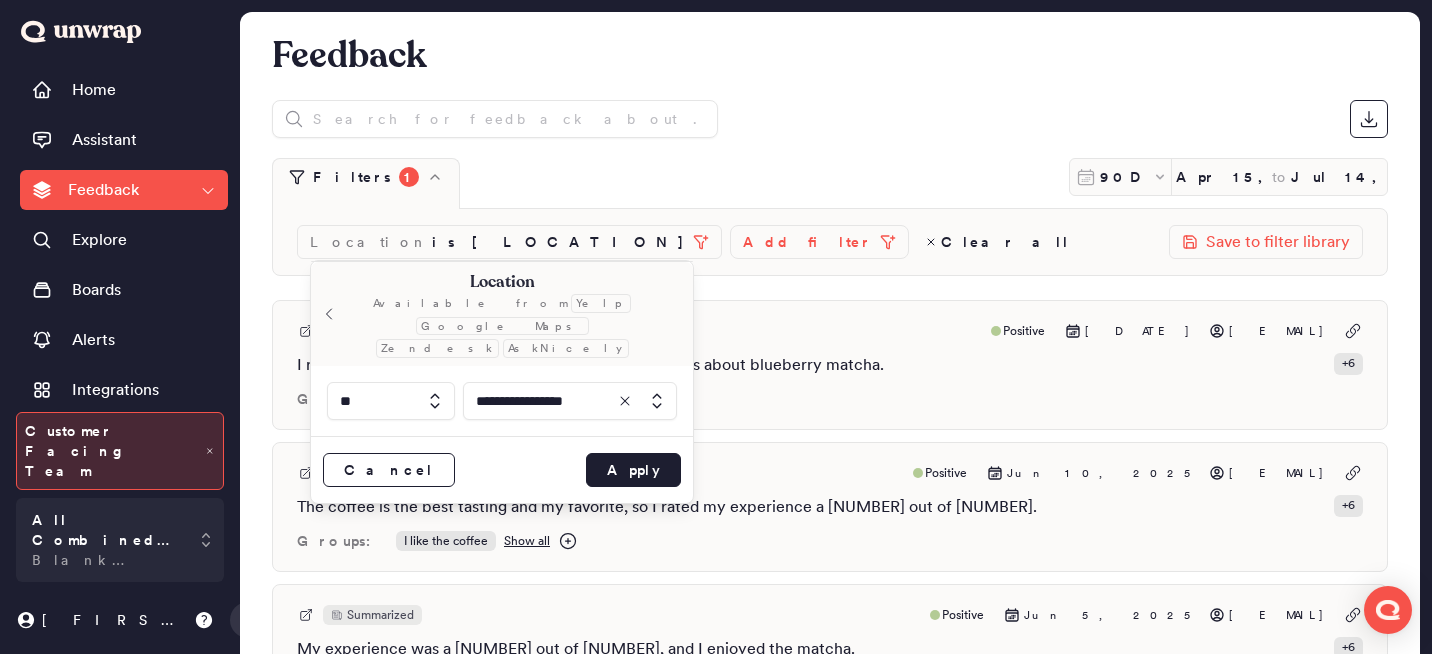 click at bounding box center (643, 401) 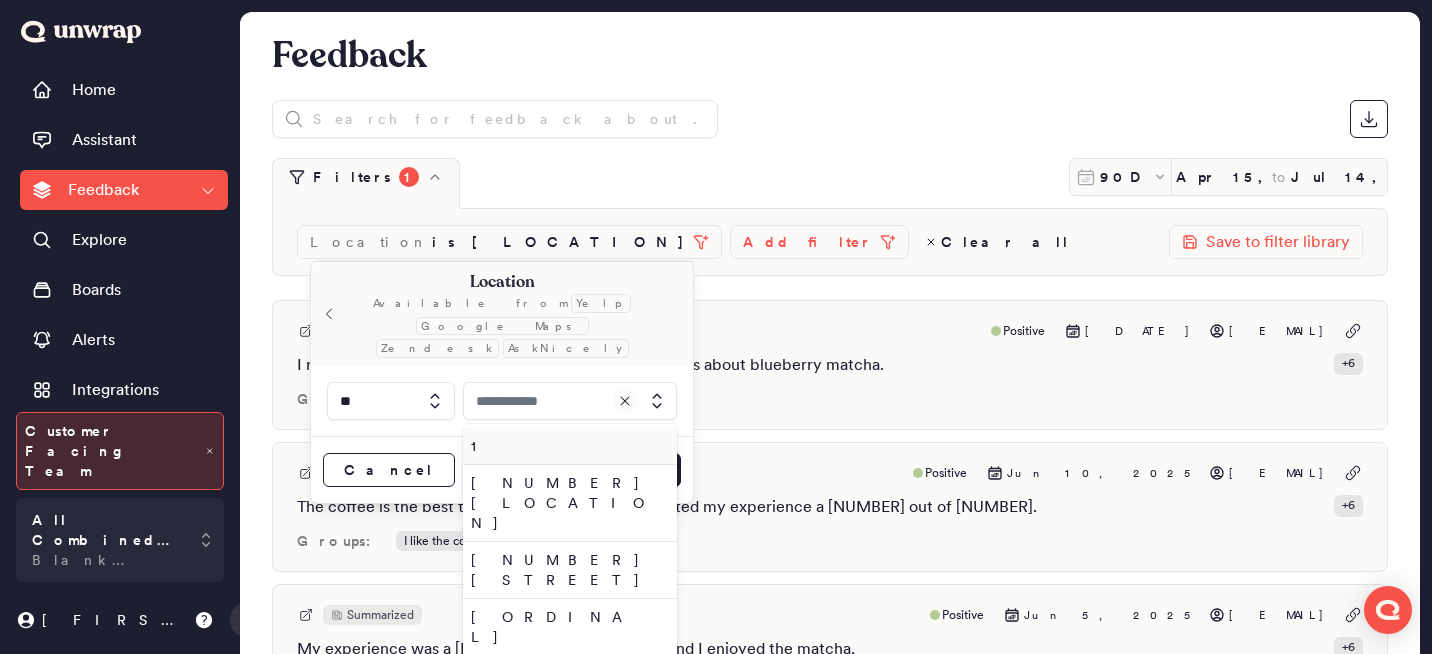 type on "**********" 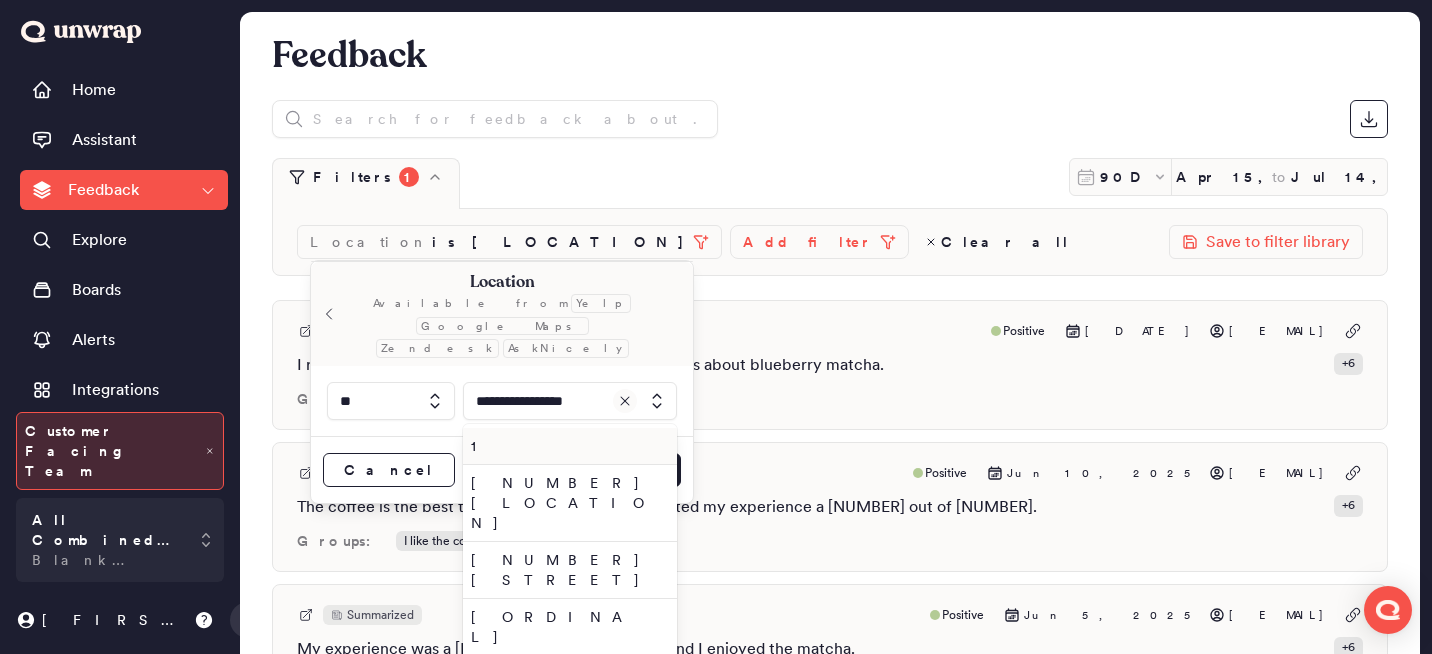 click 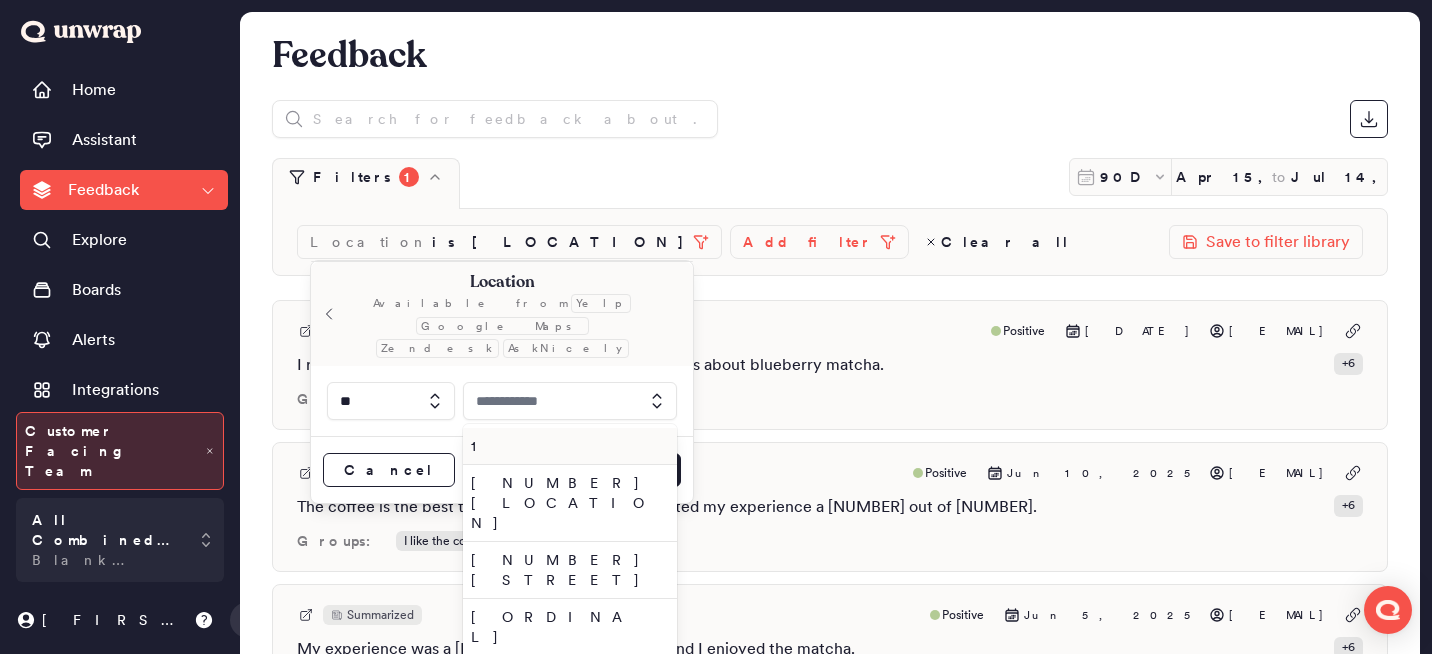 click at bounding box center [570, 401] 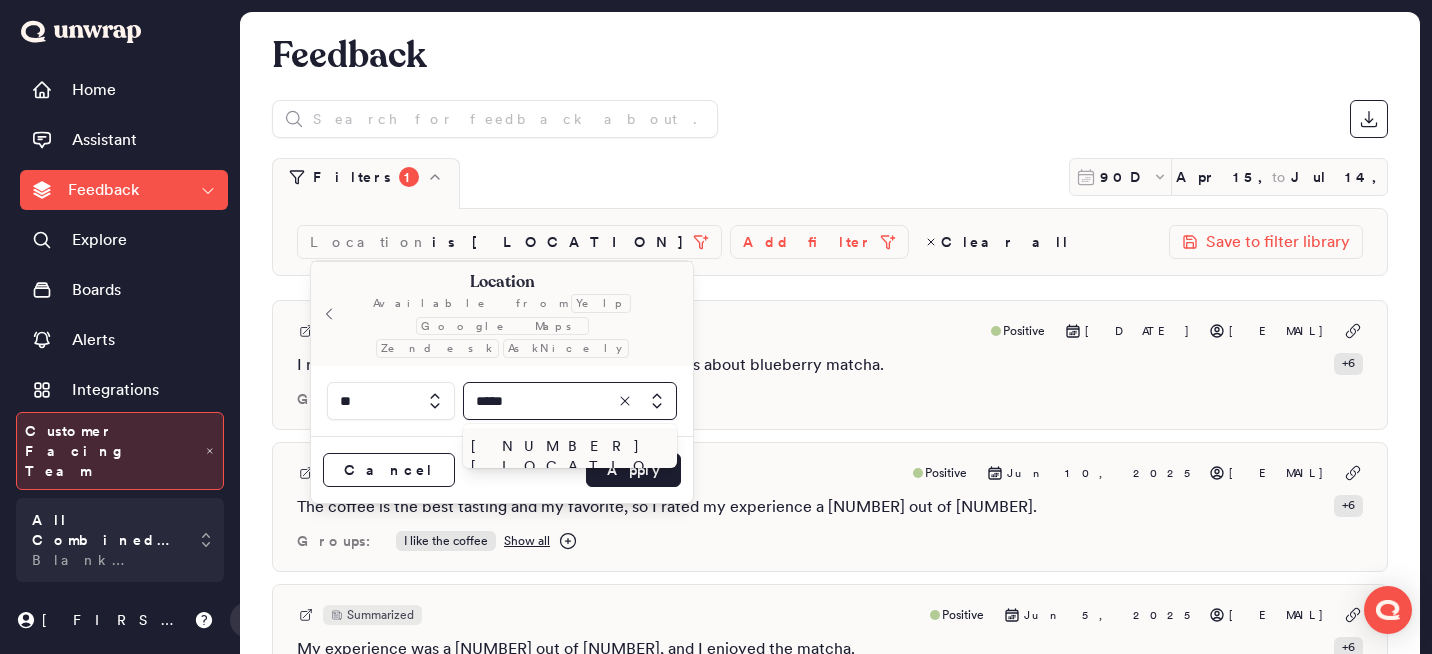 type on "*****" 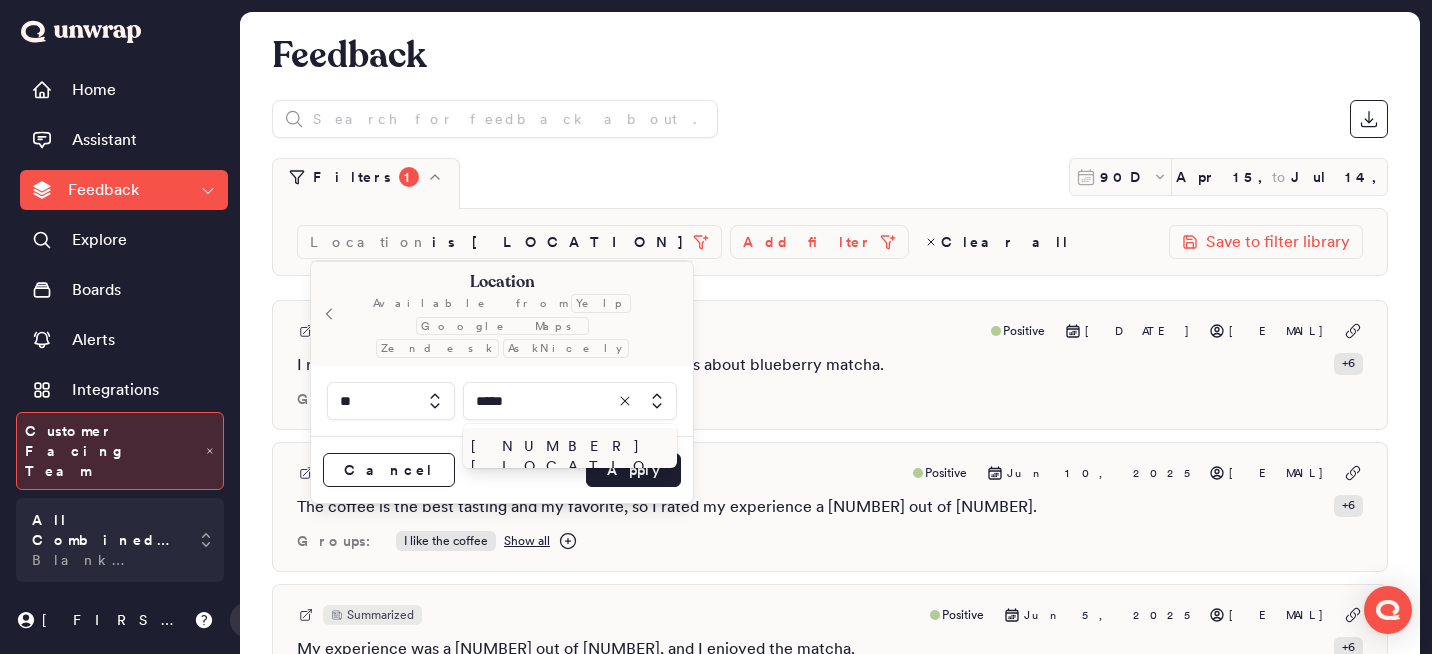 click on "[NUMBER] [LOCATION]" at bounding box center [566, 466] 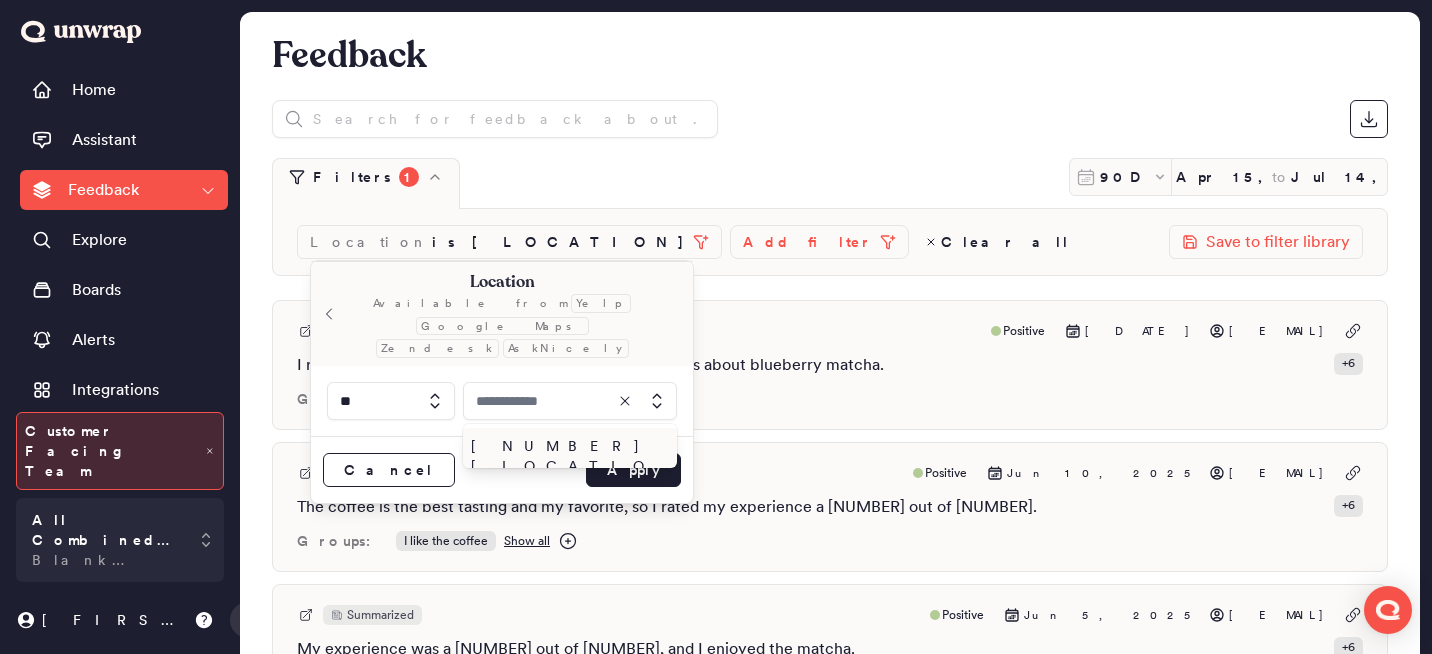 type on "**********" 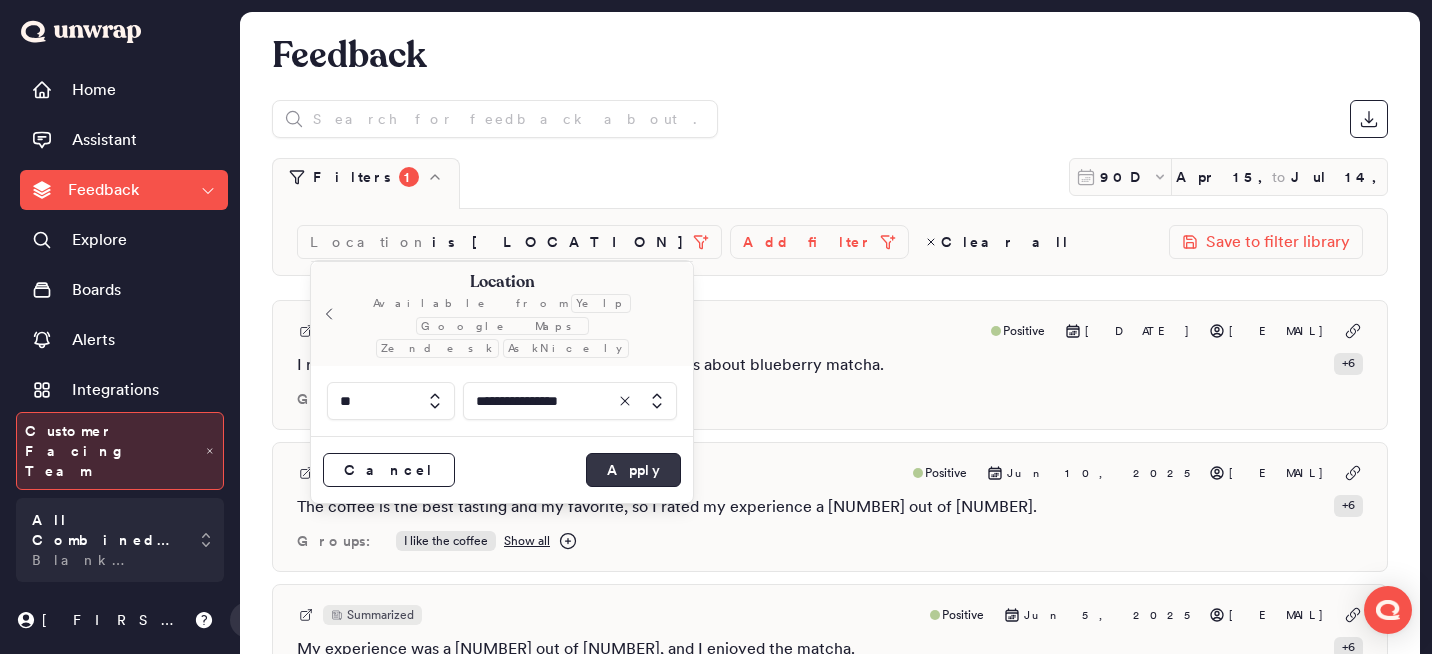 click on "Apply" at bounding box center (633, 470) 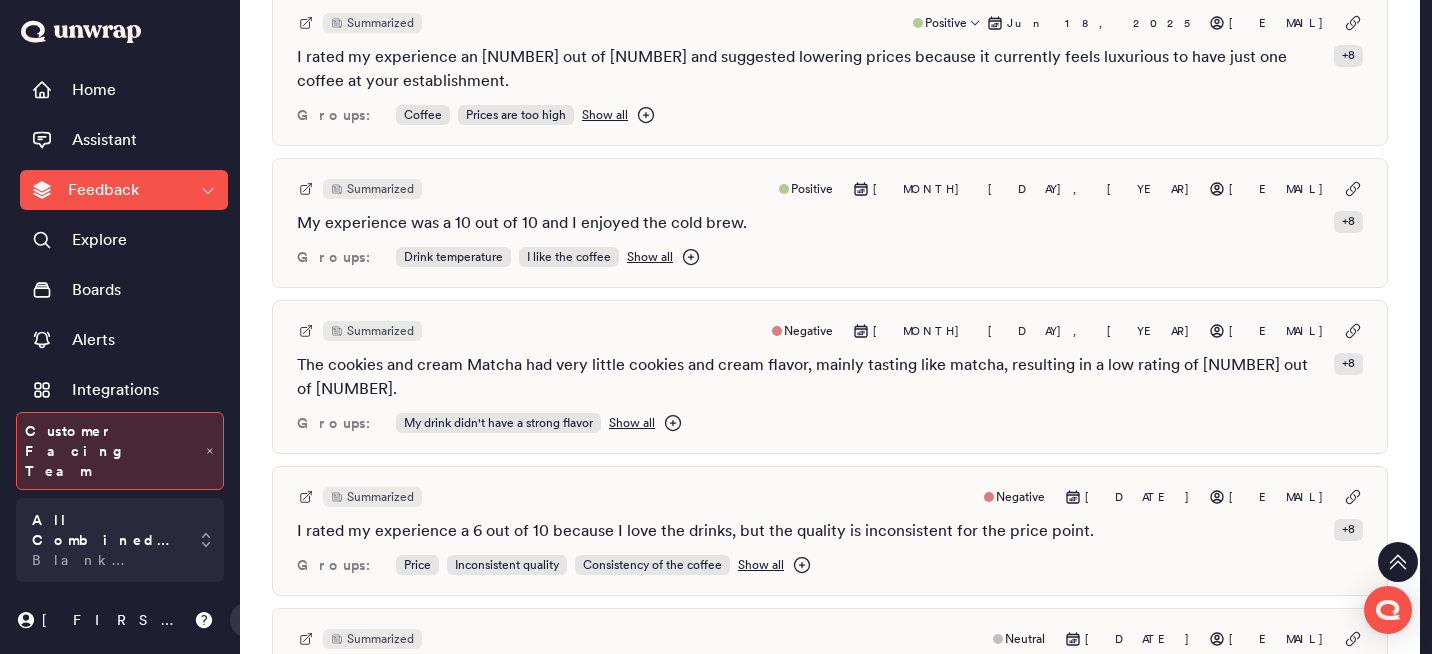 scroll, scrollTop: 0, scrollLeft: 0, axis: both 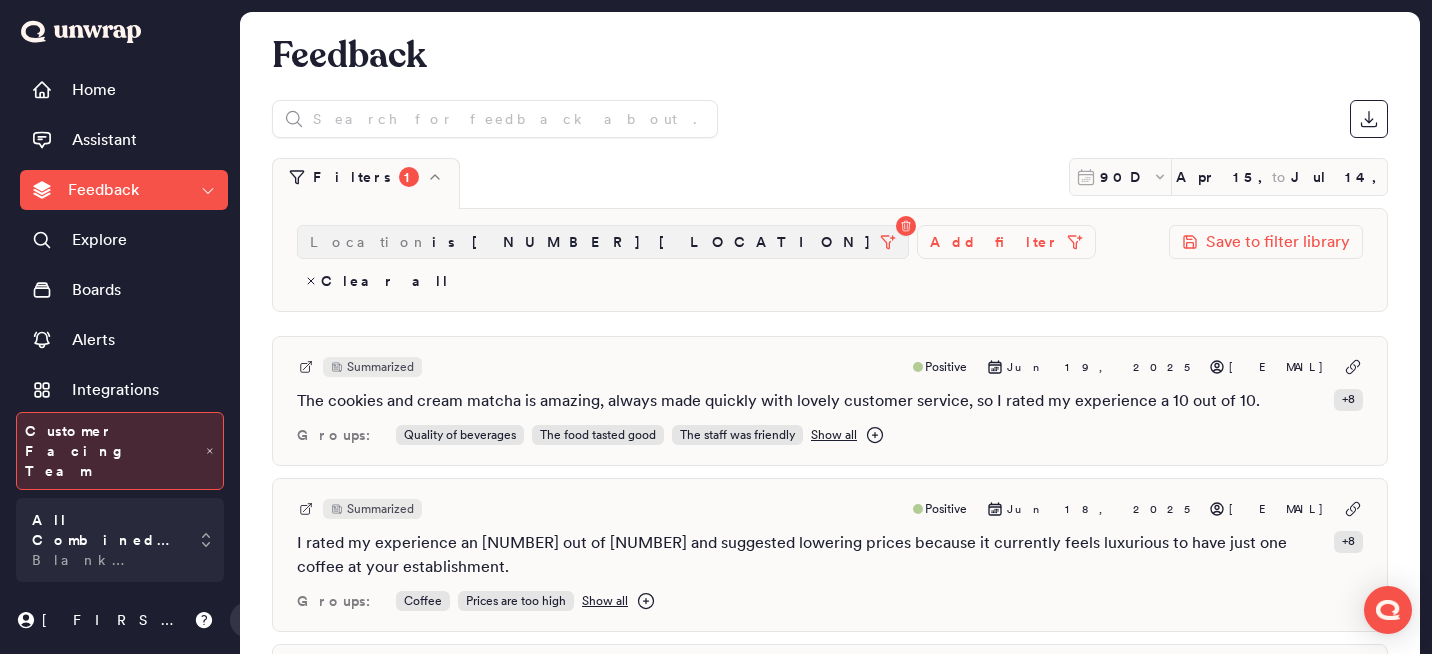 click on "is [NUMBER] [STREET]" at bounding box center [652, 242] 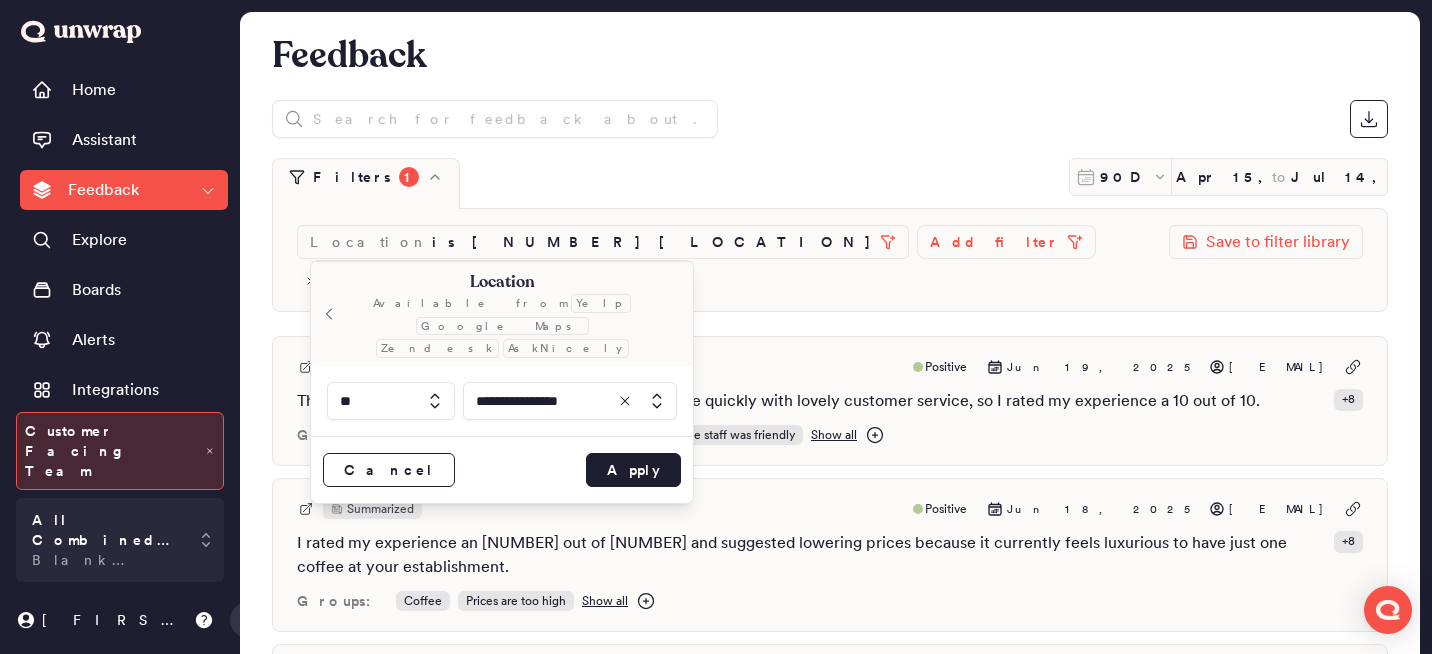 click on "Location is [STREET] Add filter Clear all Save to filter library" at bounding box center [830, 260] 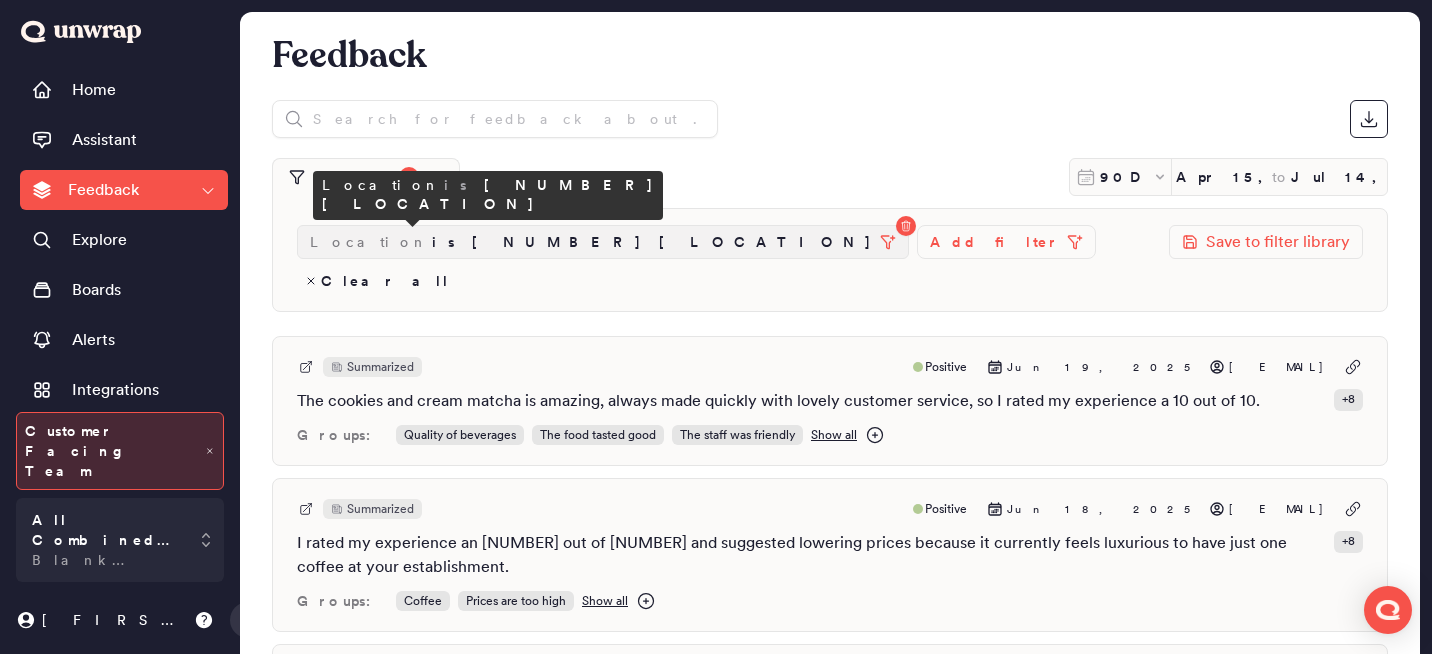 click on "is [NUMBER] [STREET]" at bounding box center (652, 242) 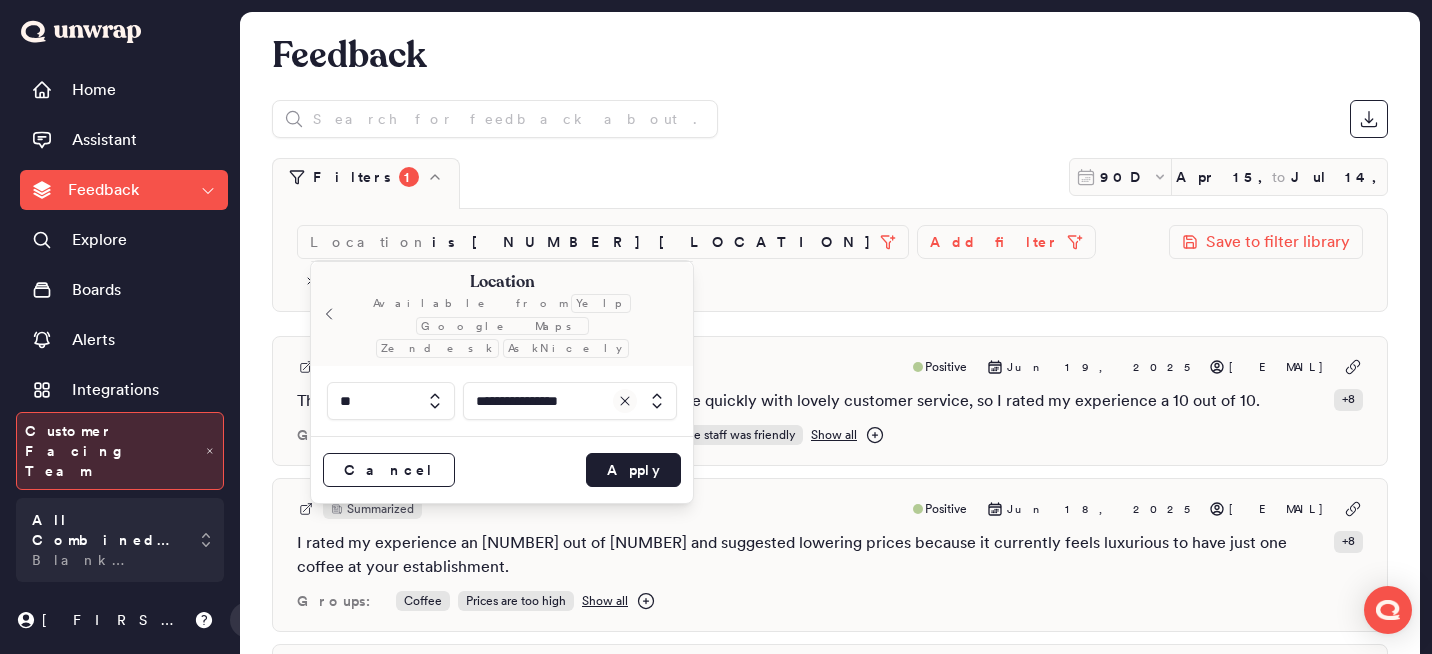 click 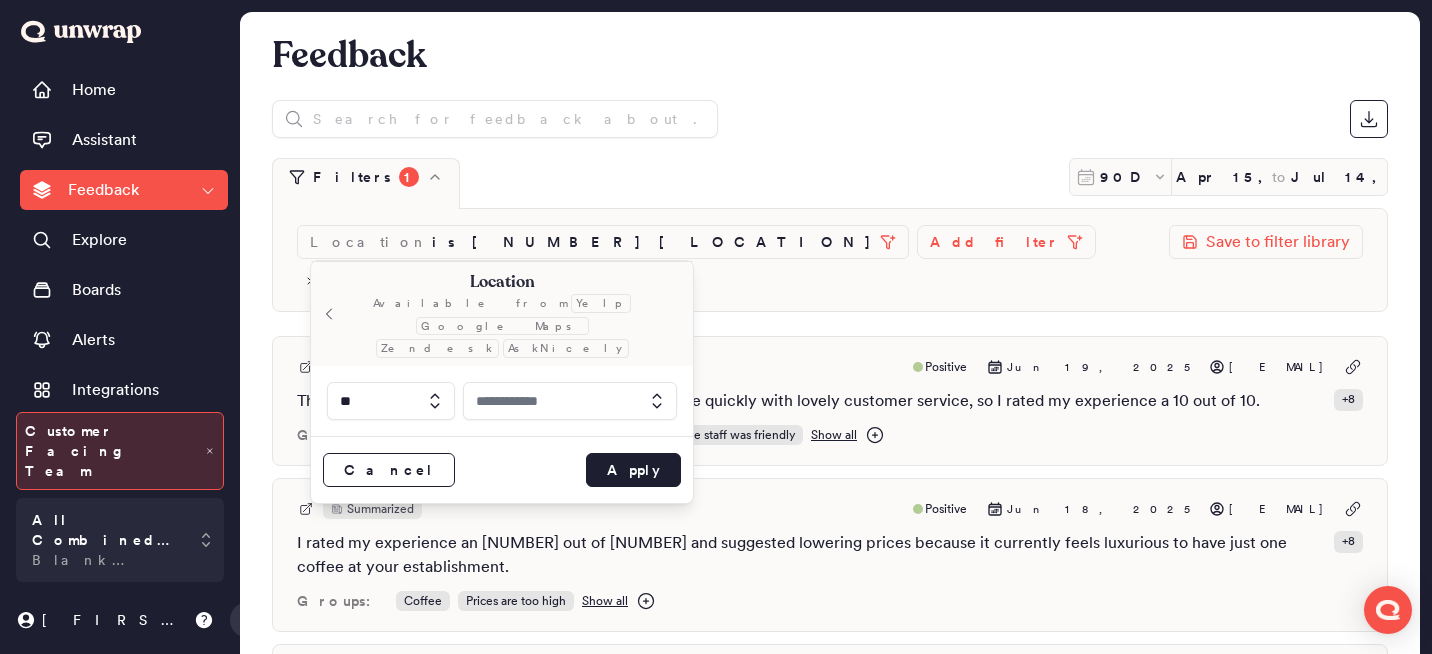 click at bounding box center (570, 401) 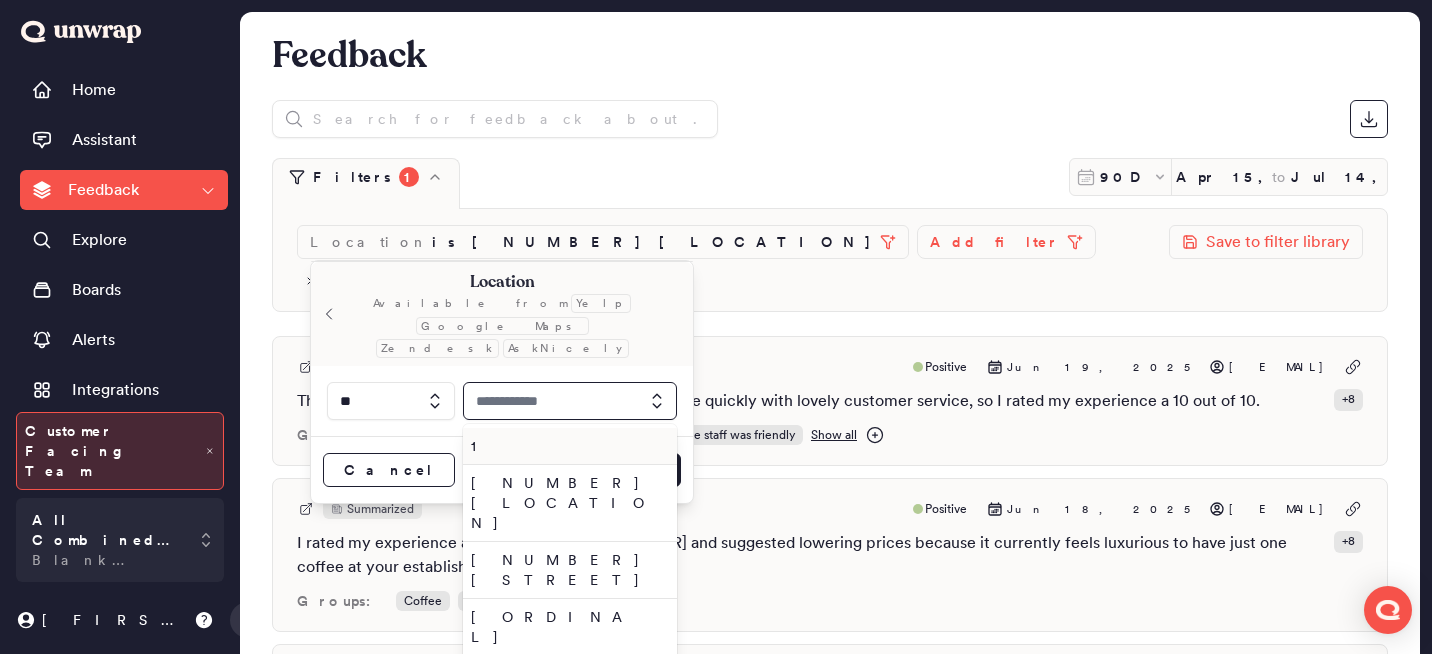 paste on "**********" 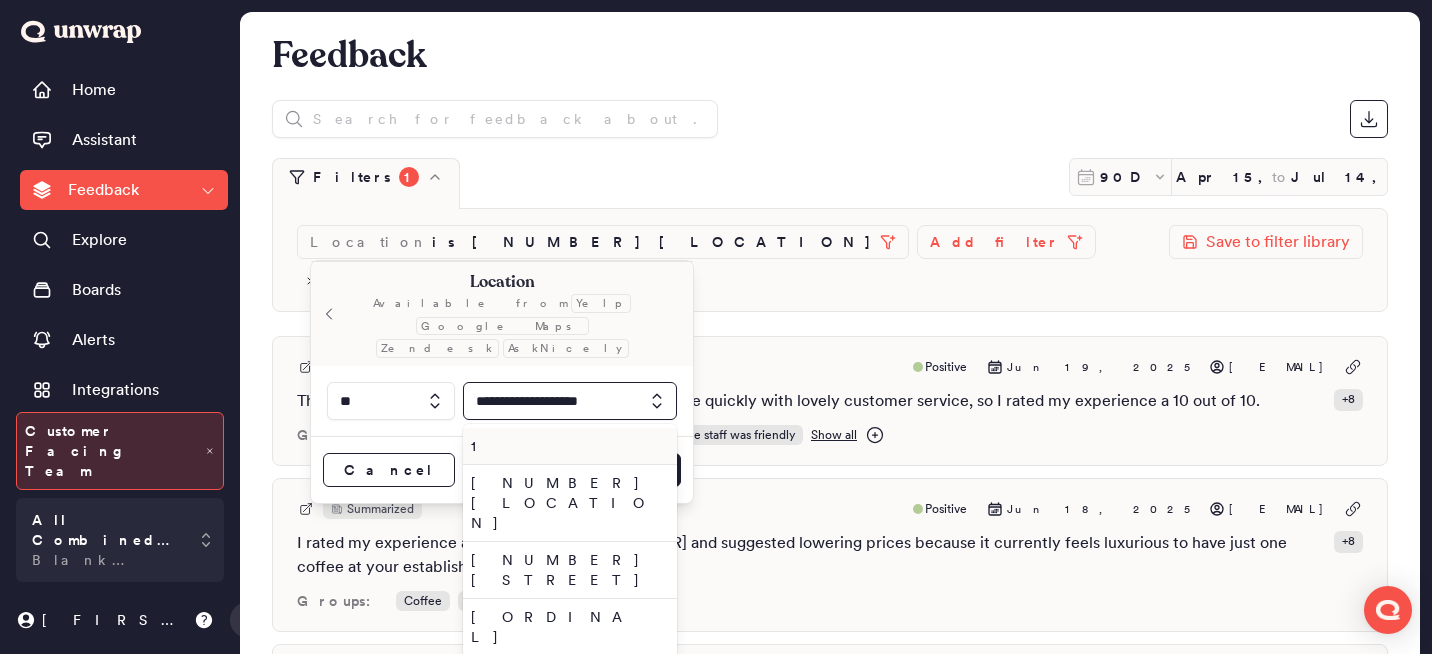 scroll, scrollTop: 0, scrollLeft: 6, axis: horizontal 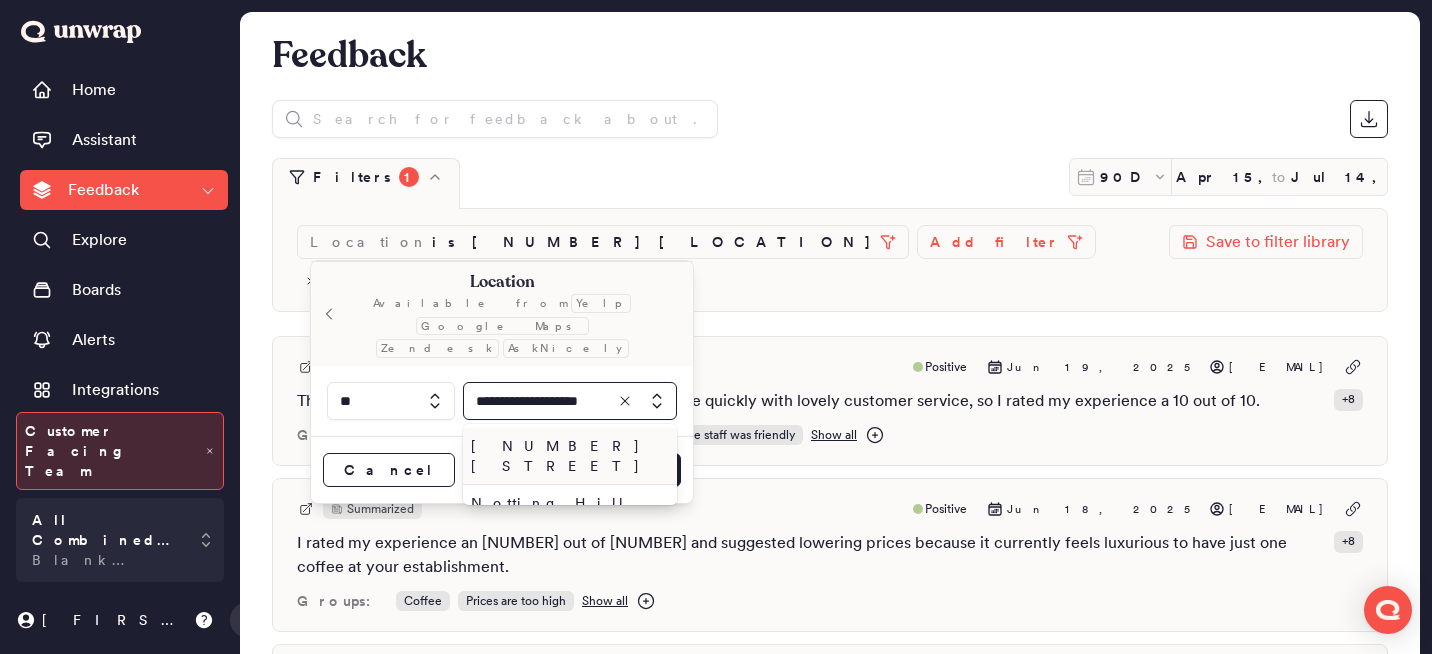 type on "**********" 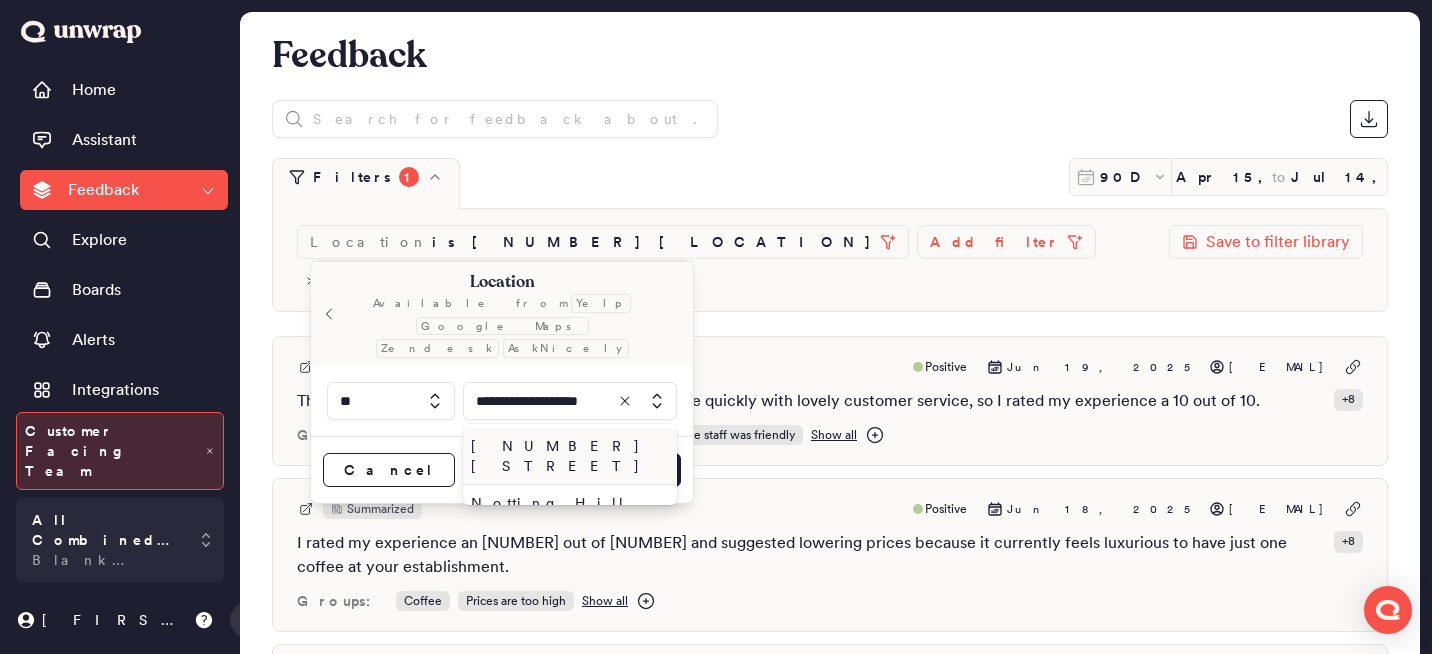 click on "[NUMBER] [STREET]" at bounding box center [566, 456] 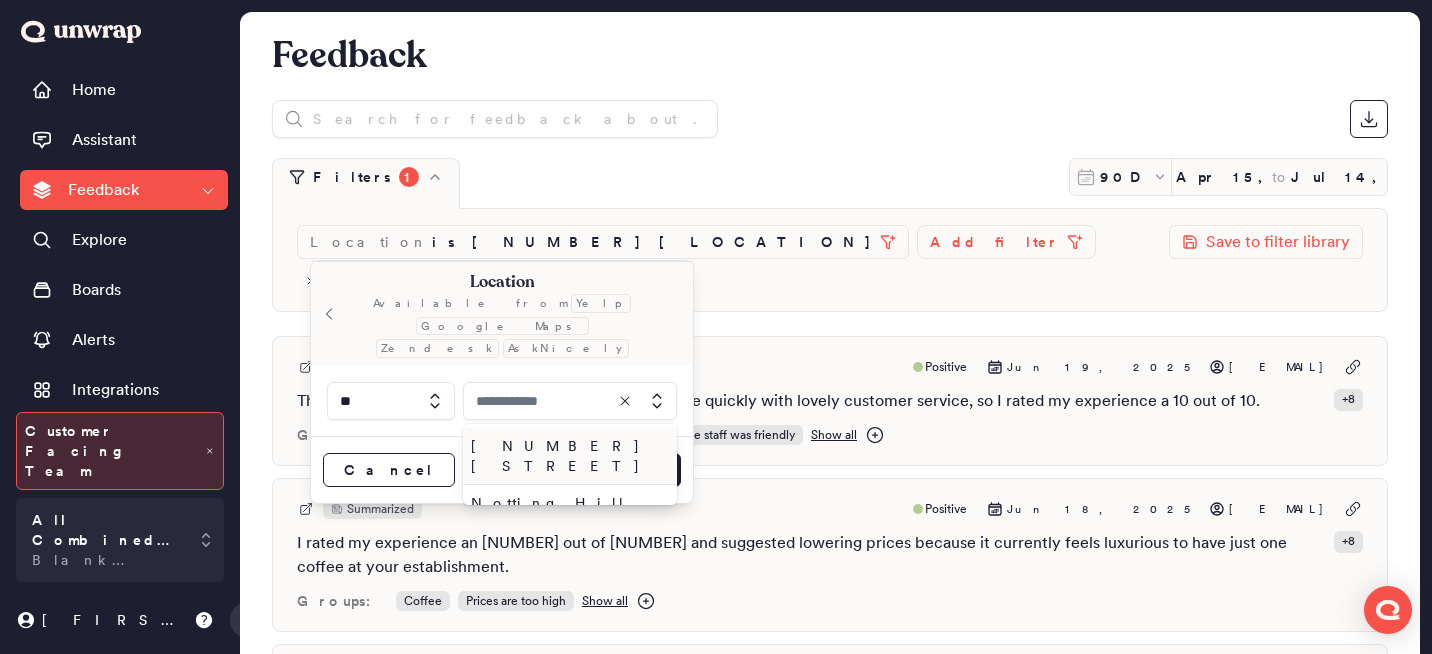 type on "**********" 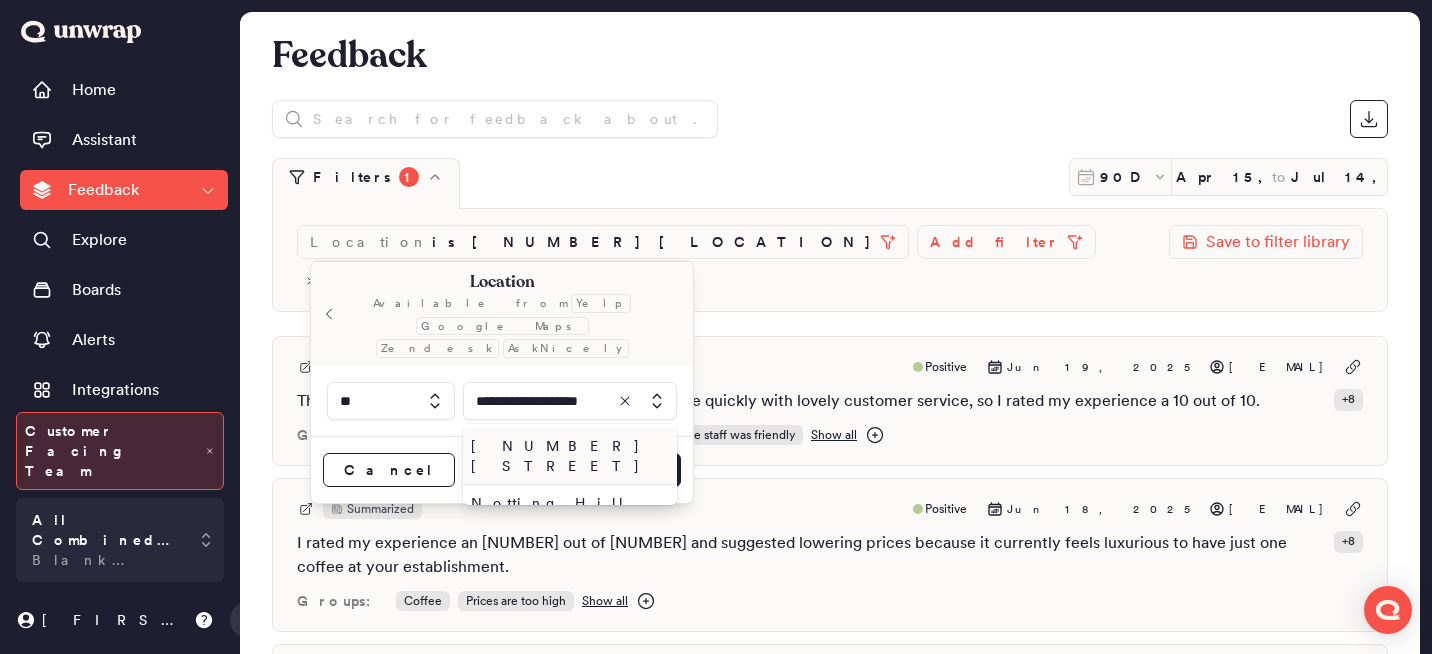scroll, scrollTop: 0, scrollLeft: 0, axis: both 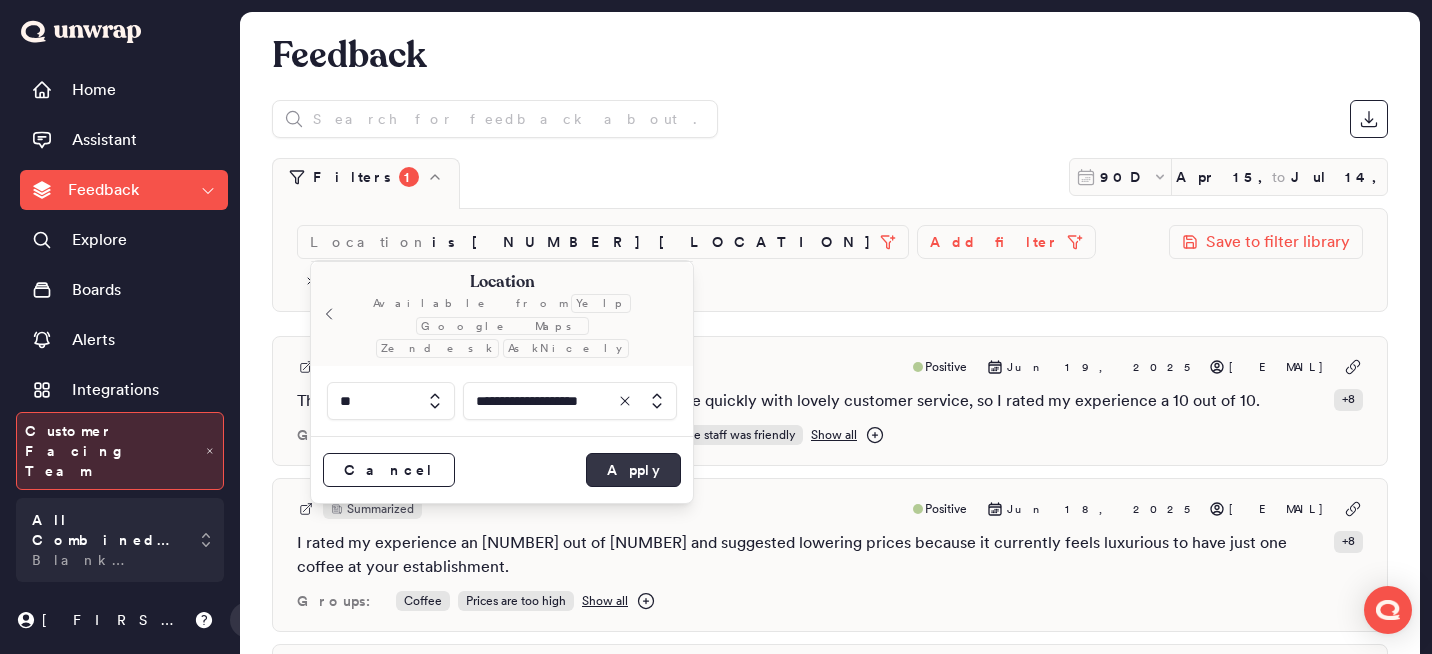click on "Apply" at bounding box center [633, 470] 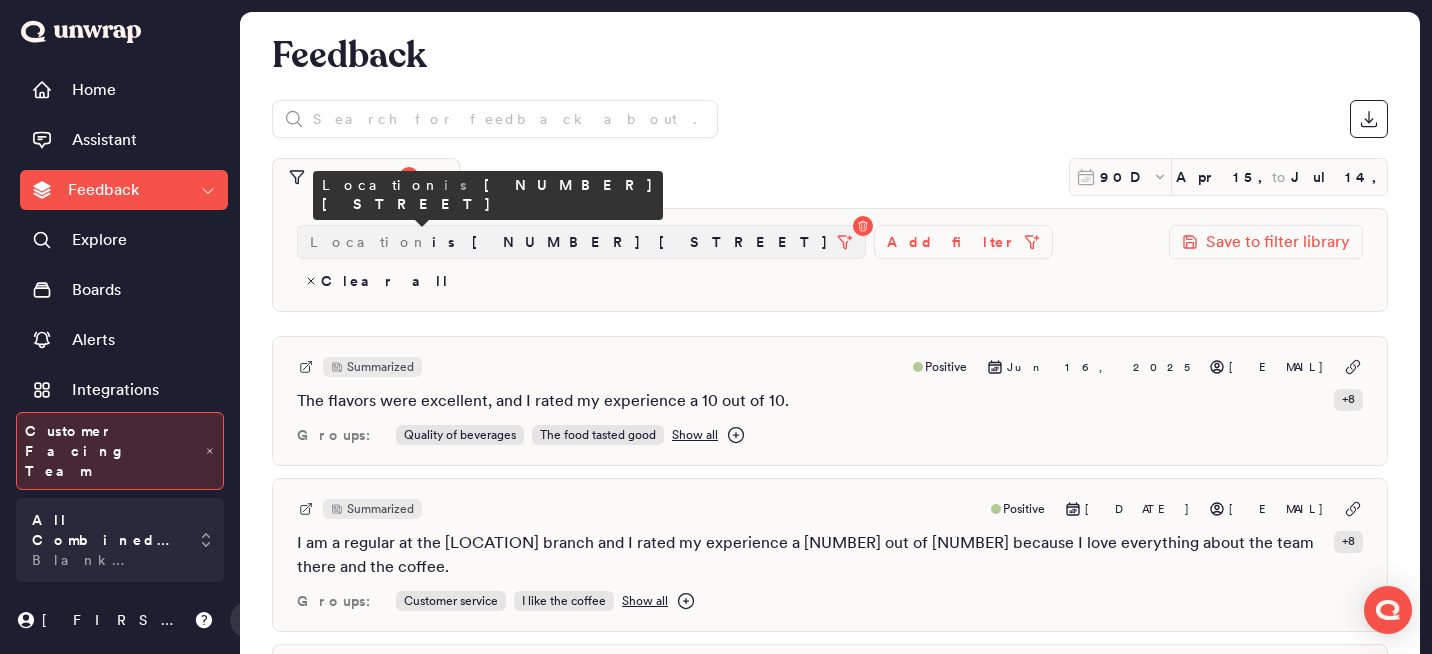 click on "is [NUMBER] [LOCATION]" at bounding box center (630, 242) 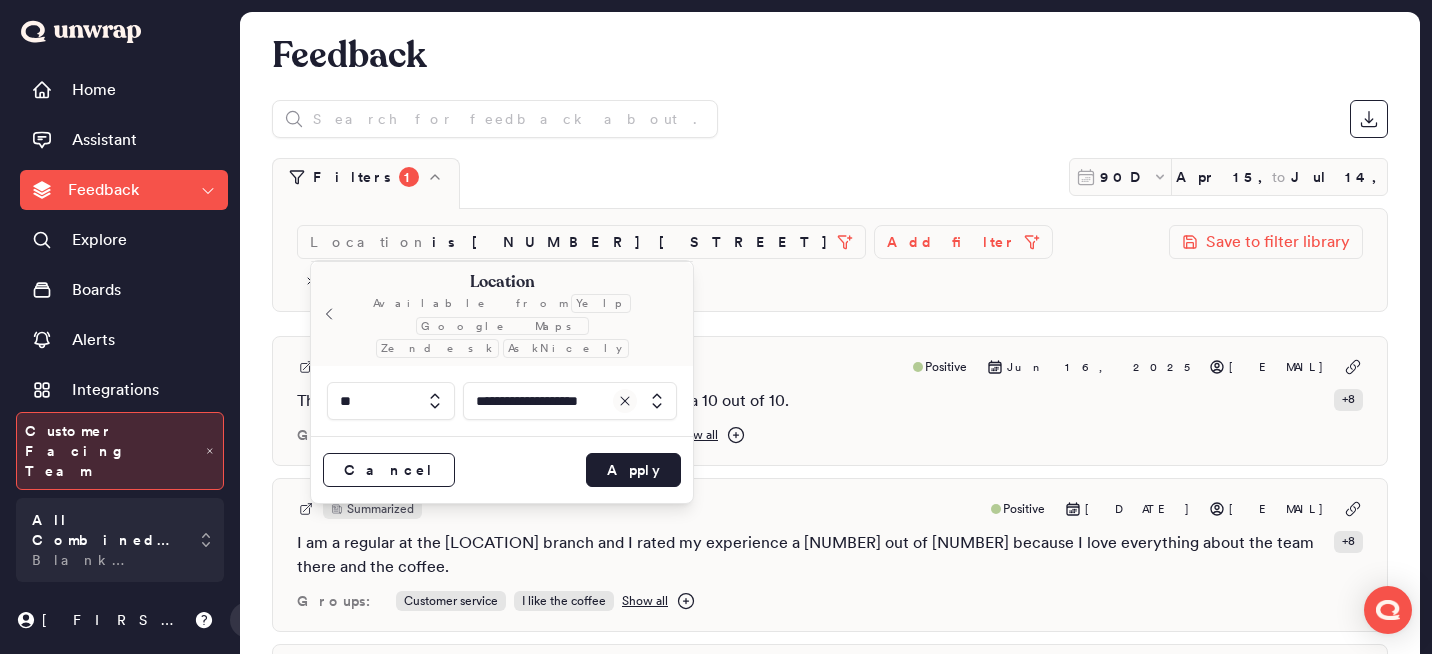 click 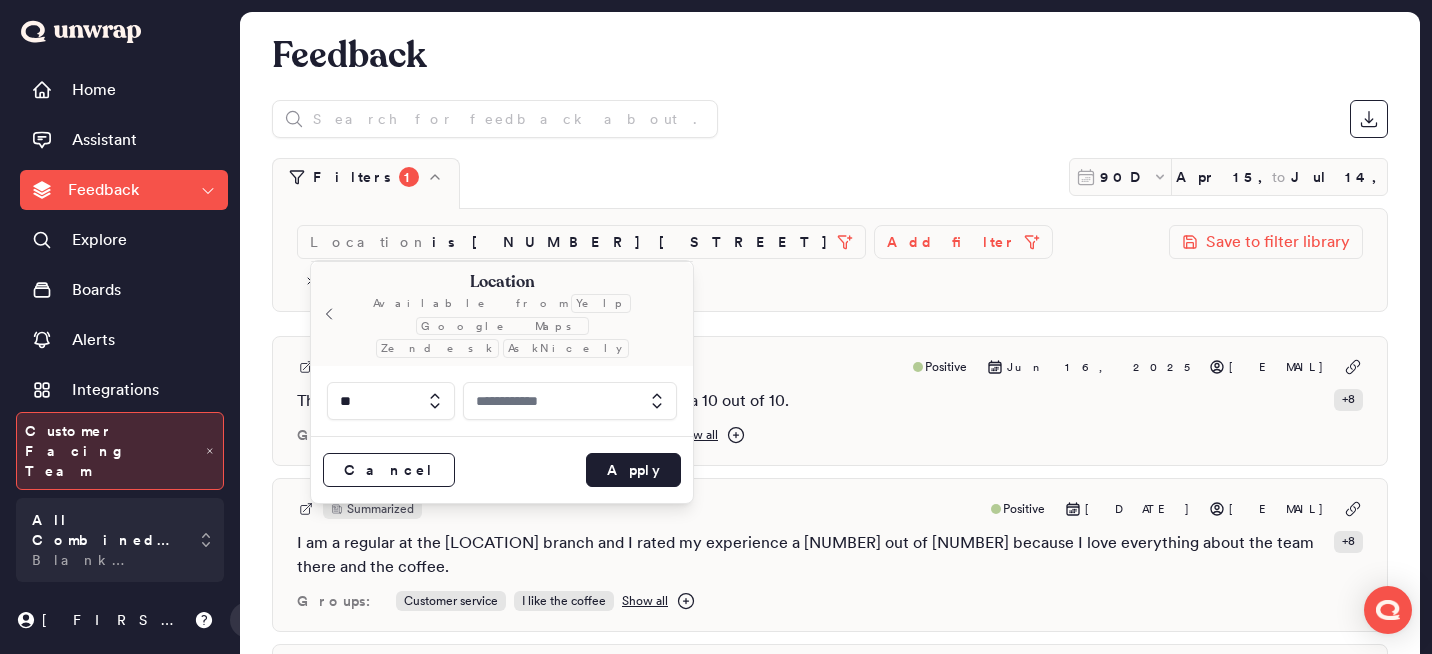 click at bounding box center (570, 401) 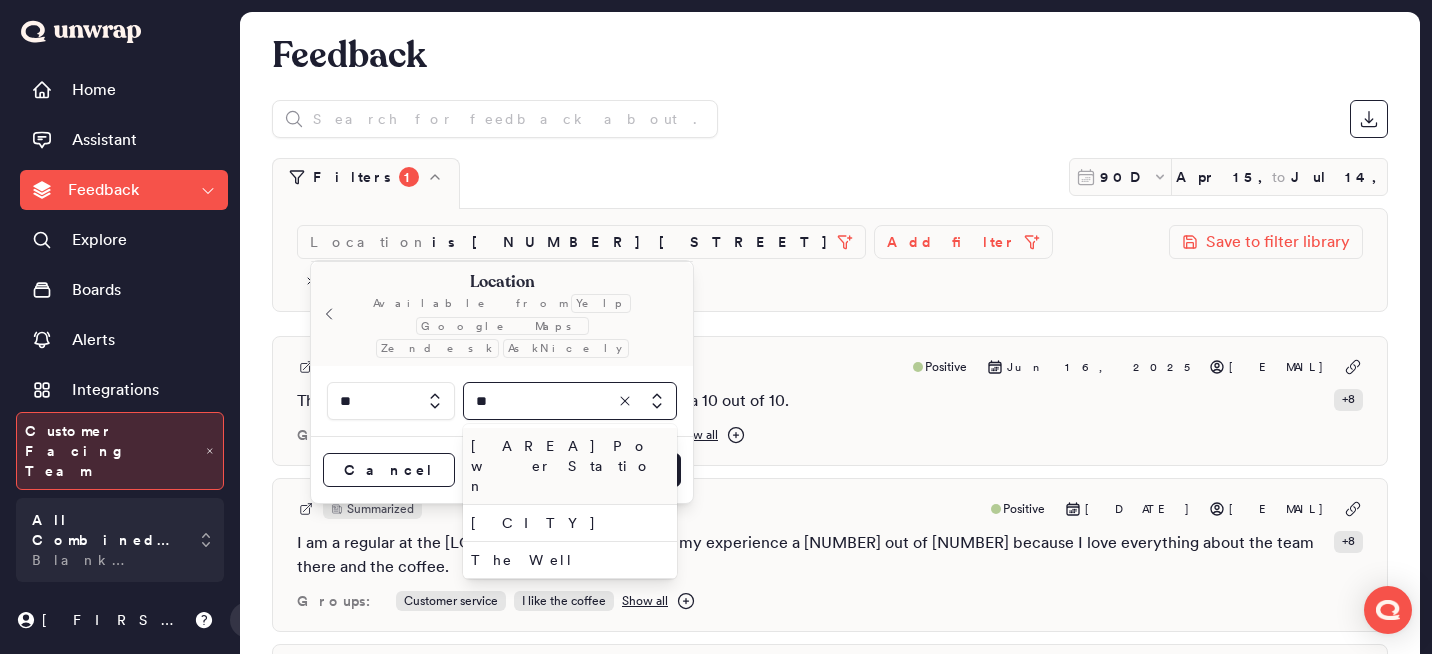 type on "*" 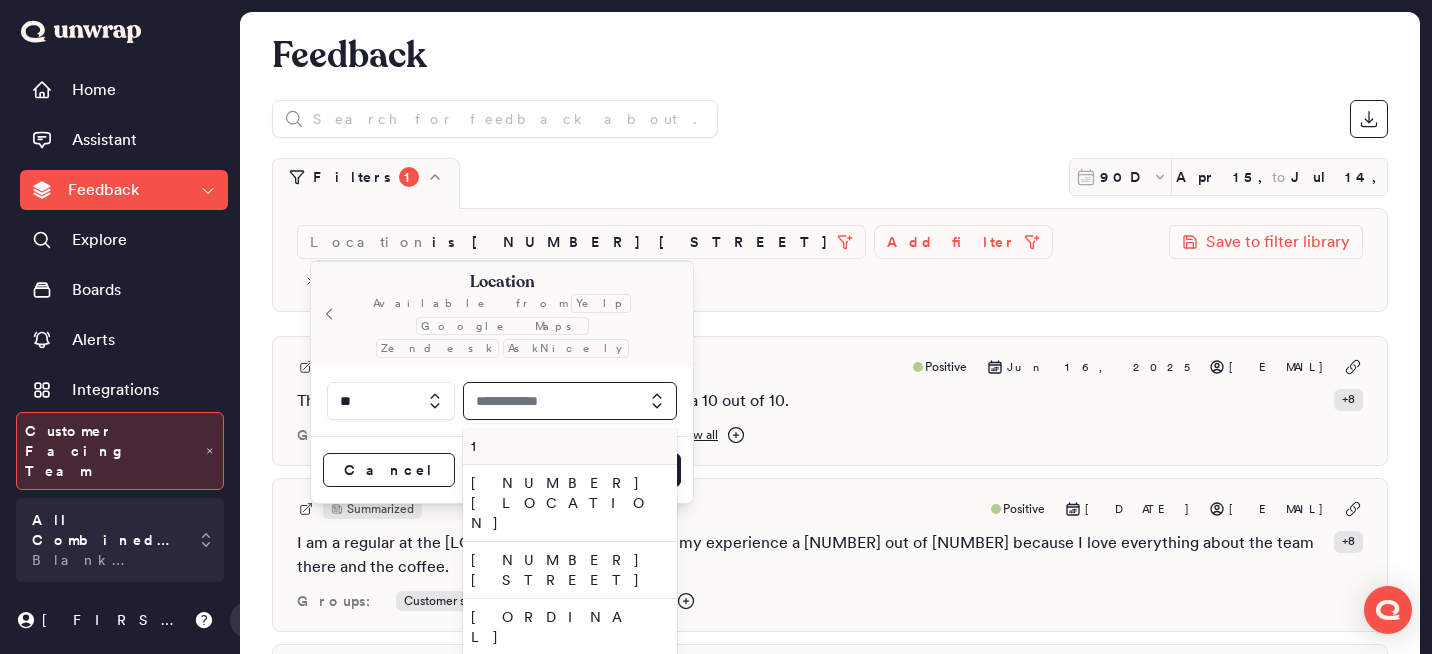 type on "*" 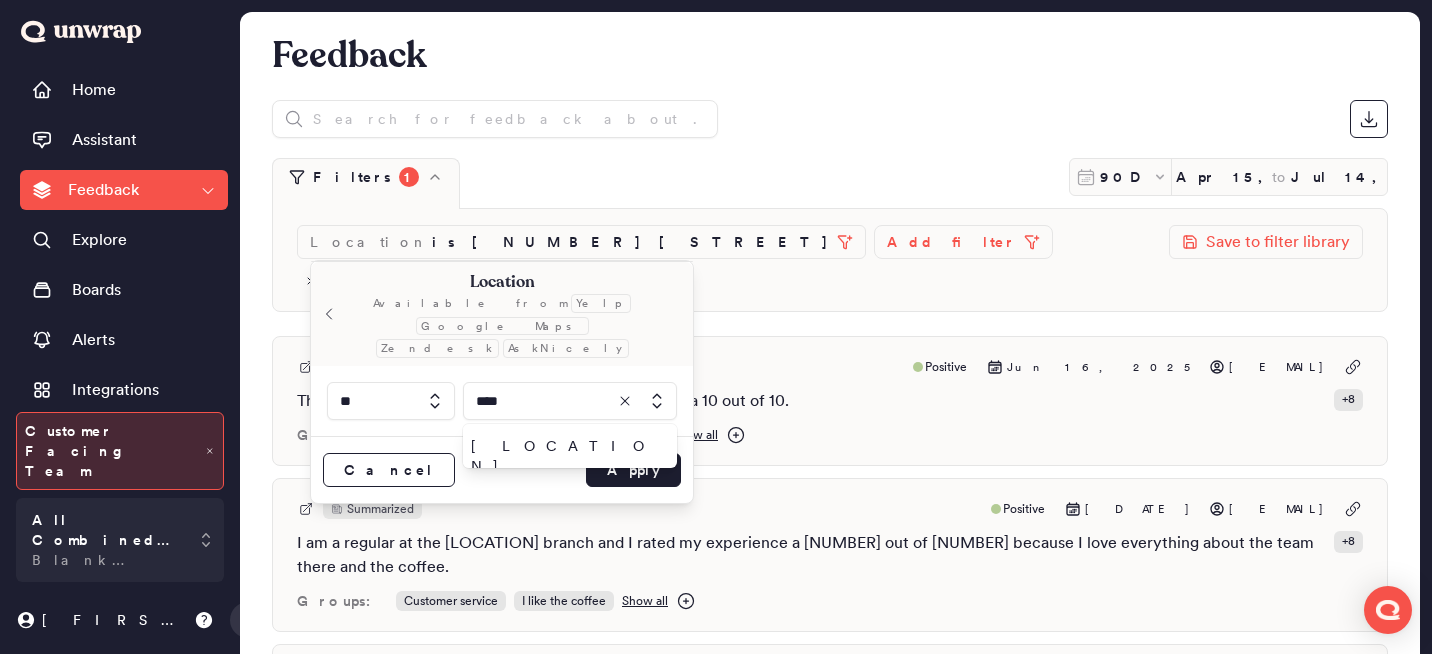 drag, startPoint x: 531, startPoint y: 382, endPoint x: 498, endPoint y: 382, distance: 33 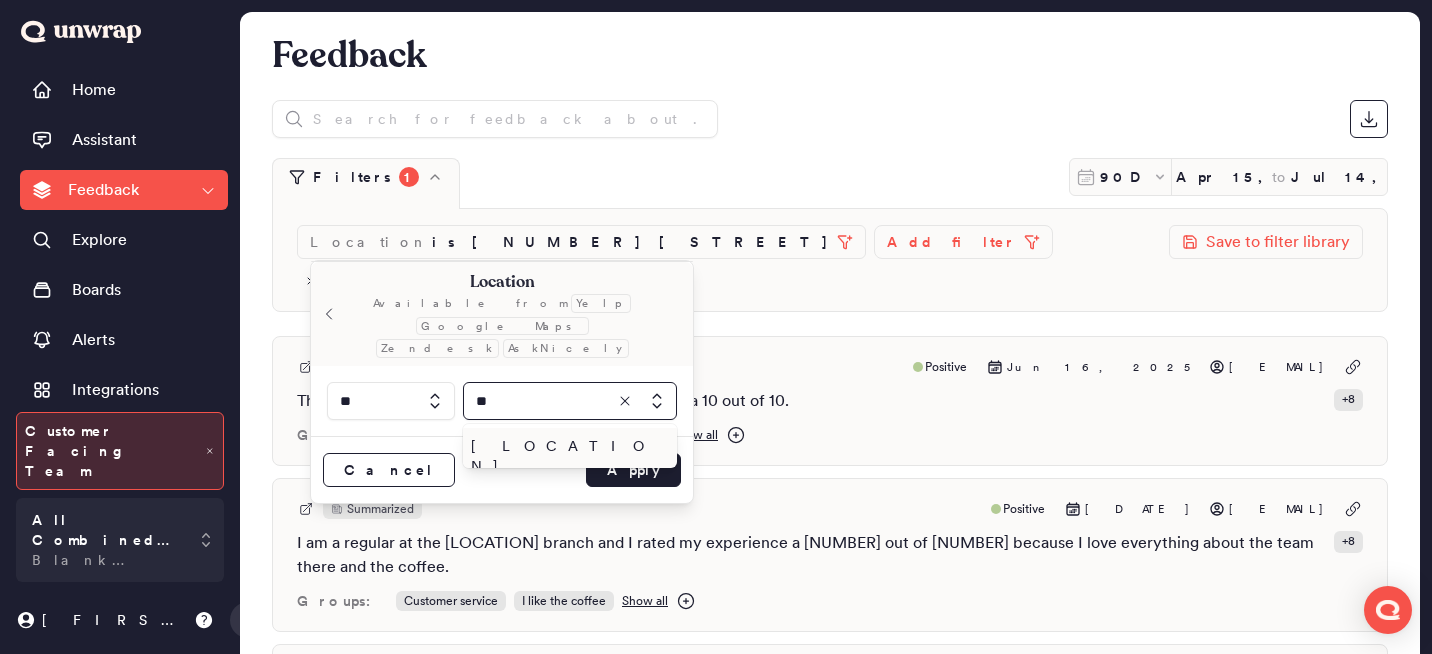 type on "*" 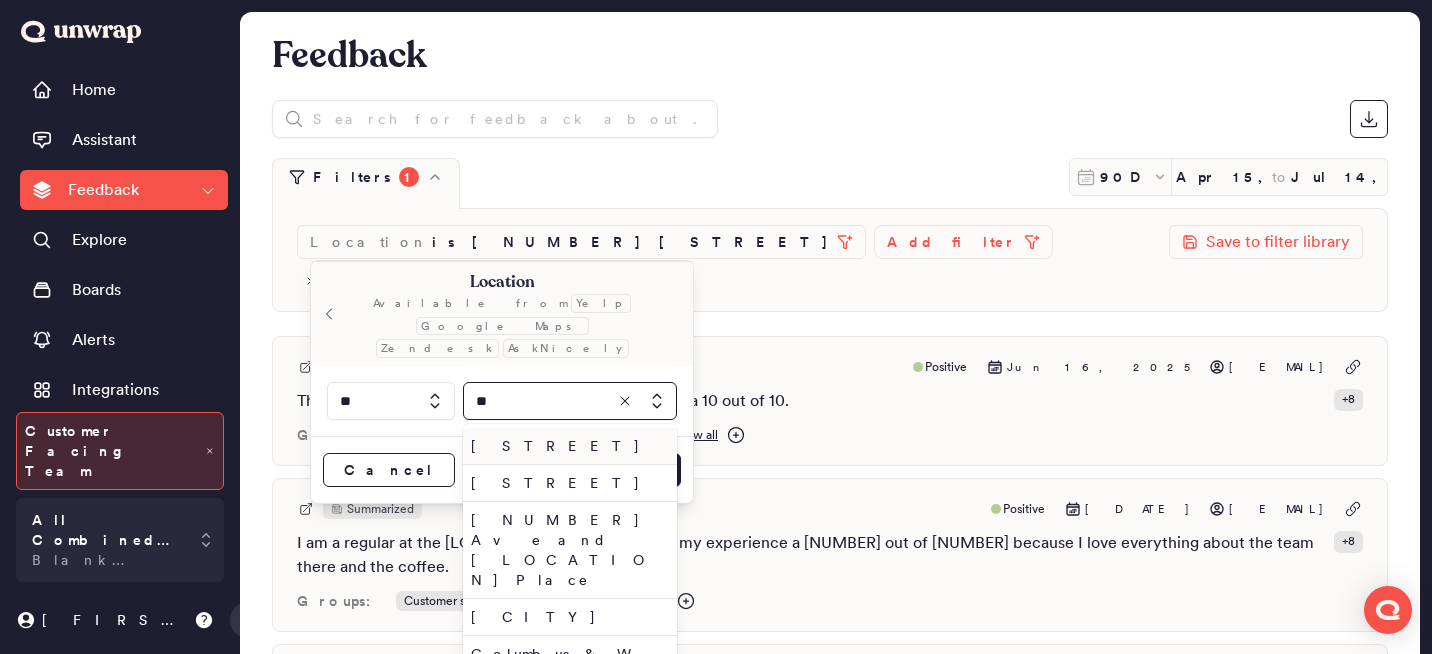 type on "*" 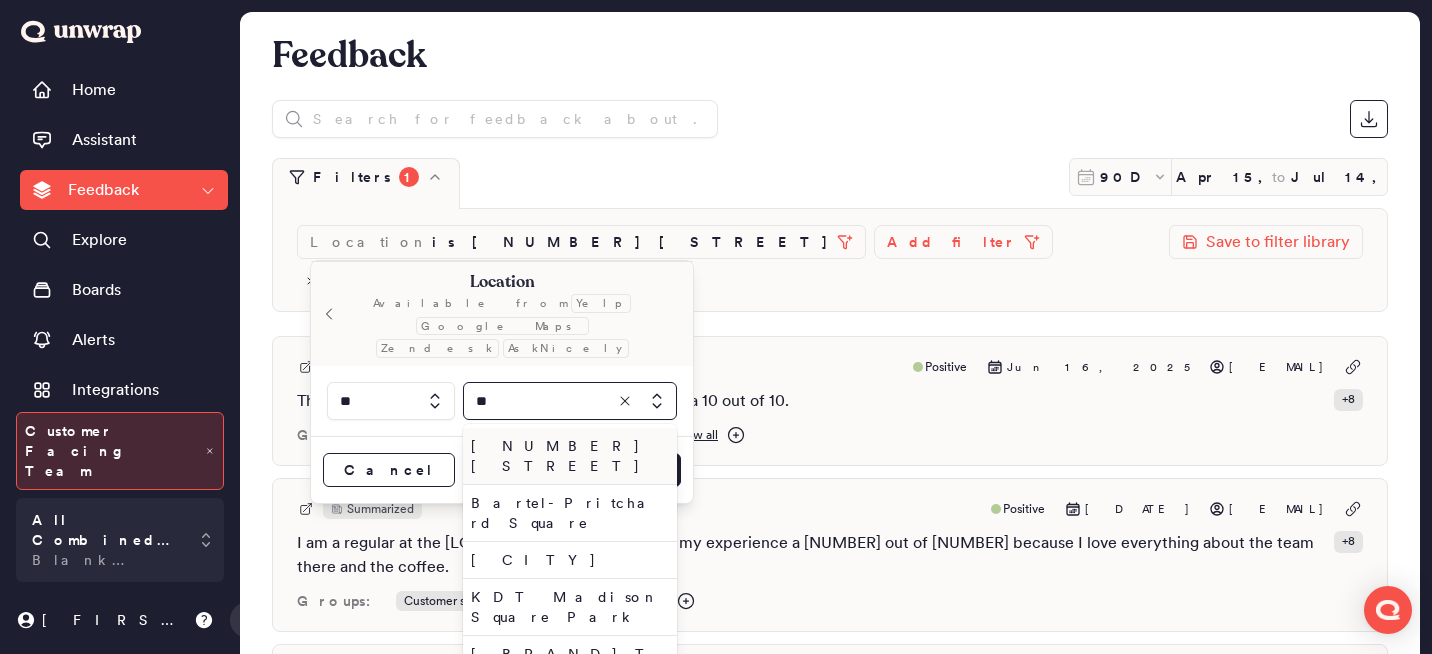 type on "*" 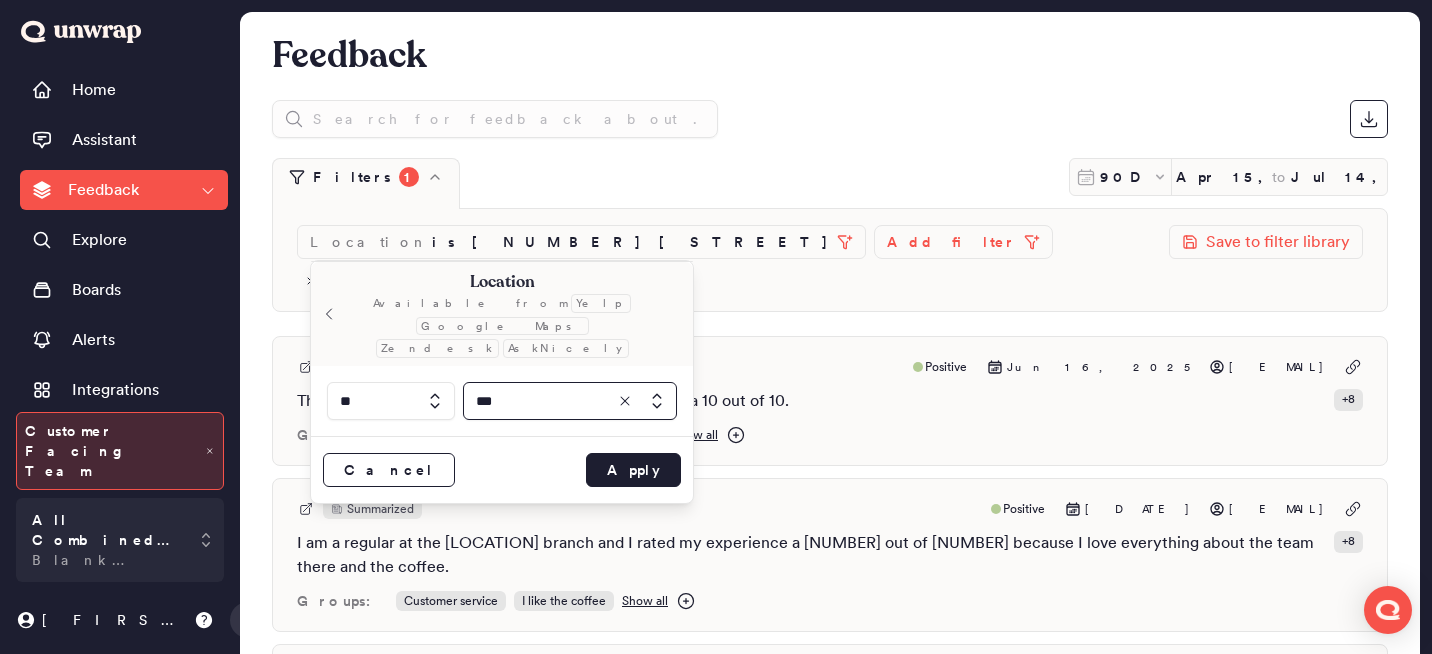 type on "***" 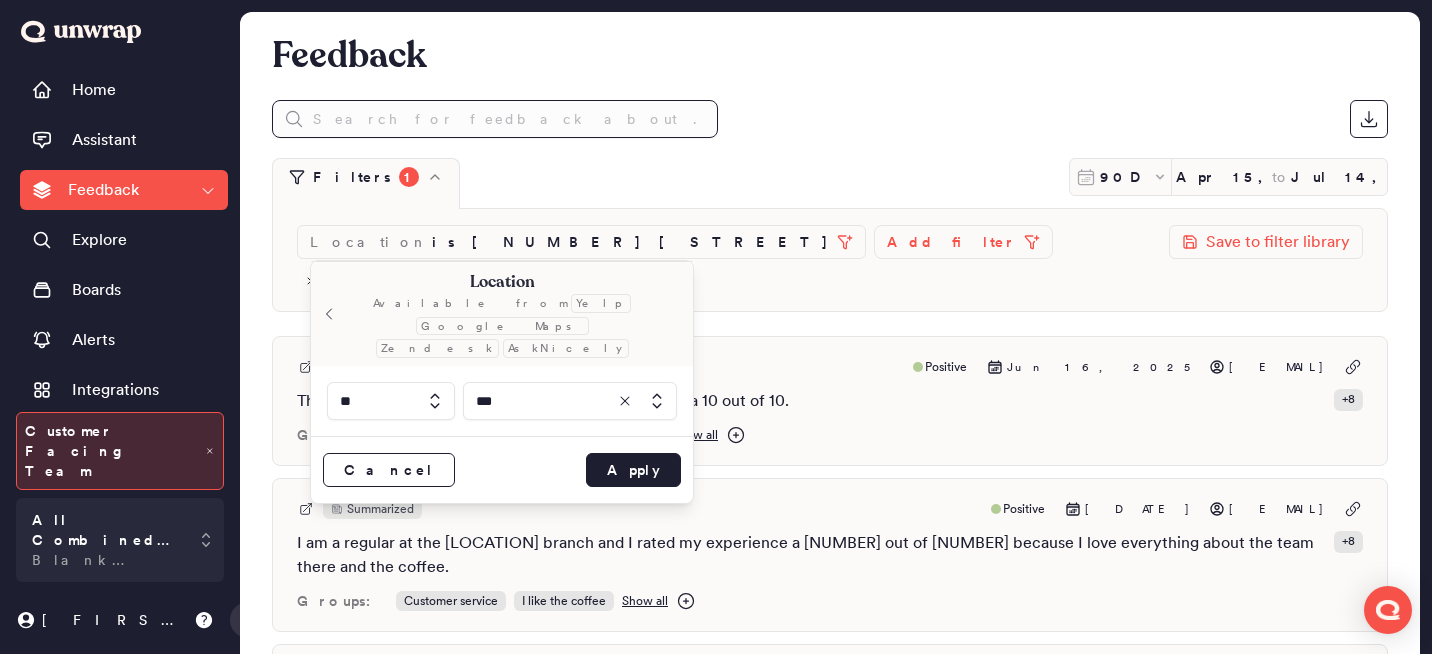 click at bounding box center (495, 119) 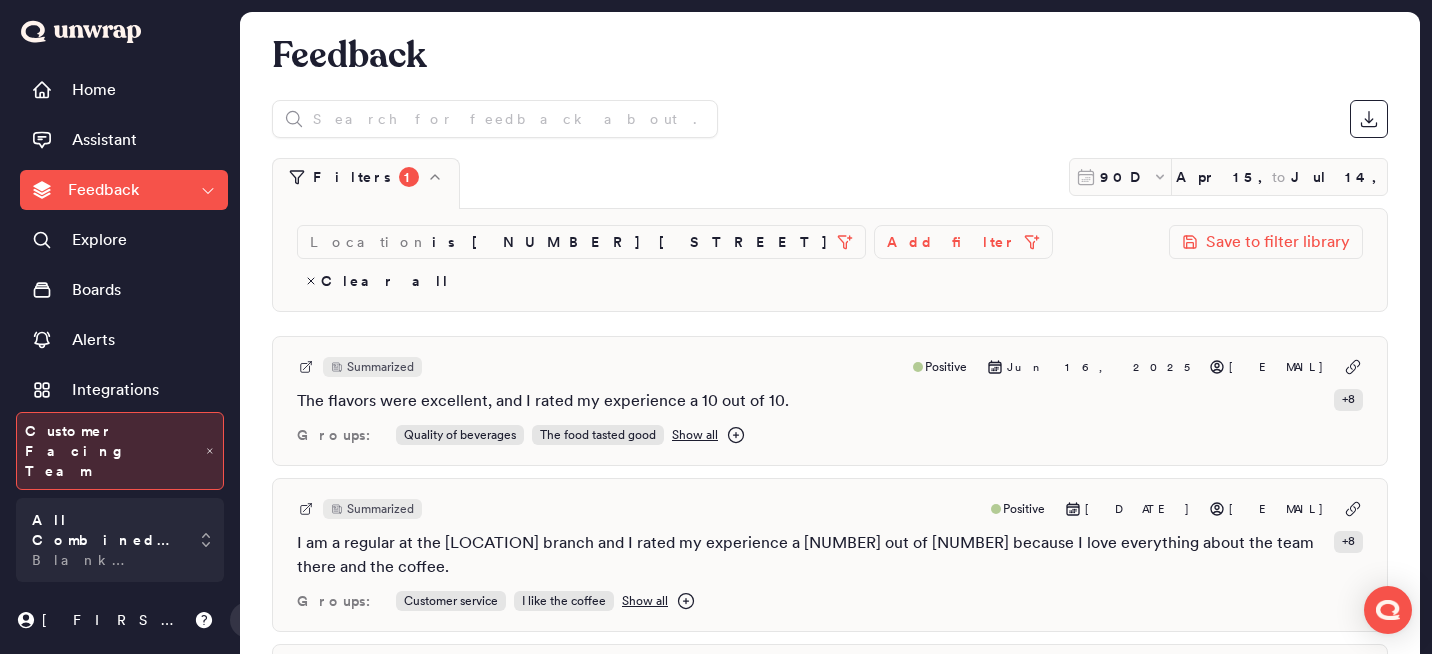 click on "Location is [NUMBER] [STREET] Add filter Clear all Save to filter library" at bounding box center (830, 260) 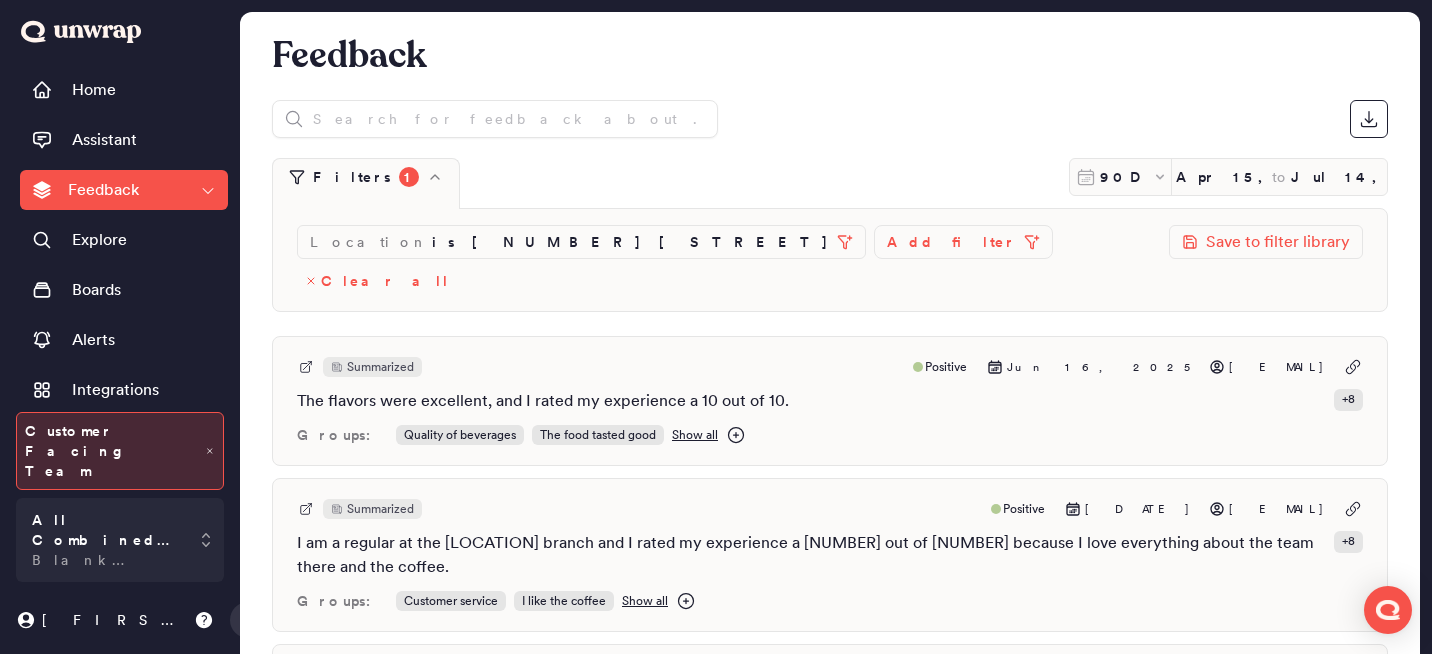 click on "Clear all" at bounding box center (385, 281) 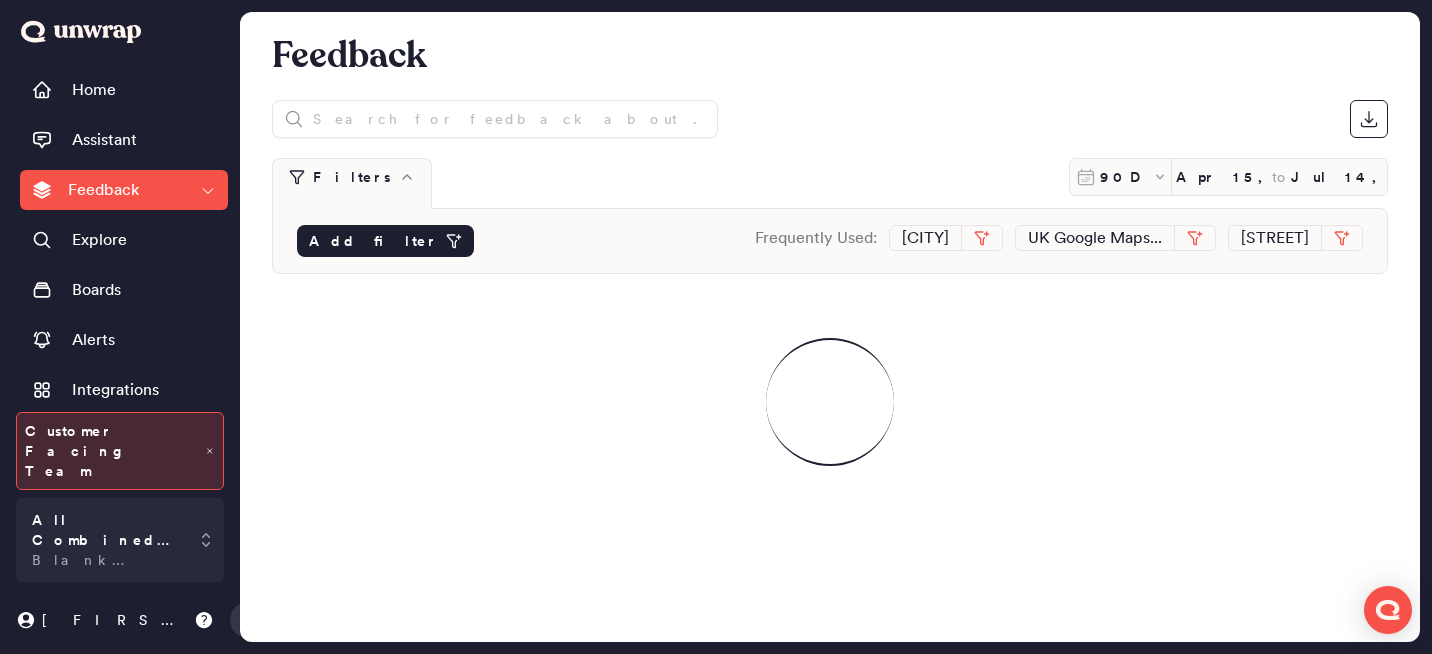 click on "Add filter" at bounding box center (385, 241) 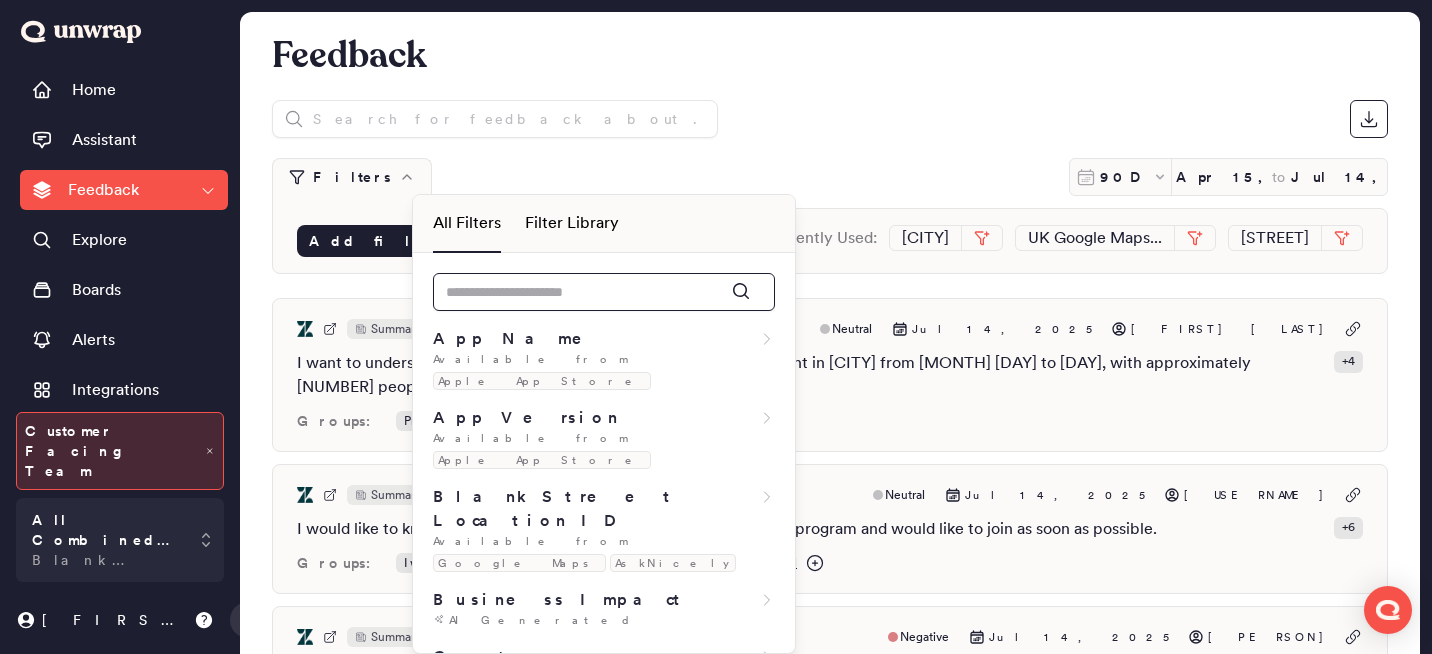 click at bounding box center (604, 292) 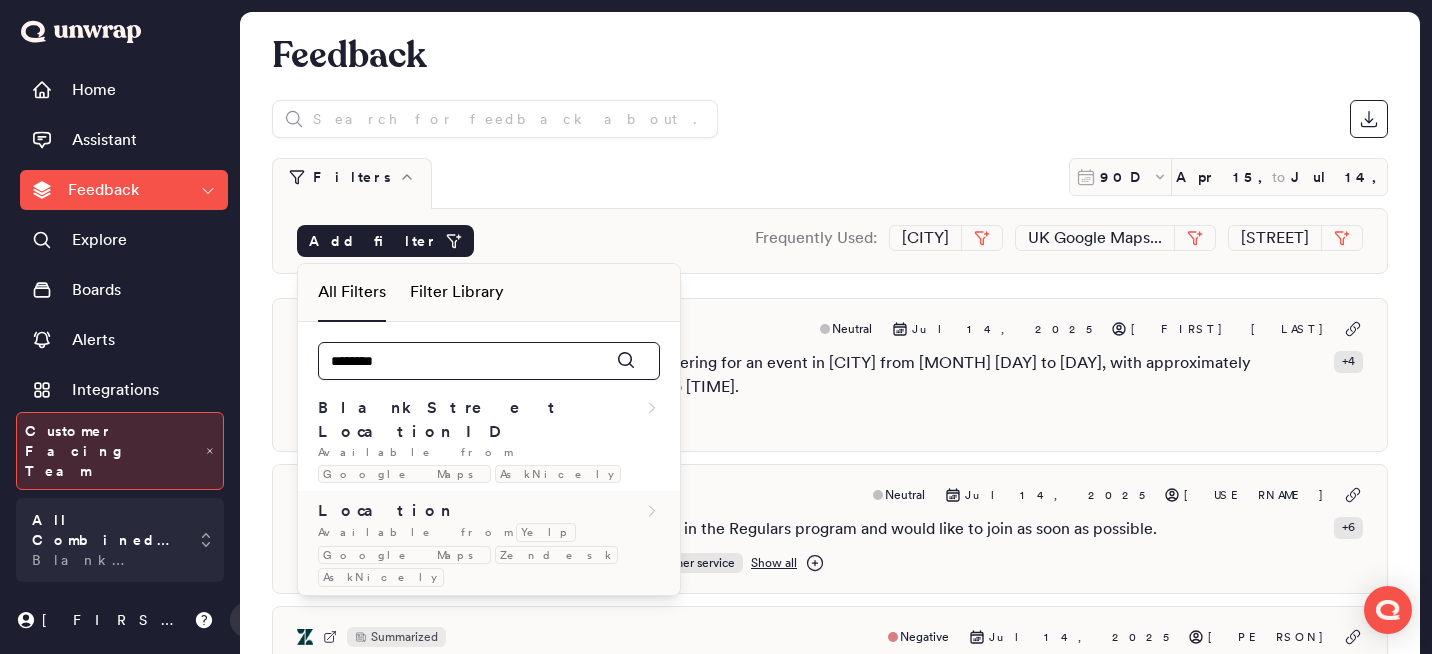 type on "********" 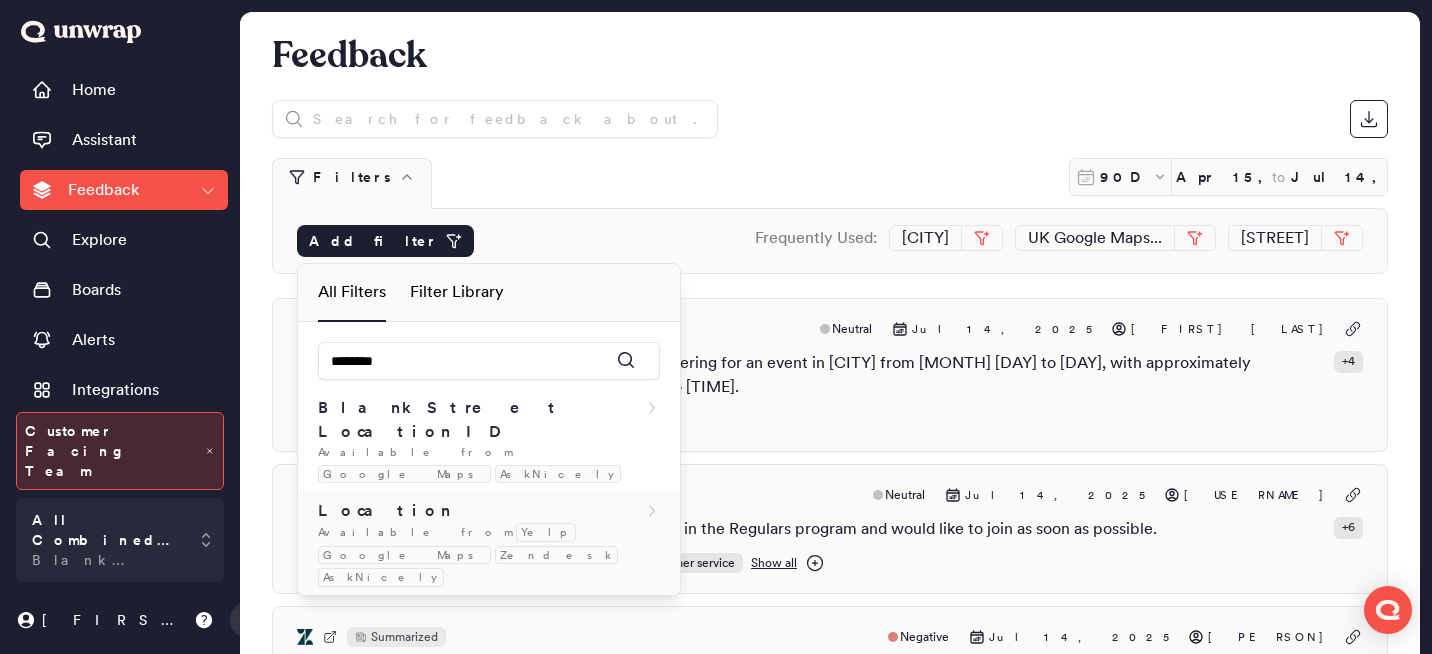 click on "Location" at bounding box center (489, 511) 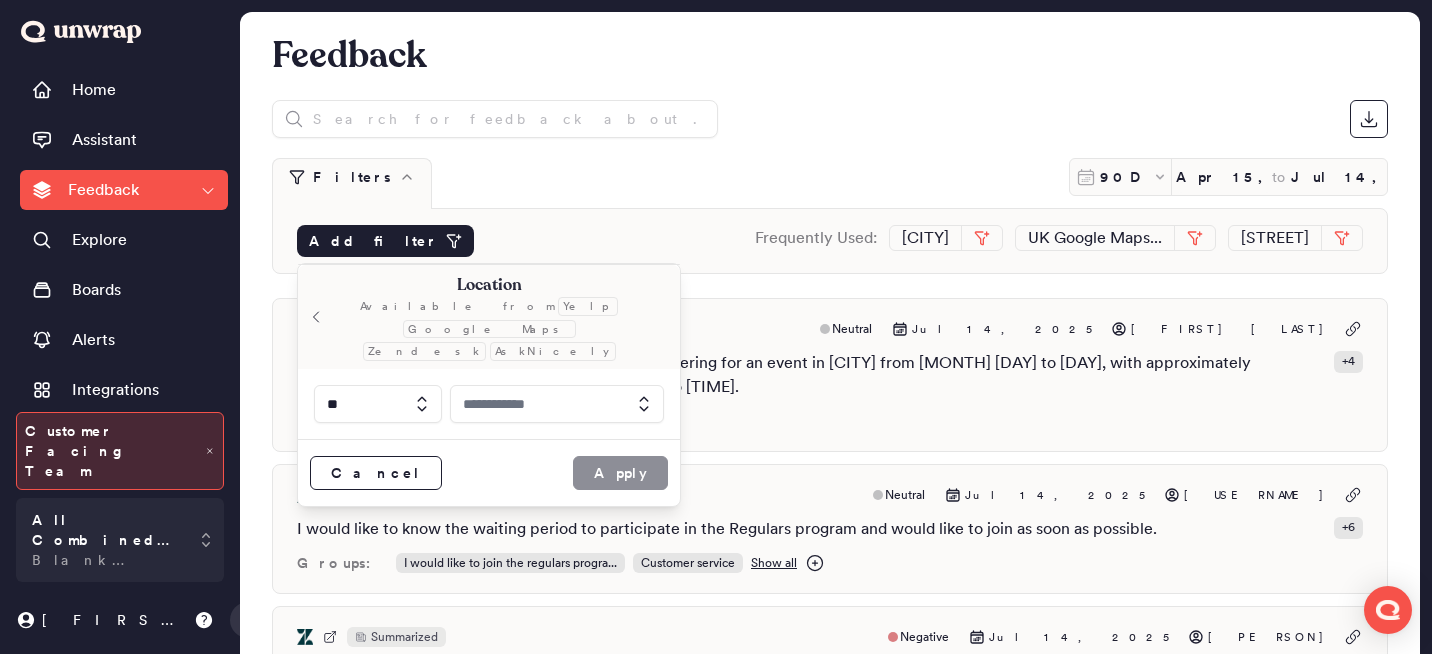 click at bounding box center (557, 404) 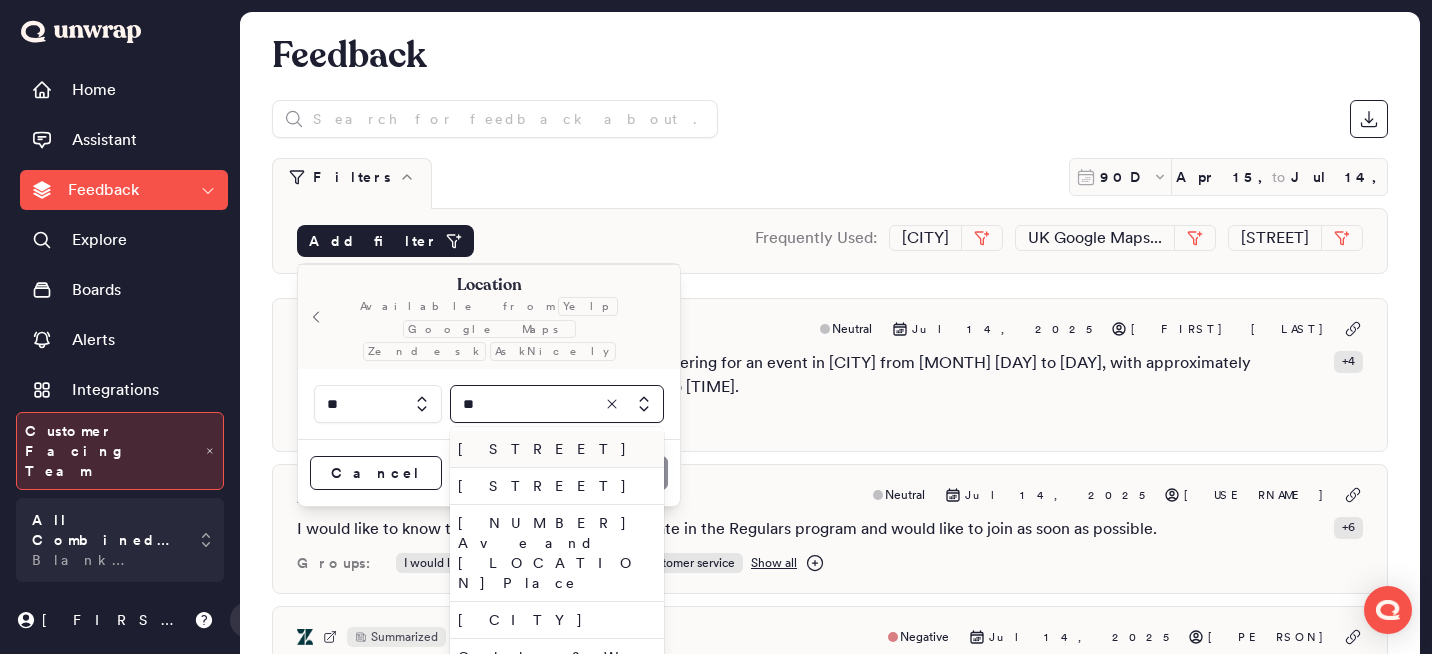 type on "*" 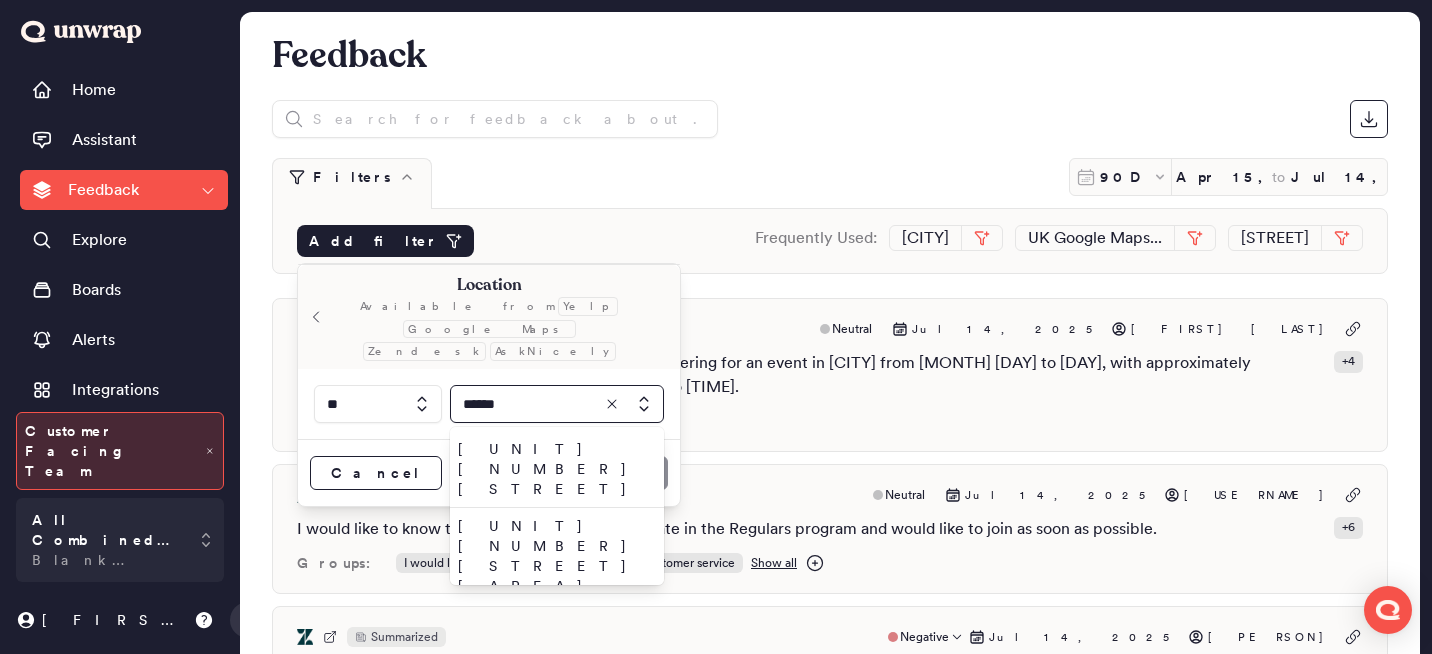 type on "******" 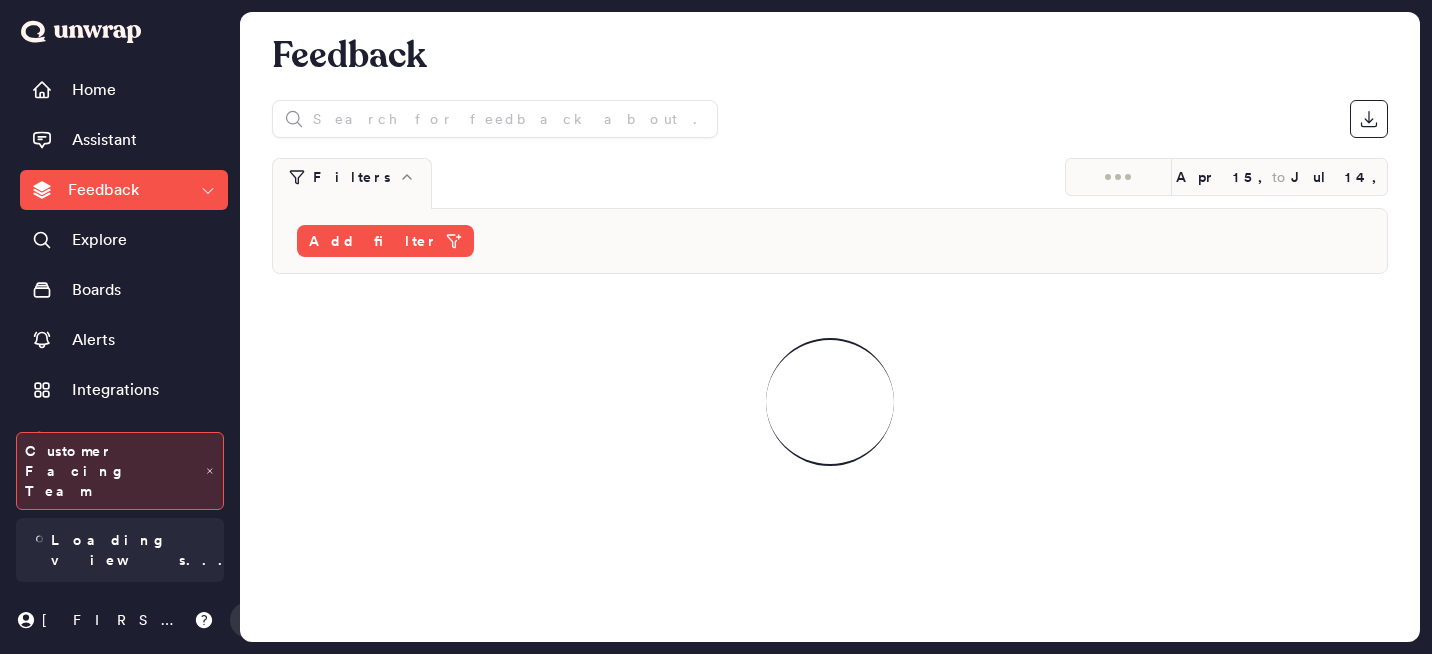 scroll, scrollTop: 0, scrollLeft: 0, axis: both 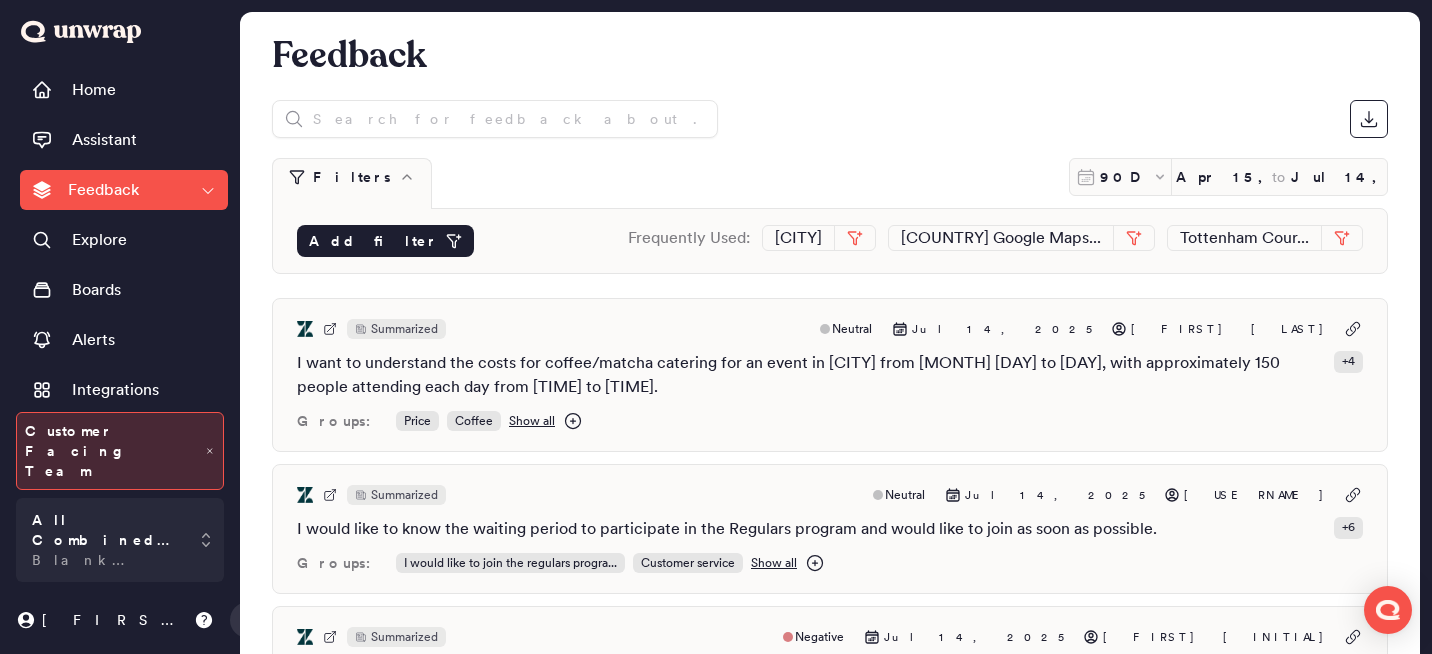 click 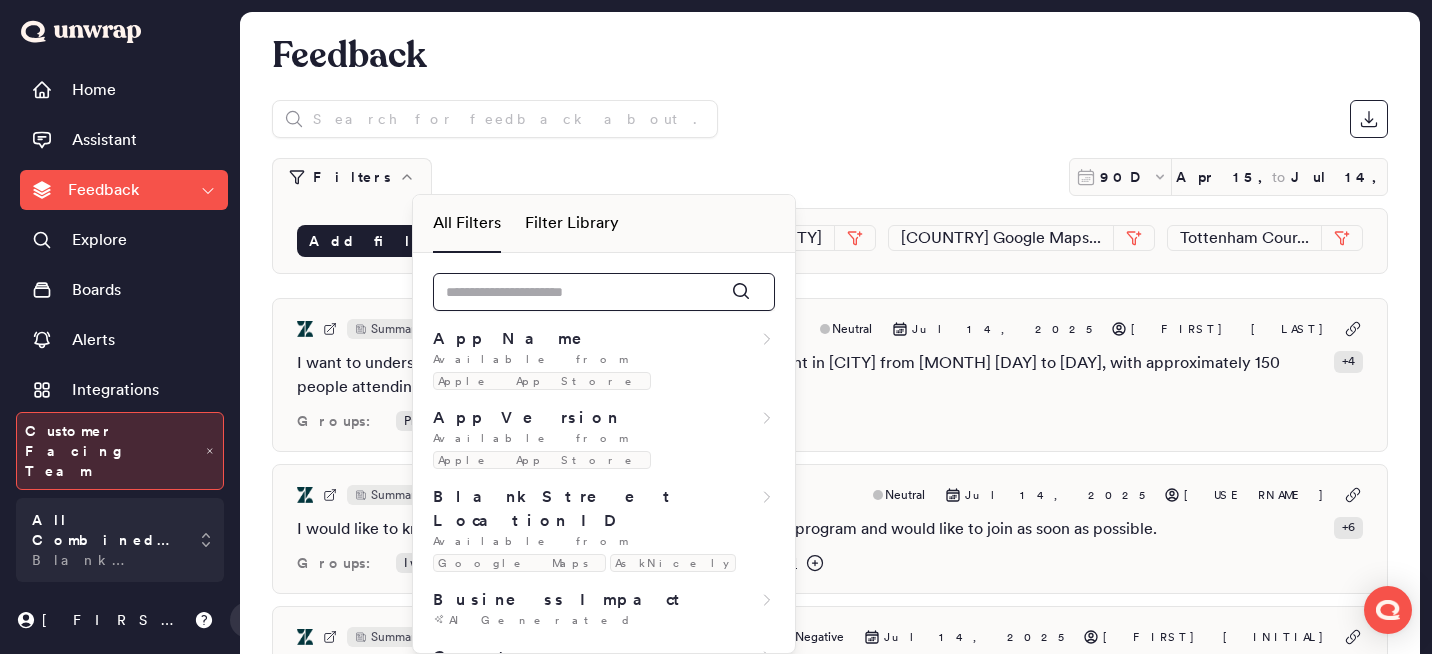 click at bounding box center (604, 292) 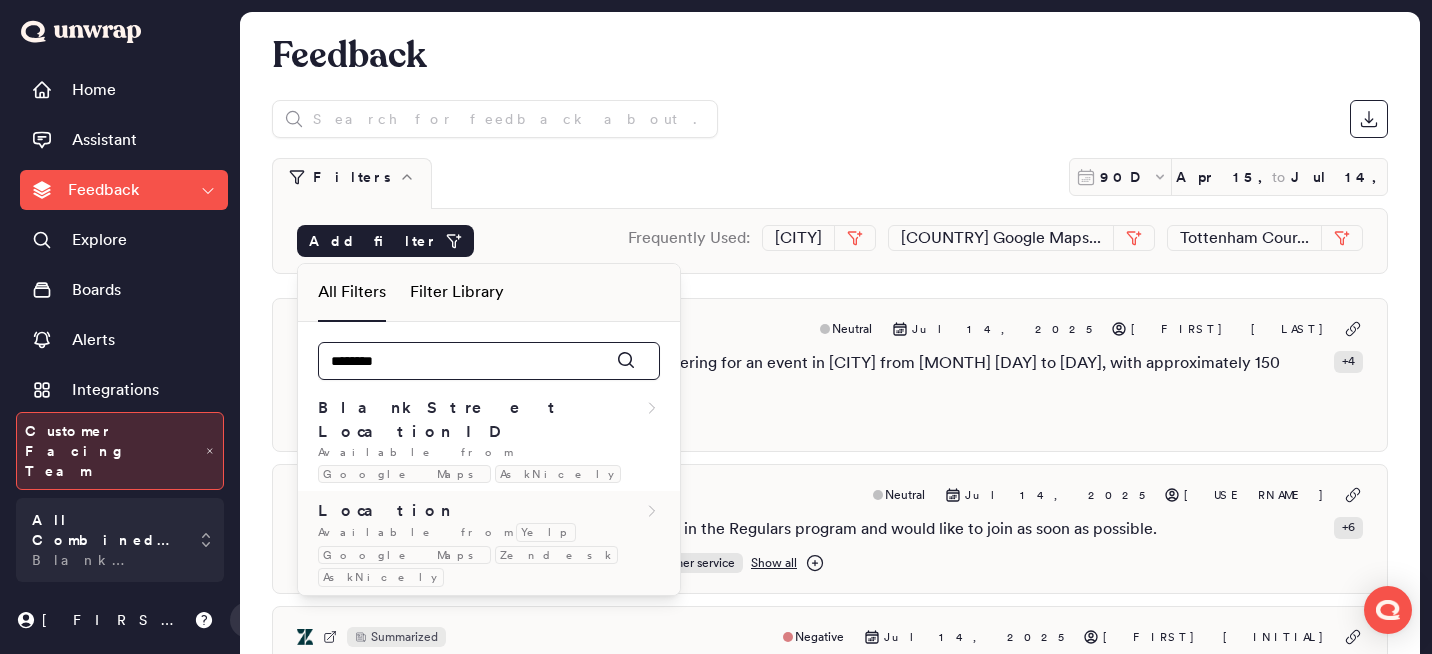 type on "********" 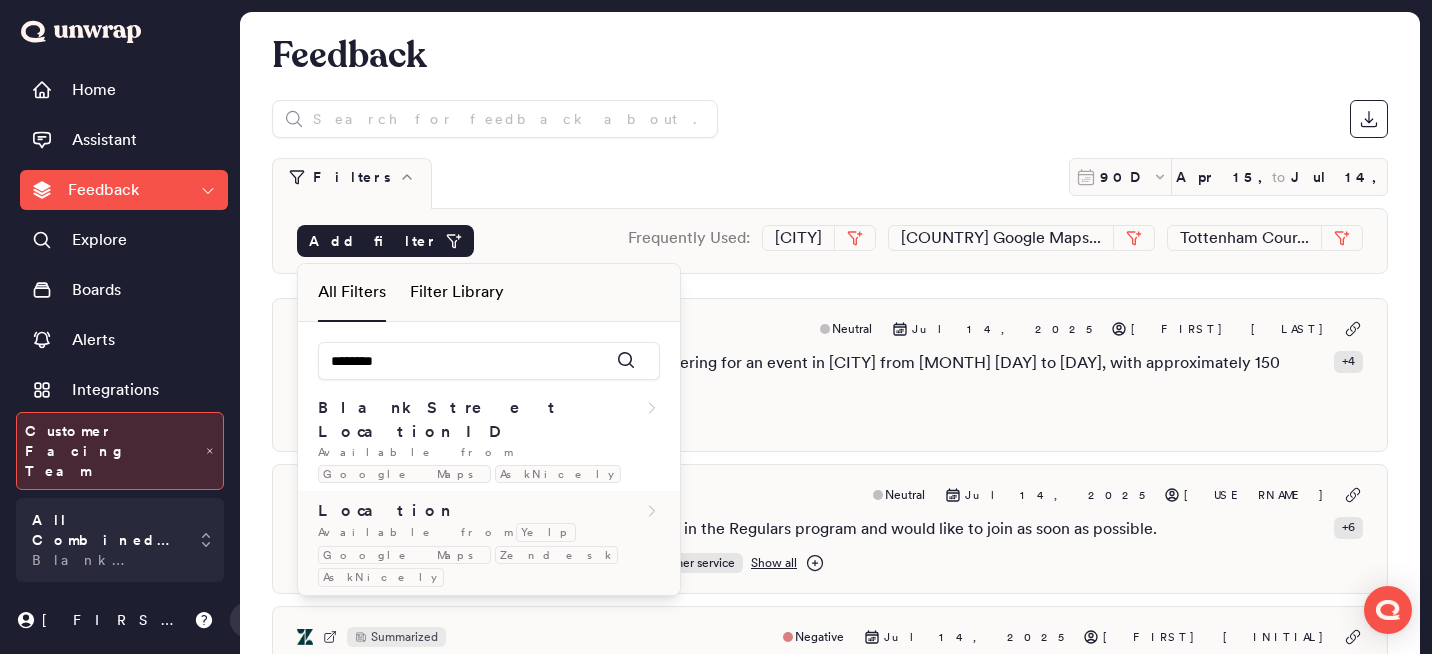 click on "Location" at bounding box center [489, 511] 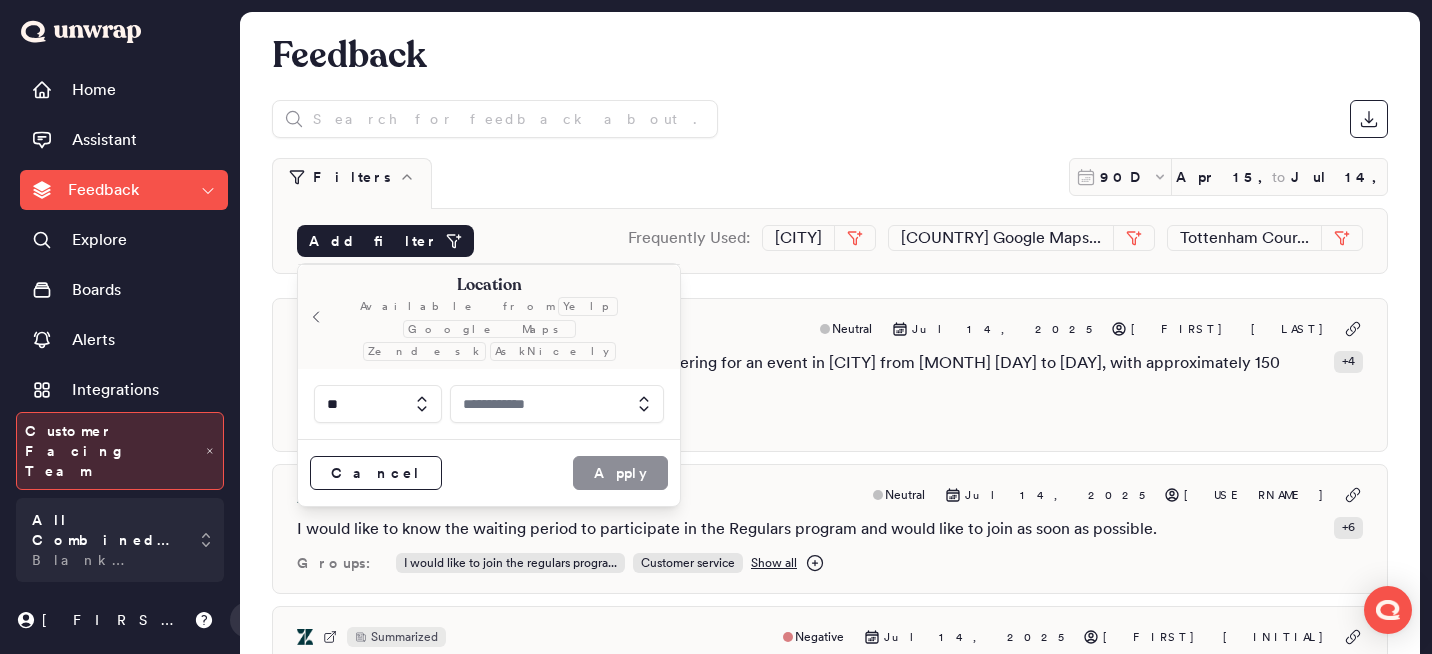 click at bounding box center (557, 404) 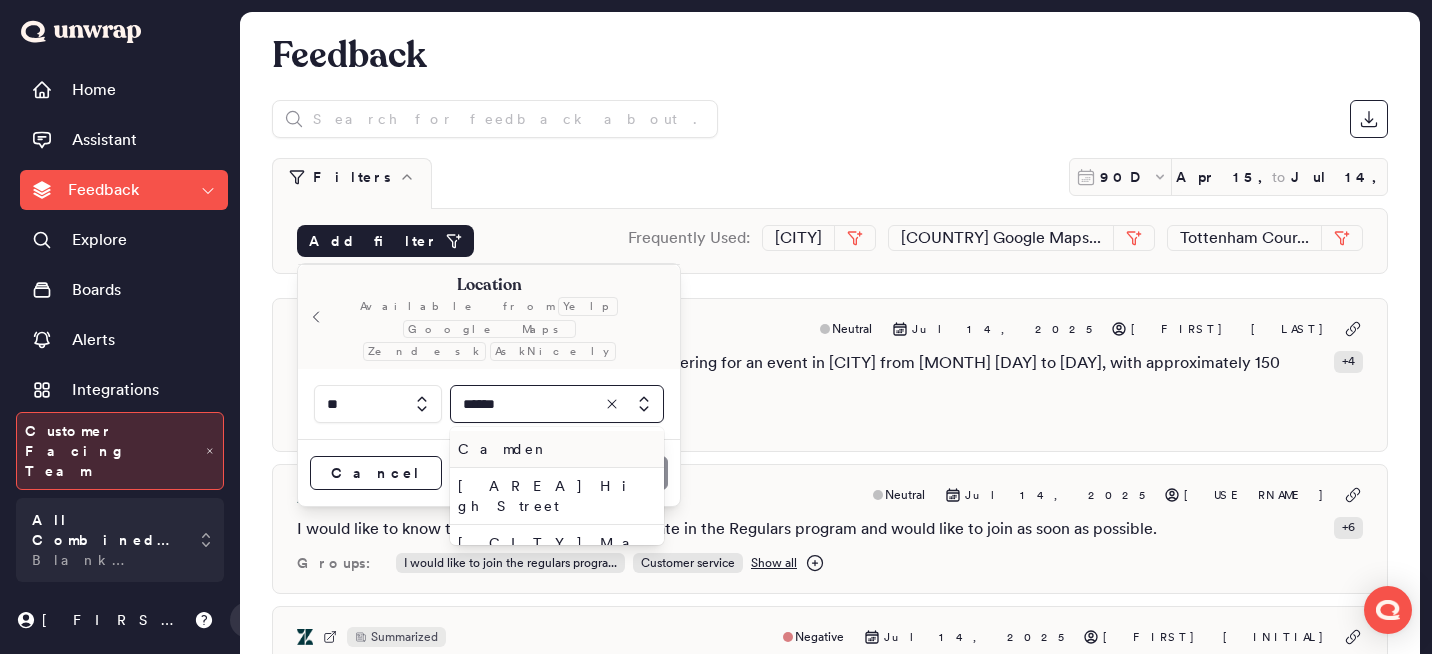 type on "******" 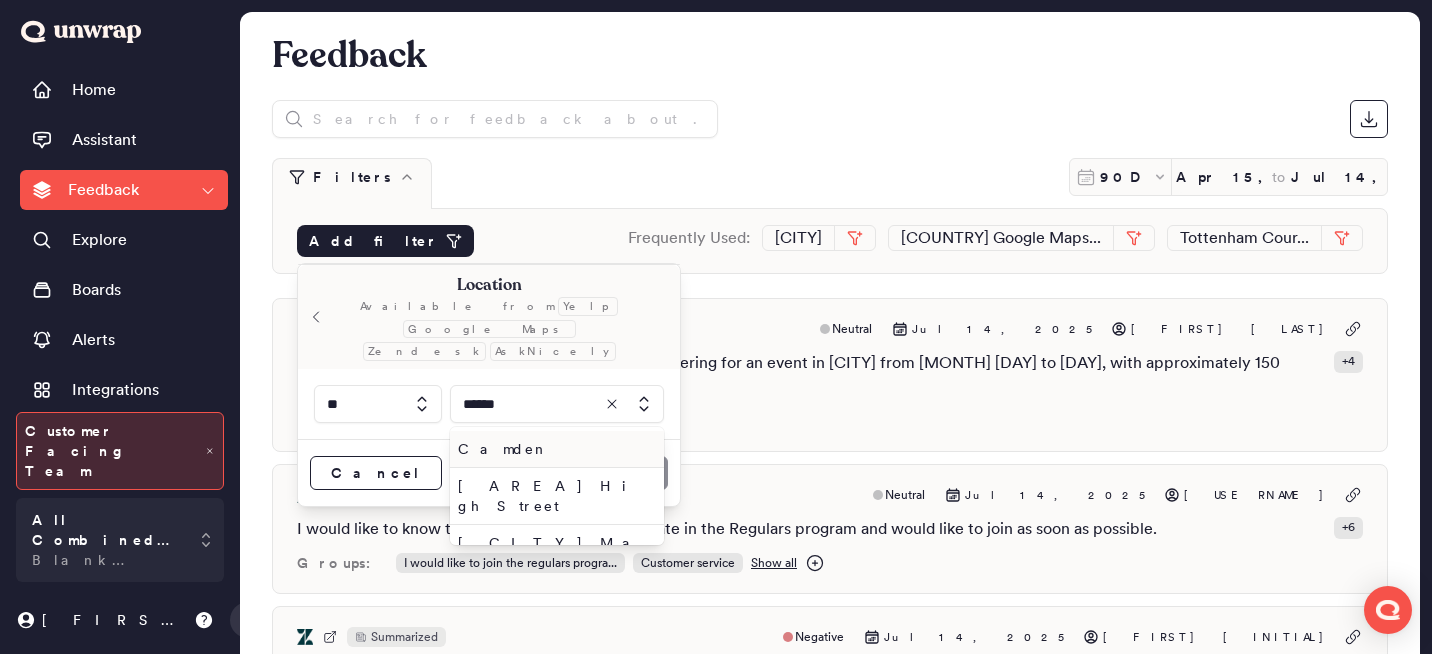 click on "[CITY]" at bounding box center (553, 449) 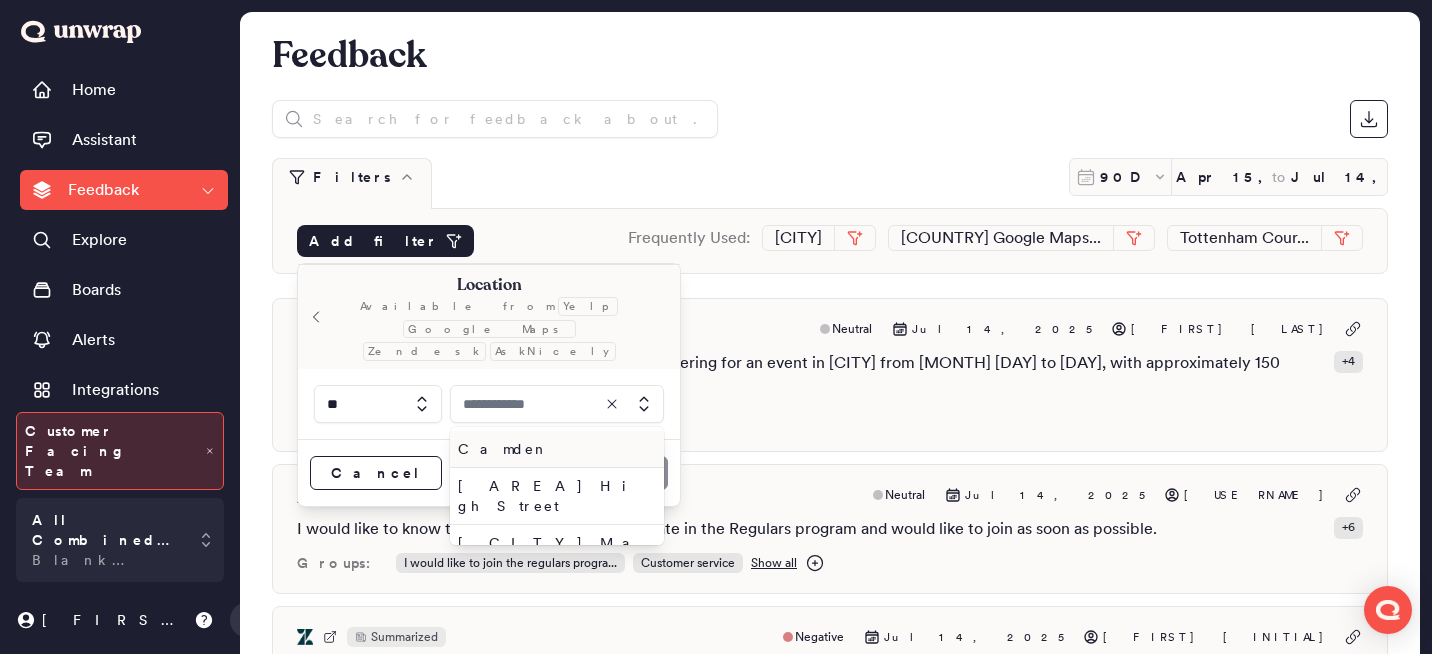 type on "******" 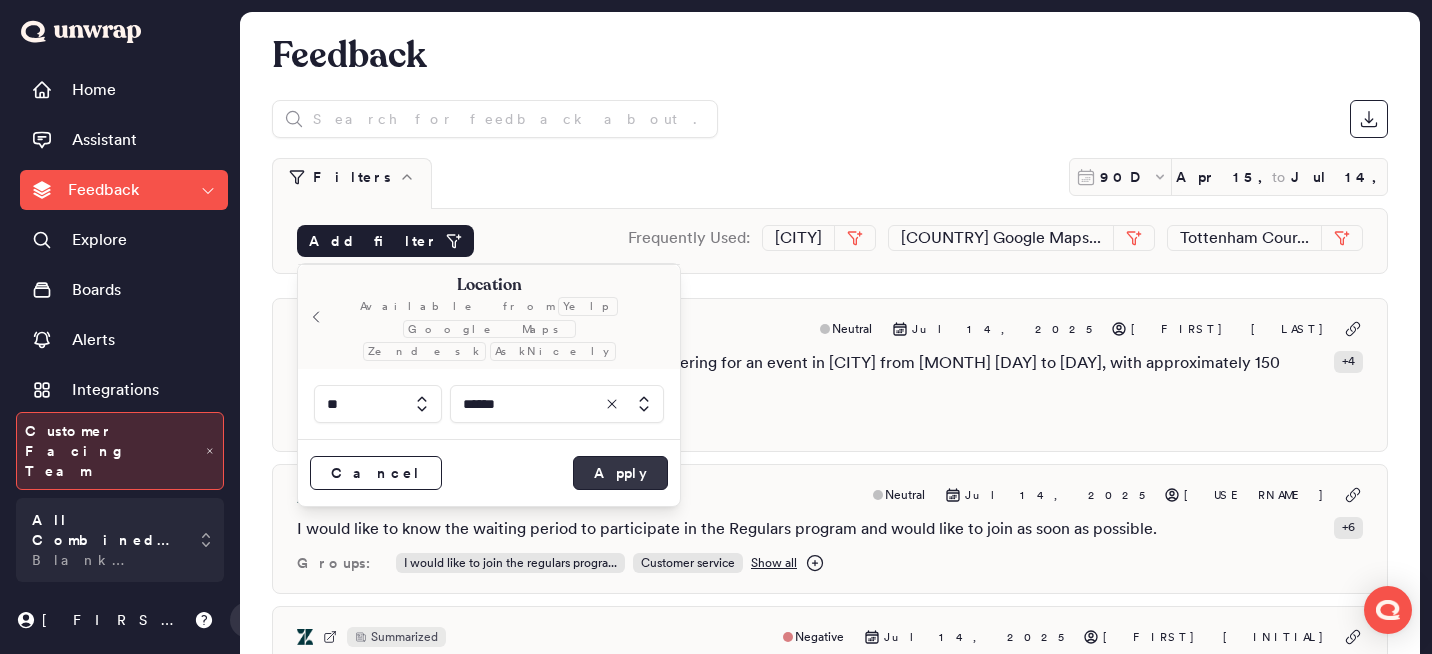 click on "Apply" at bounding box center [620, 473] 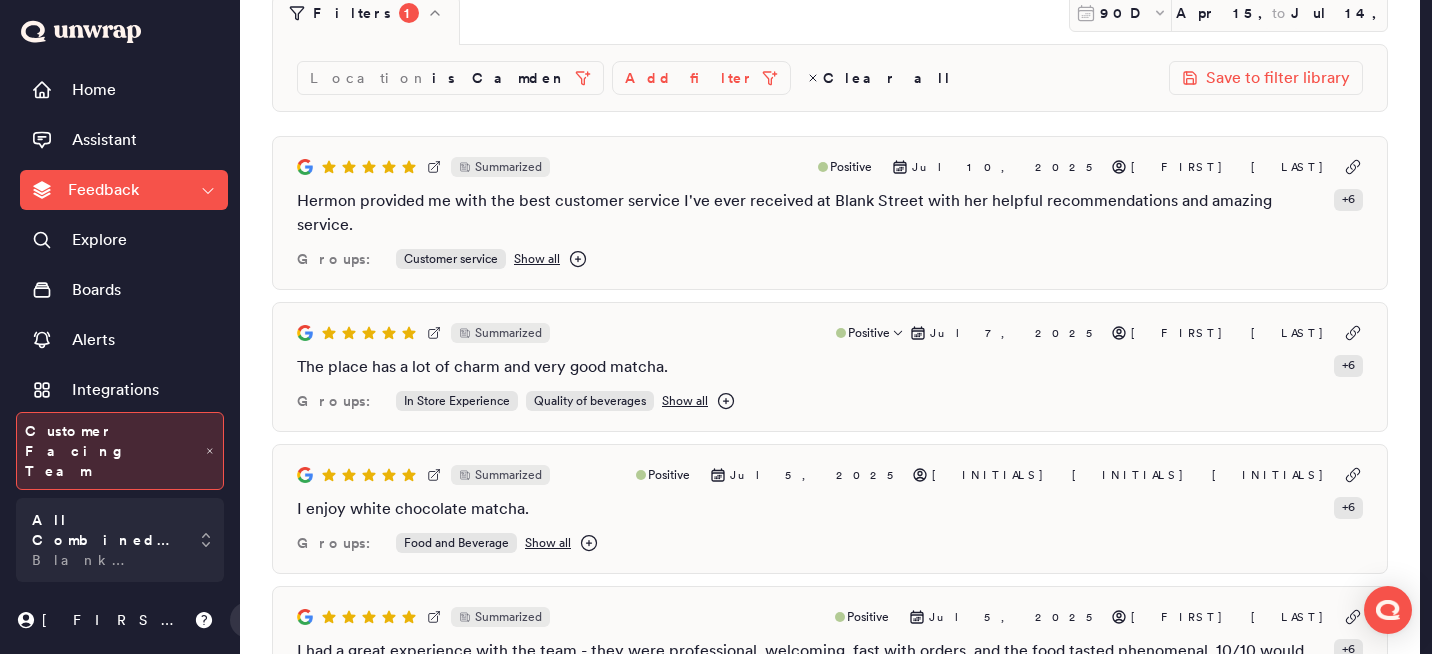 scroll, scrollTop: 0, scrollLeft: 0, axis: both 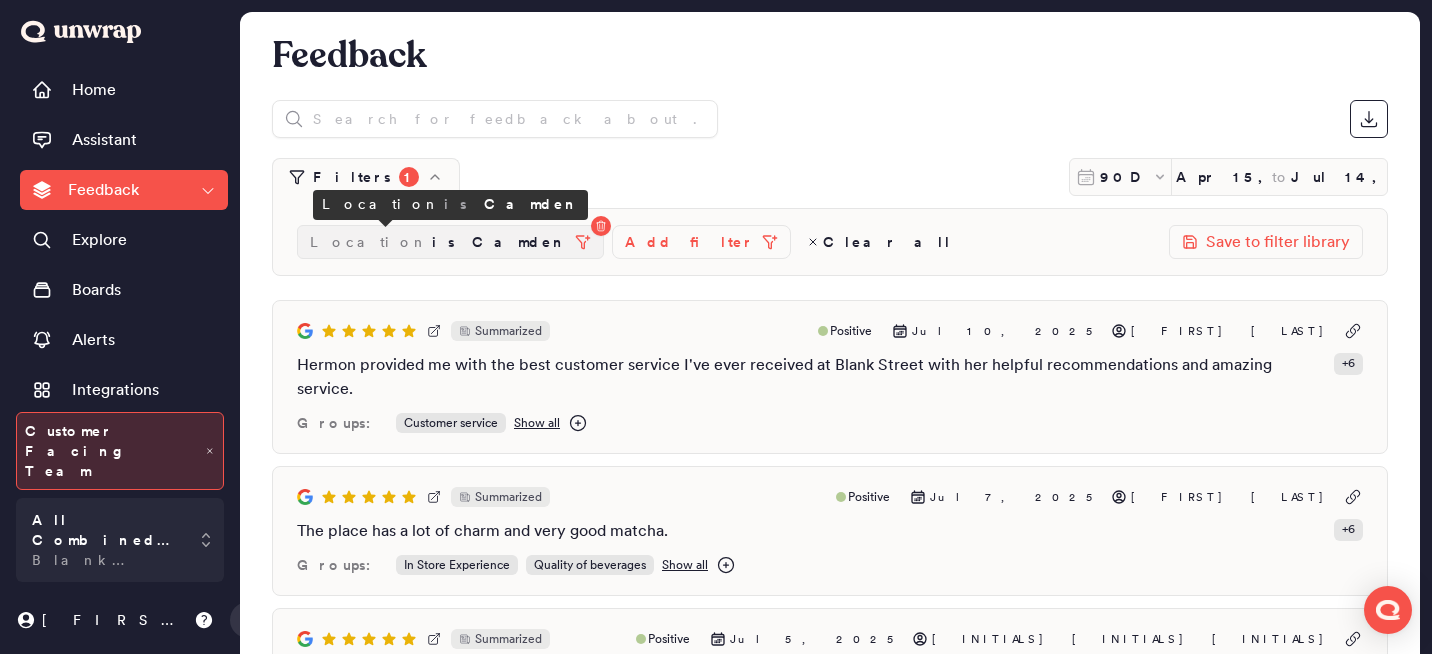 click on "is   Camden" at bounding box center (499, 242) 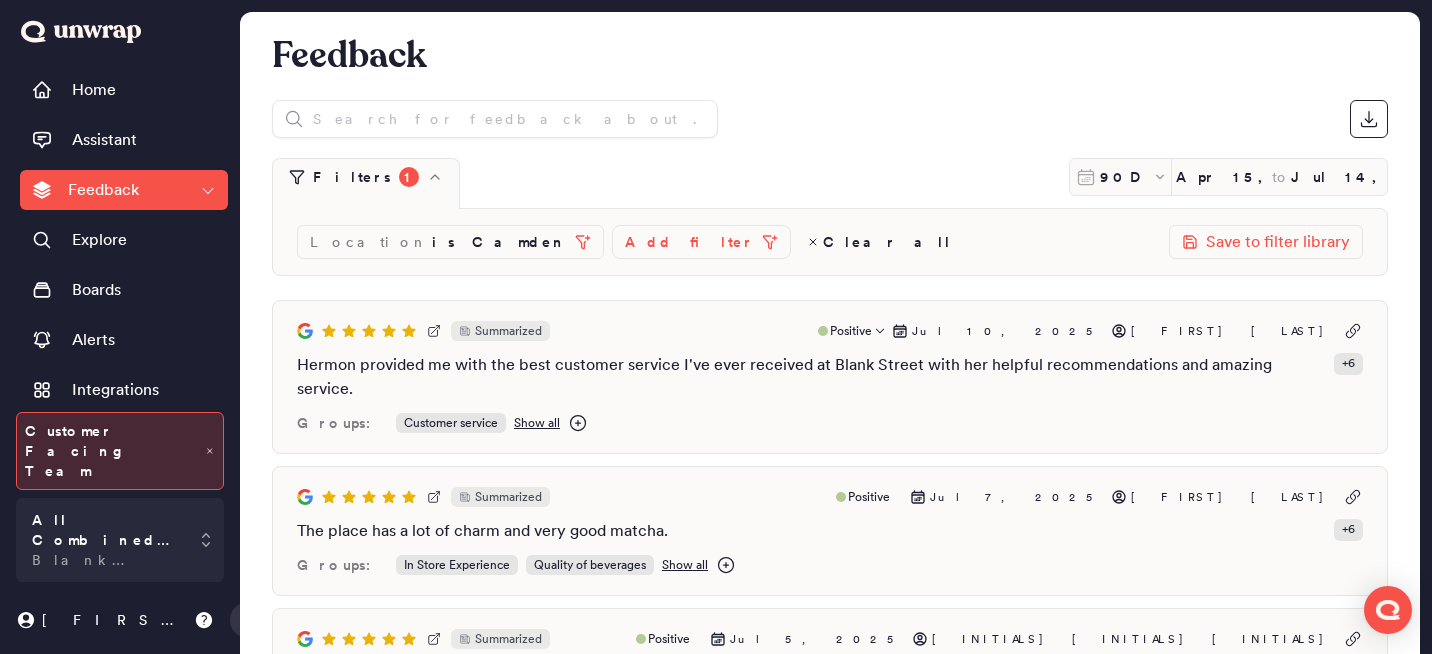 click on "Summarized" at bounding box center [423, 331] 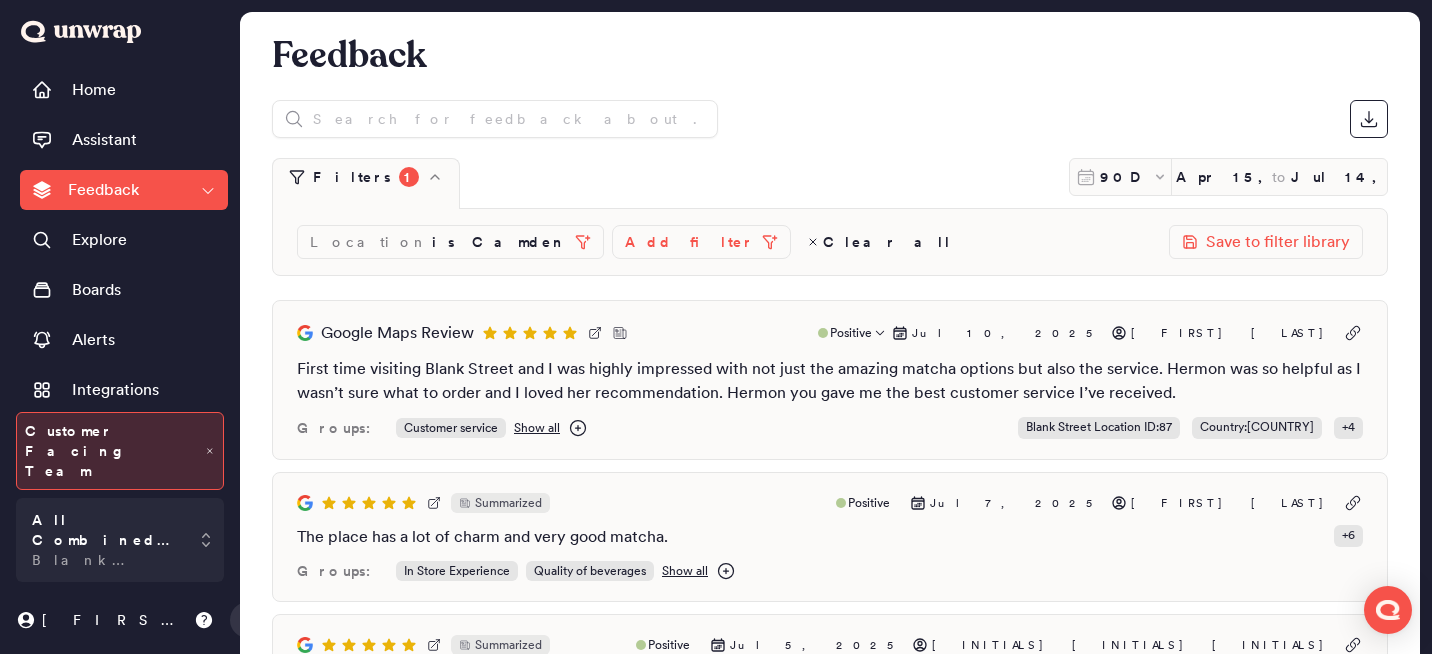 click at bounding box center (595, 333) 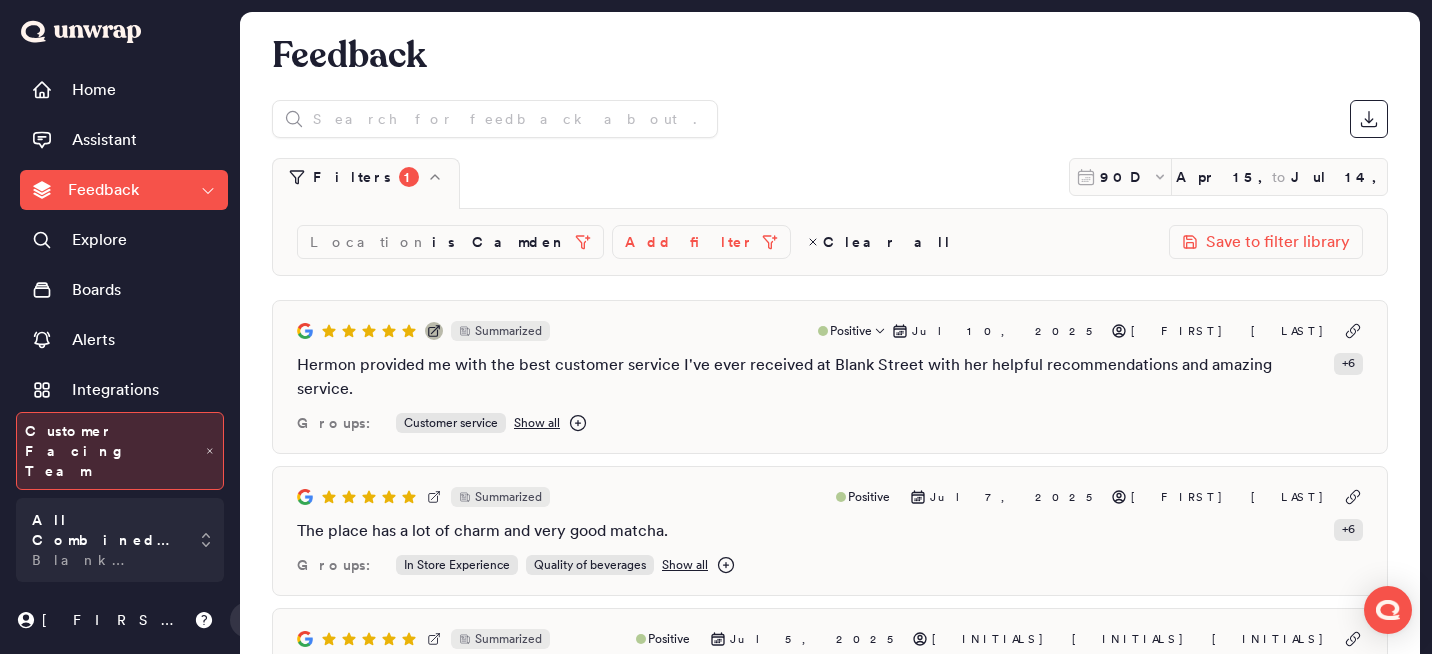 click 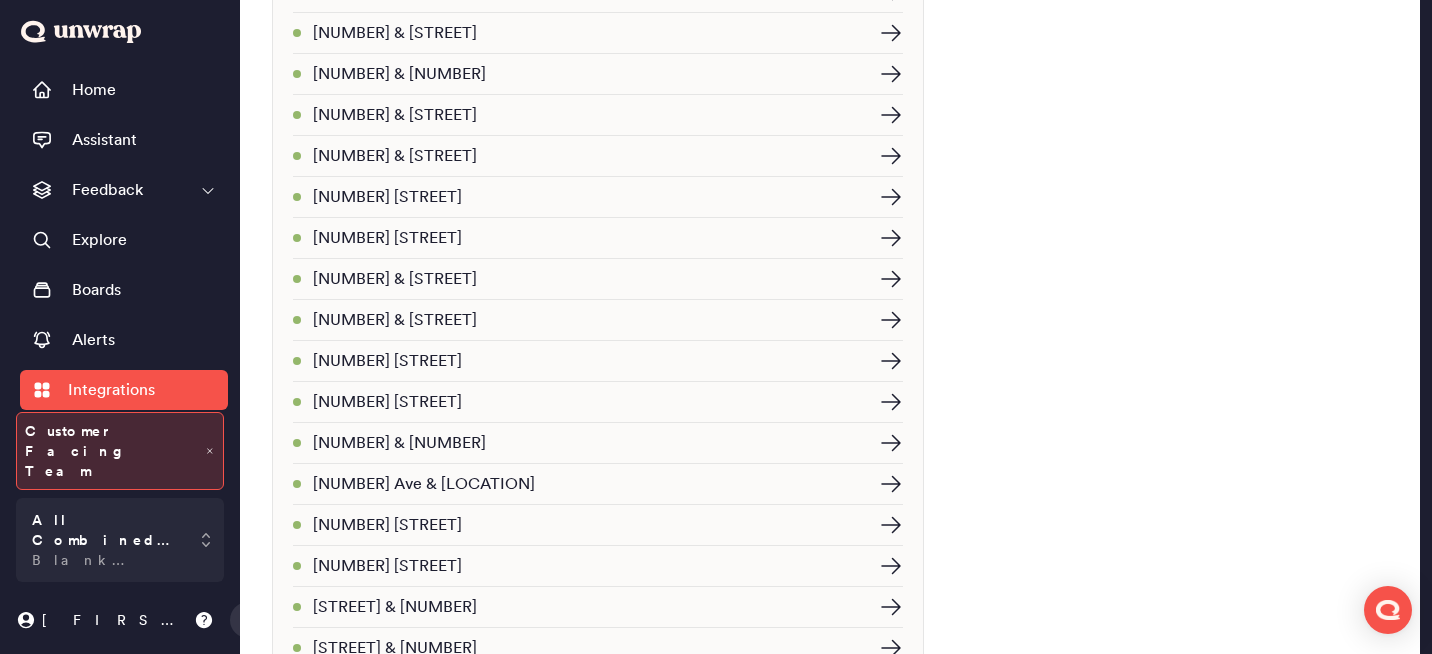 scroll, scrollTop: 2943, scrollLeft: 0, axis: vertical 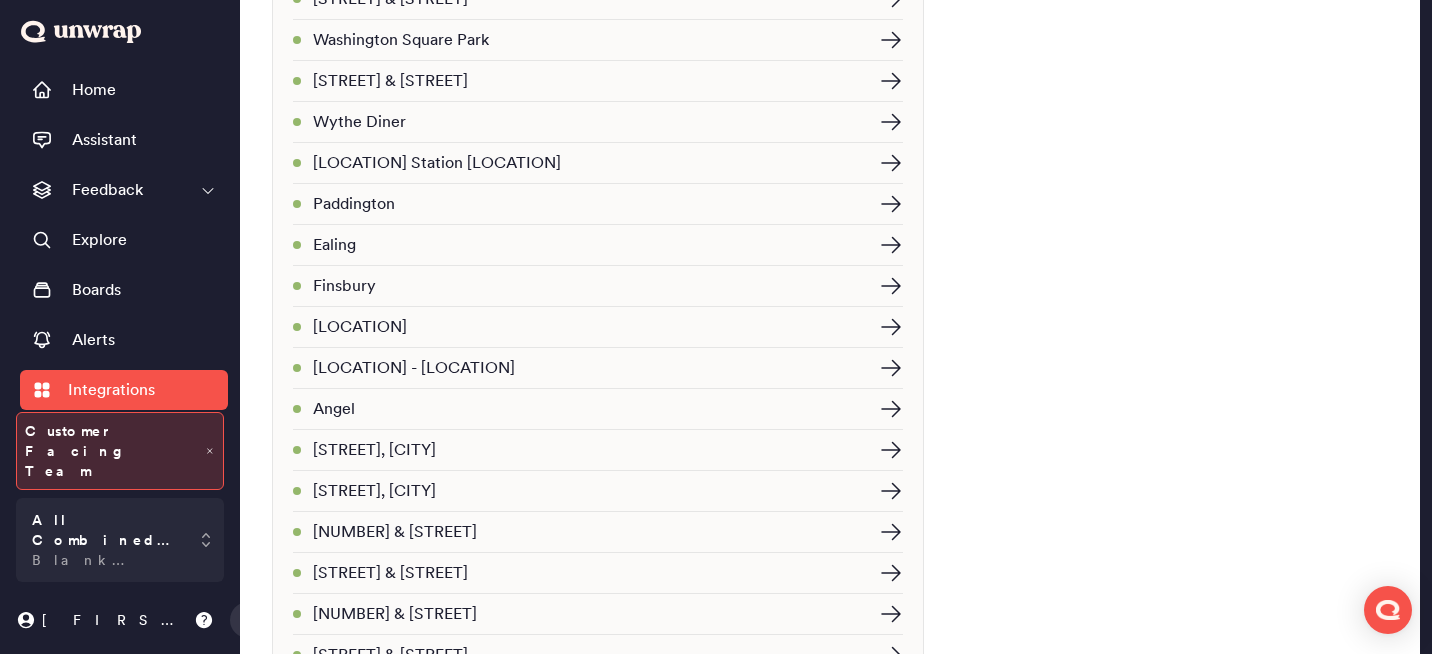 click 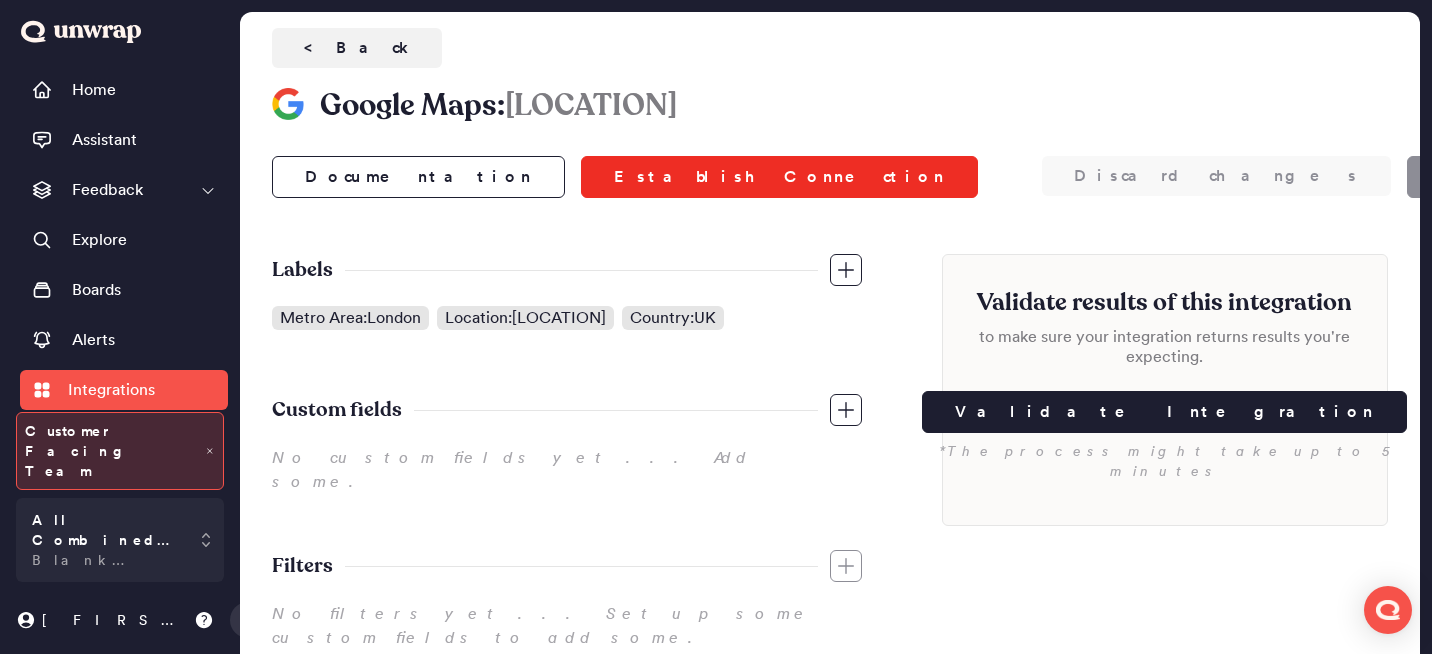 click on "Establish Connection" at bounding box center (779, 177) 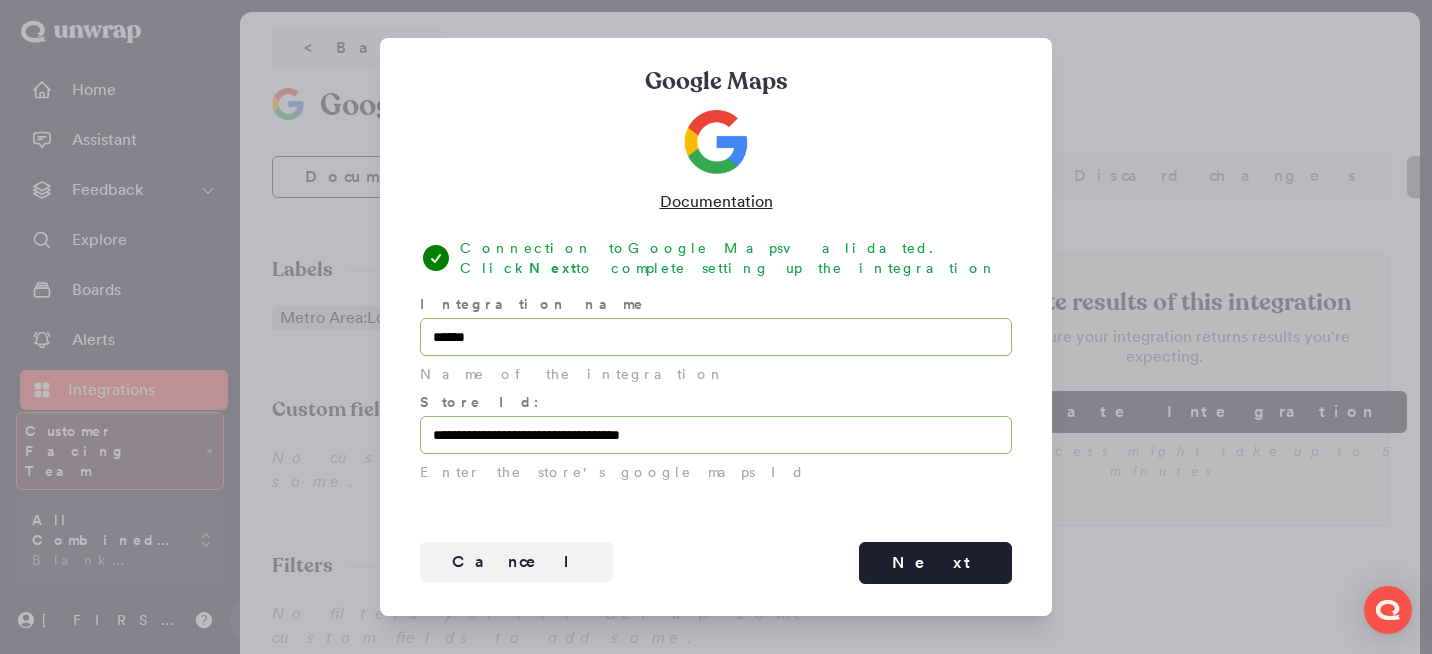 click on "******" at bounding box center (716, 337) 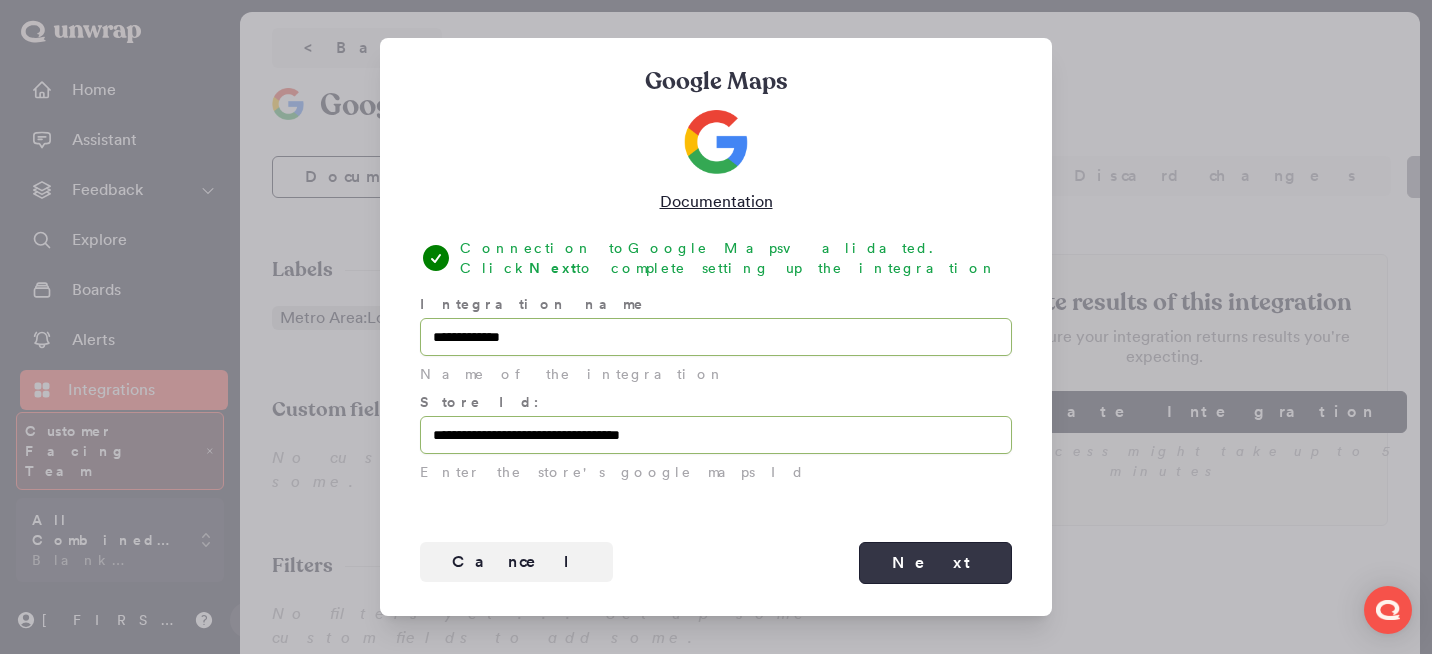 type on "**********" 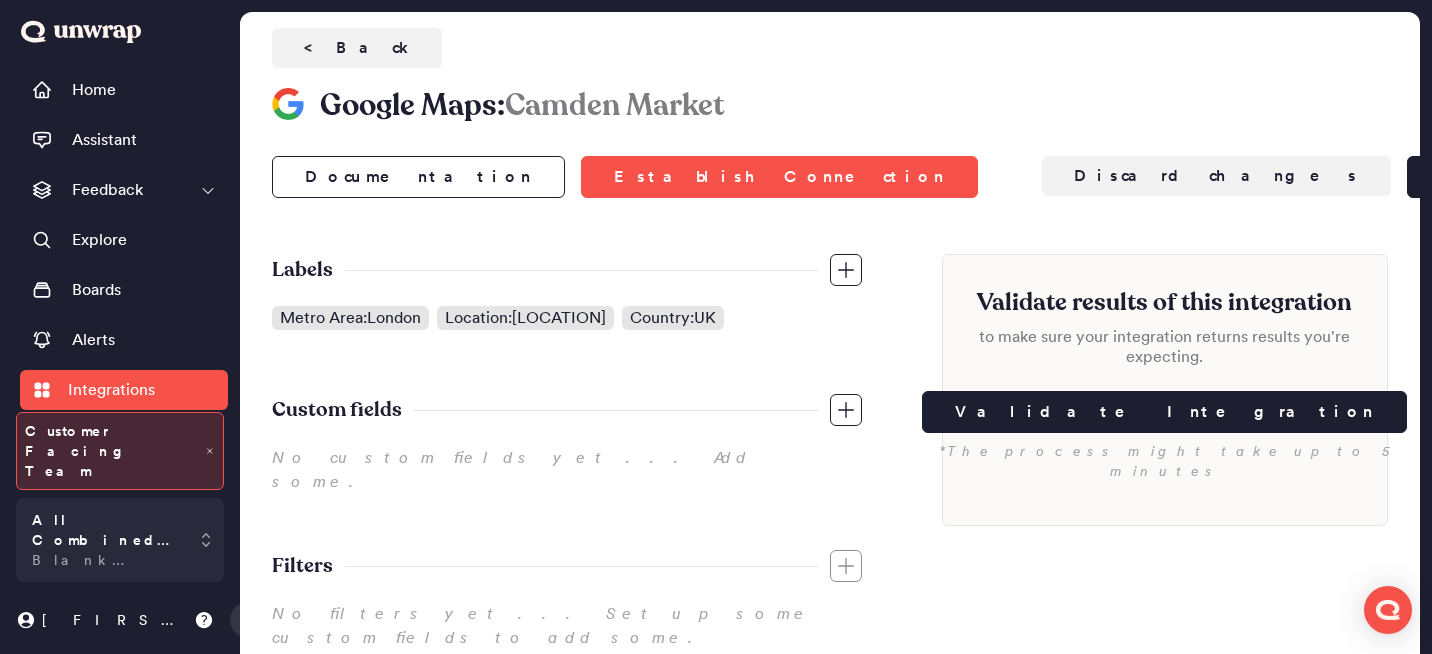 click on "Google Maps:  Camden Market Discard changes Save changes Documentation Establish Connection Documentation Establish Connection Discard changes Save changes Labels Metro Area :  London Location :  Camden Country :  UK Custom fields No custom fields yet ... Add some. Filters No filters yet ... Set up some custom fields to add some. Validate results of this integration to make sure your integration returns results you're expecting. Validate Integration *The process might take up to 5 minutes" at bounding box center [830, 379] 